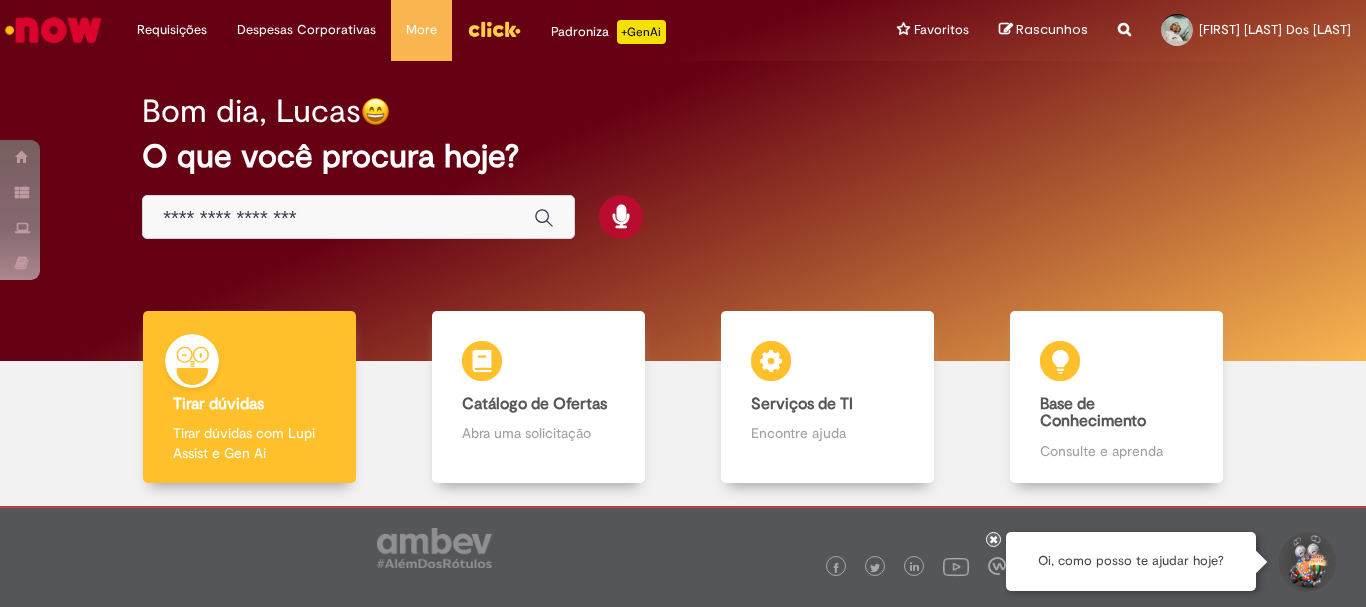 scroll, scrollTop: 0, scrollLeft: 0, axis: both 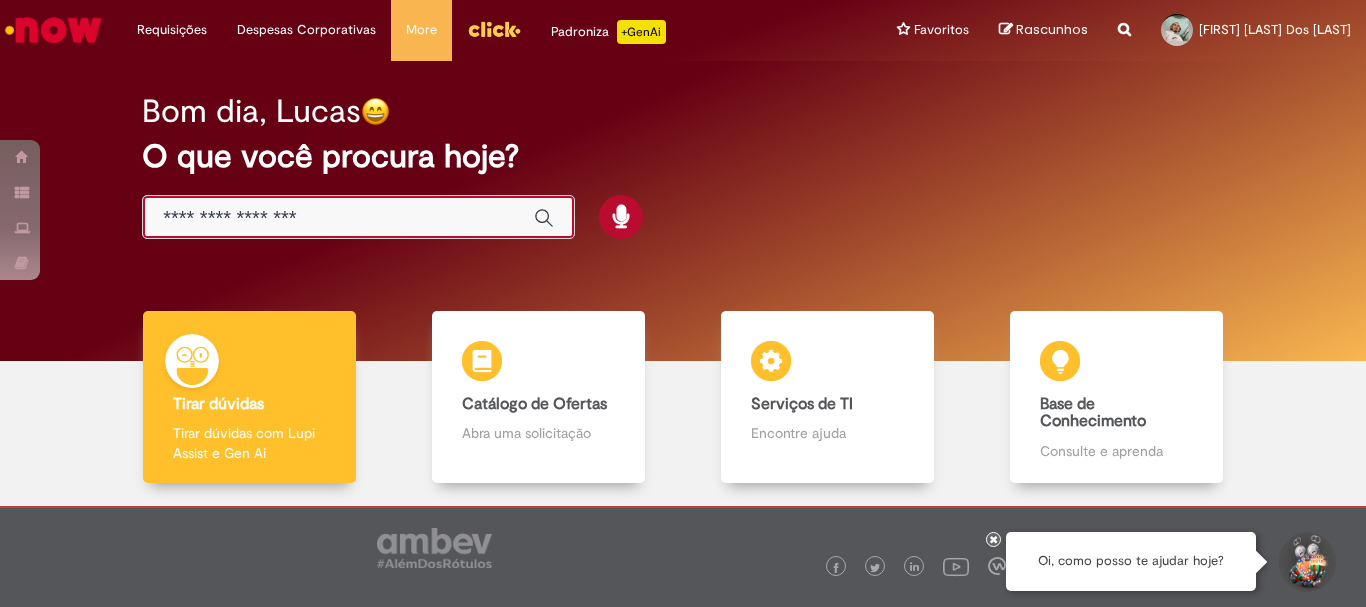 click at bounding box center [338, 218] 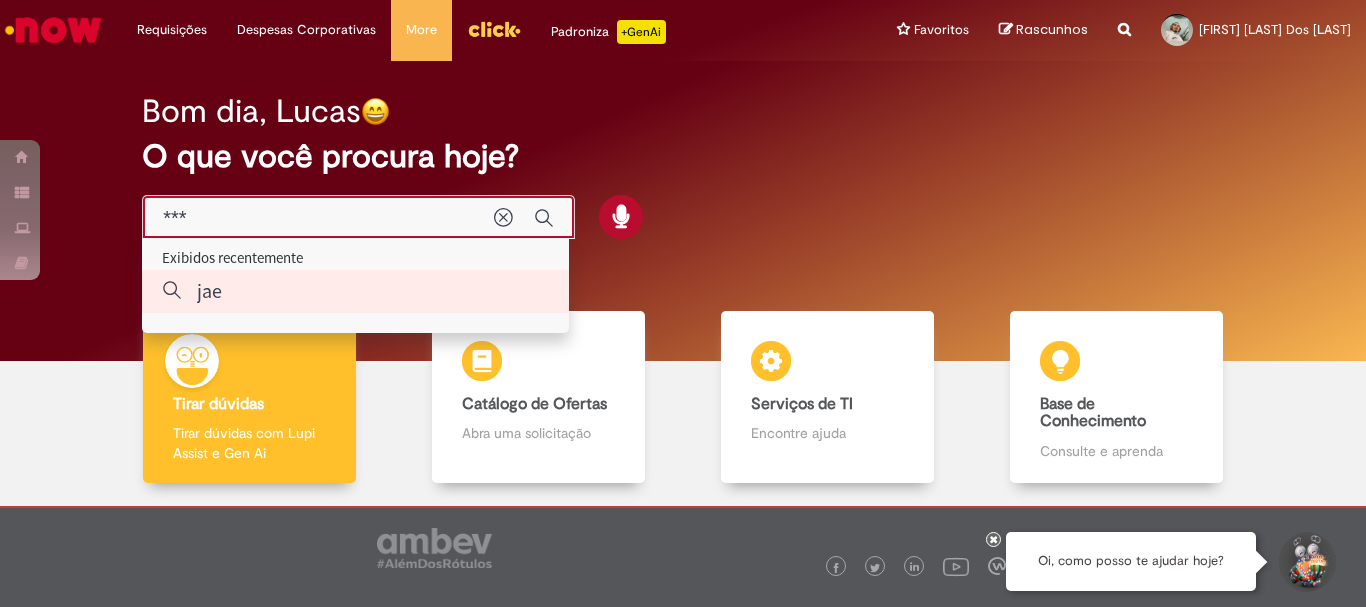 type on "**" 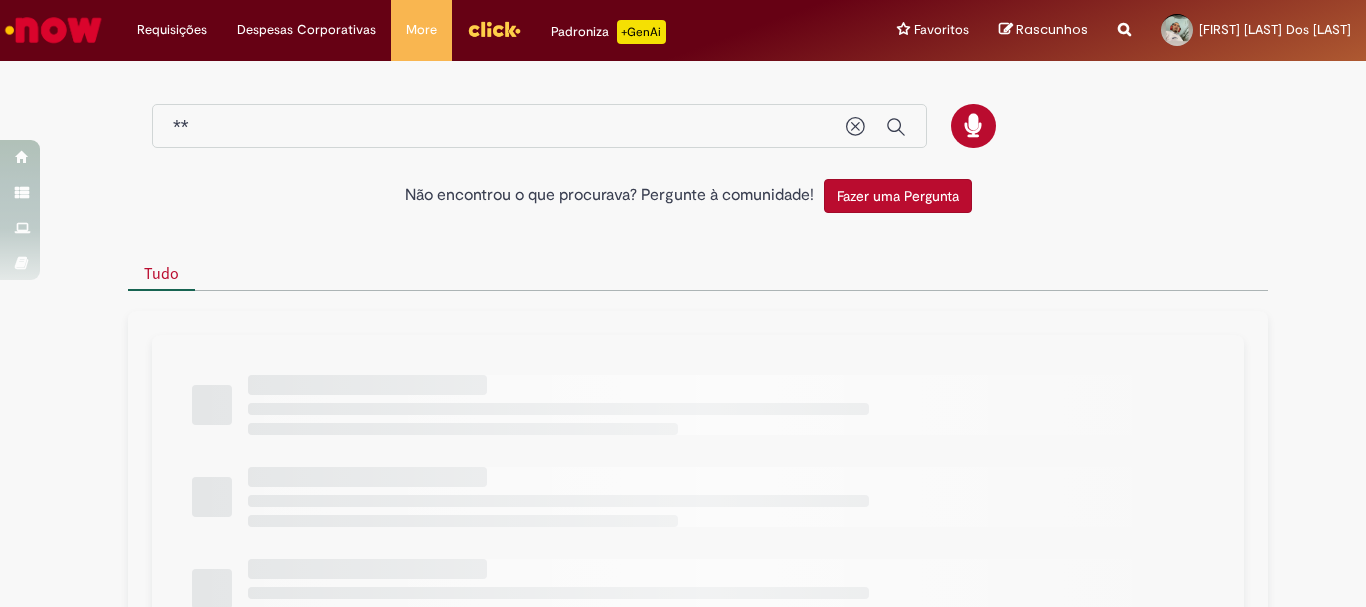 click on "**" at bounding box center (539, 126) 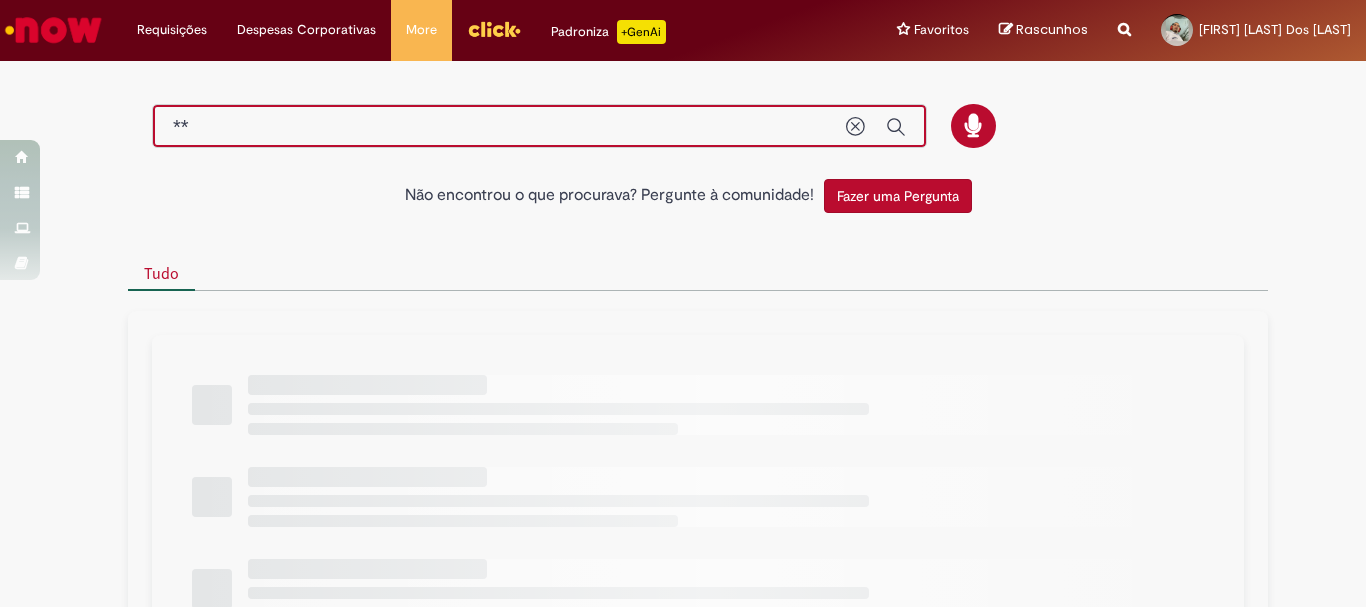 click on "**" at bounding box center [499, 127] 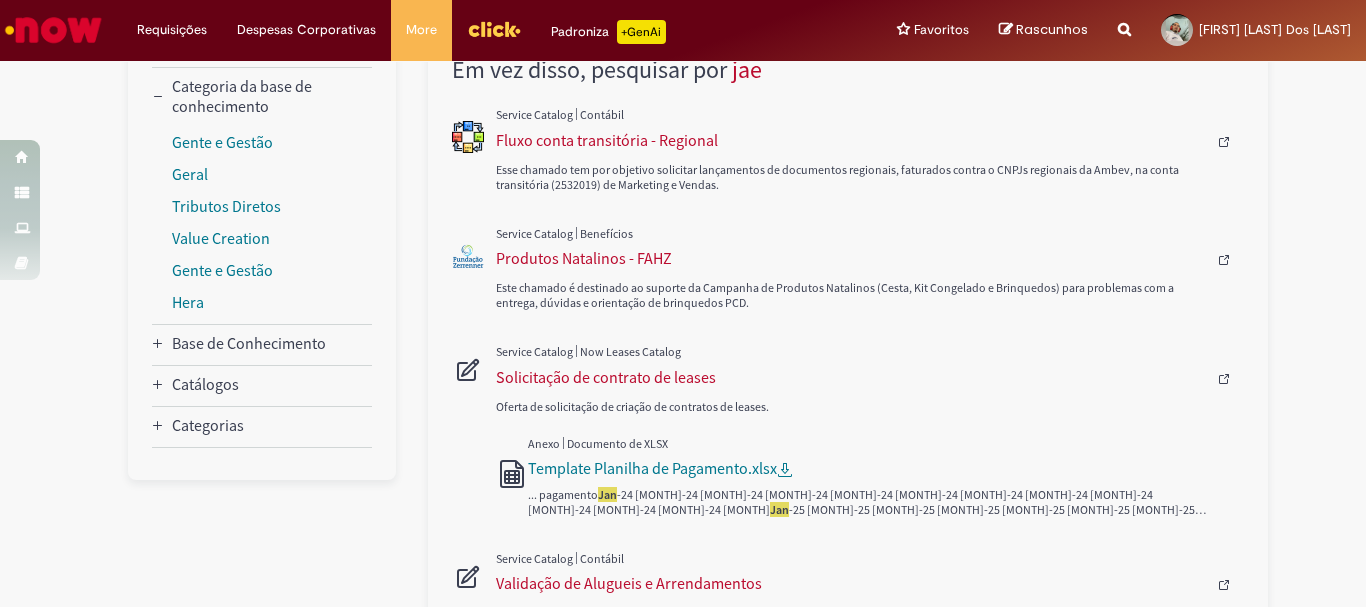 scroll, scrollTop: 0, scrollLeft: 0, axis: both 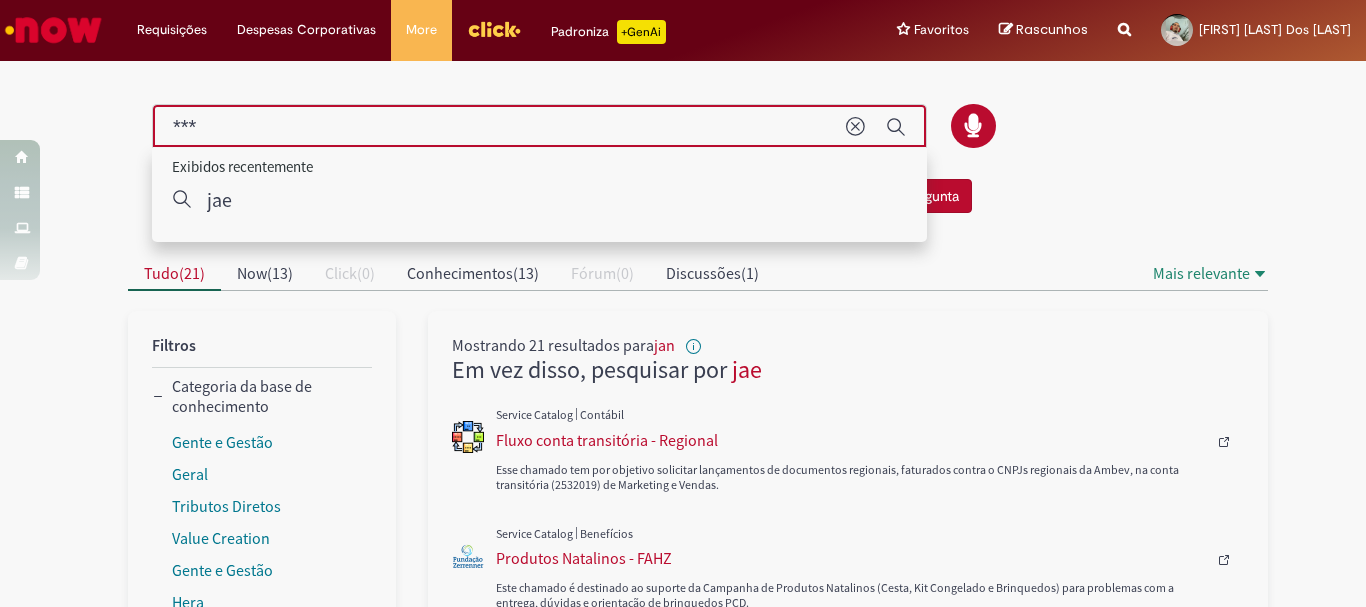 click on "***" at bounding box center (499, 127) 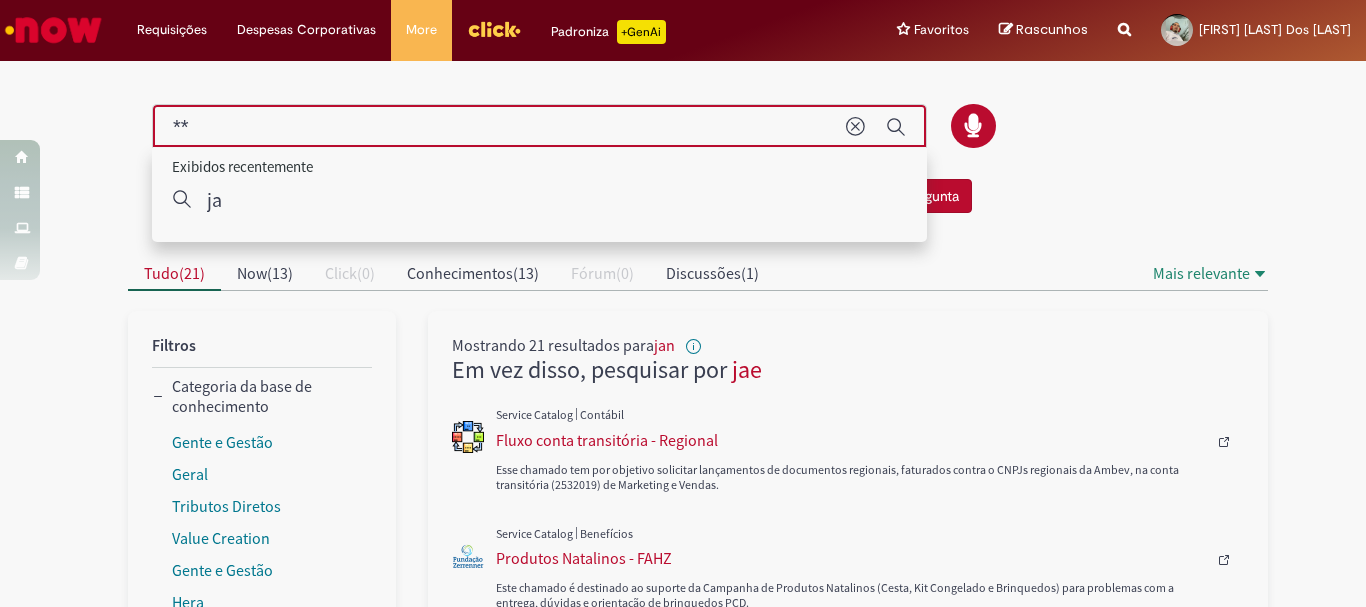 type on "*" 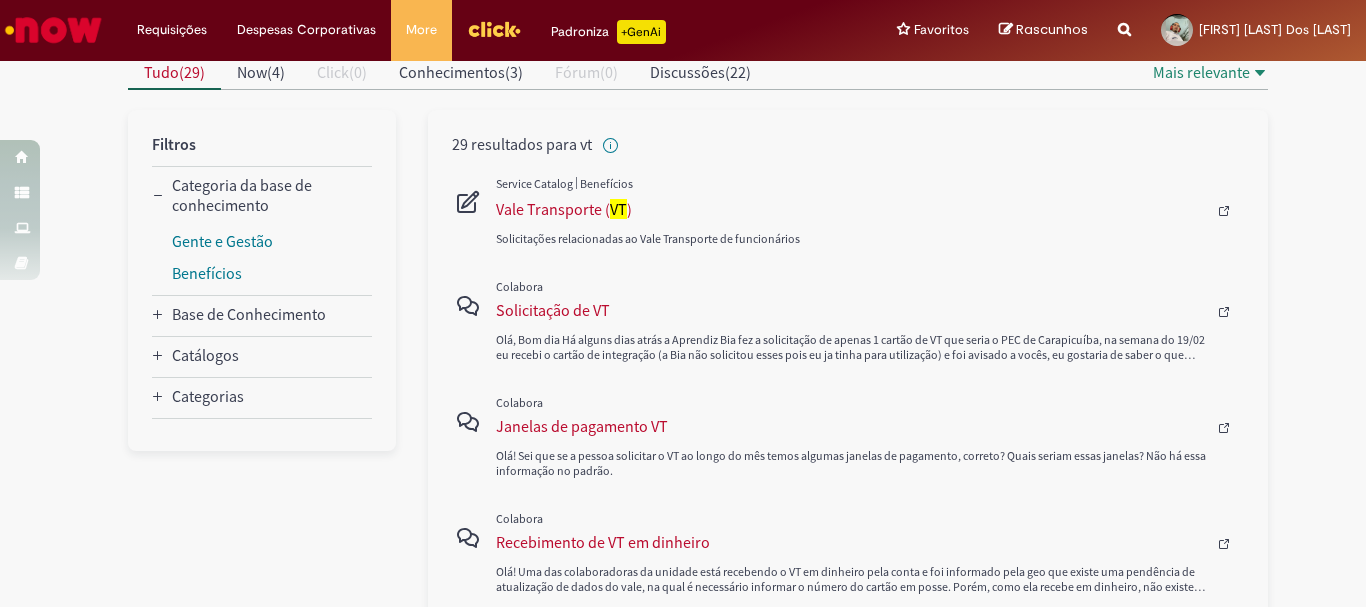 scroll, scrollTop: 101, scrollLeft: 0, axis: vertical 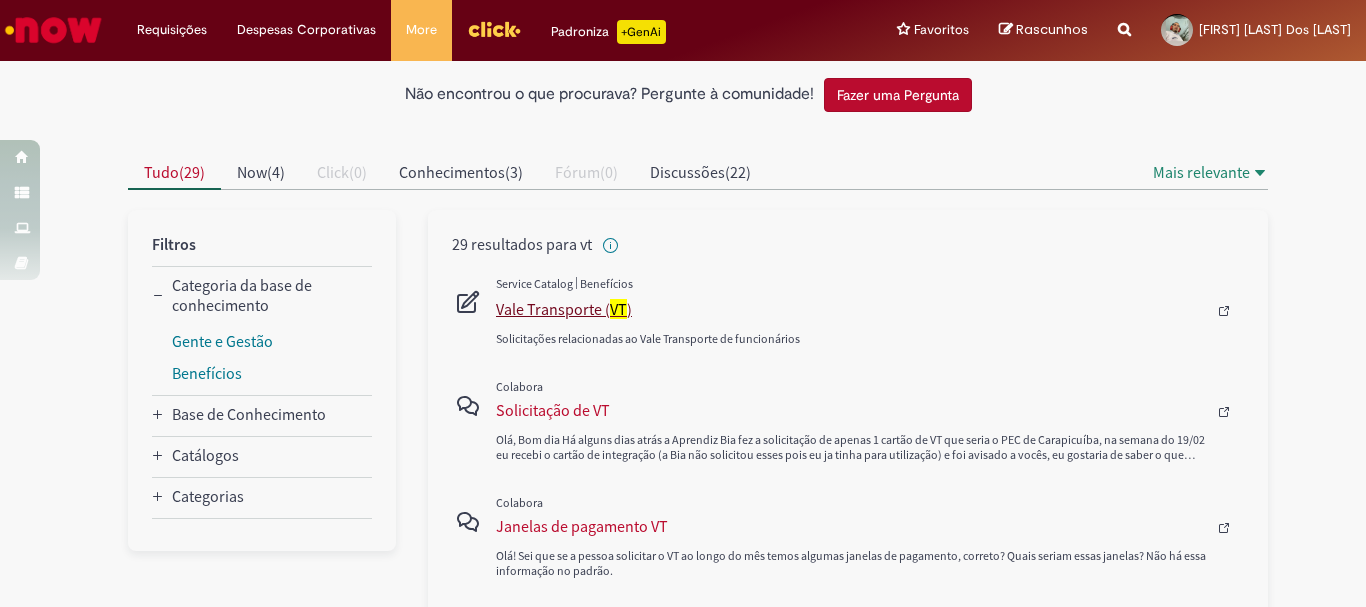type on "**" 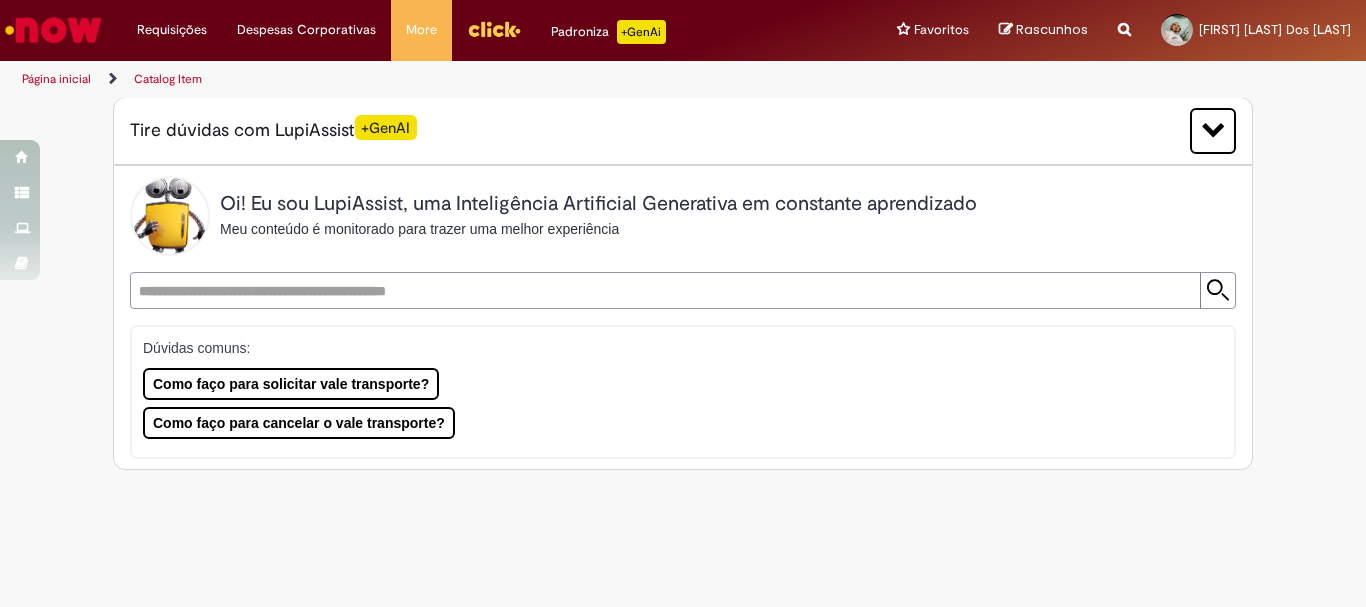 scroll, scrollTop: 0, scrollLeft: 0, axis: both 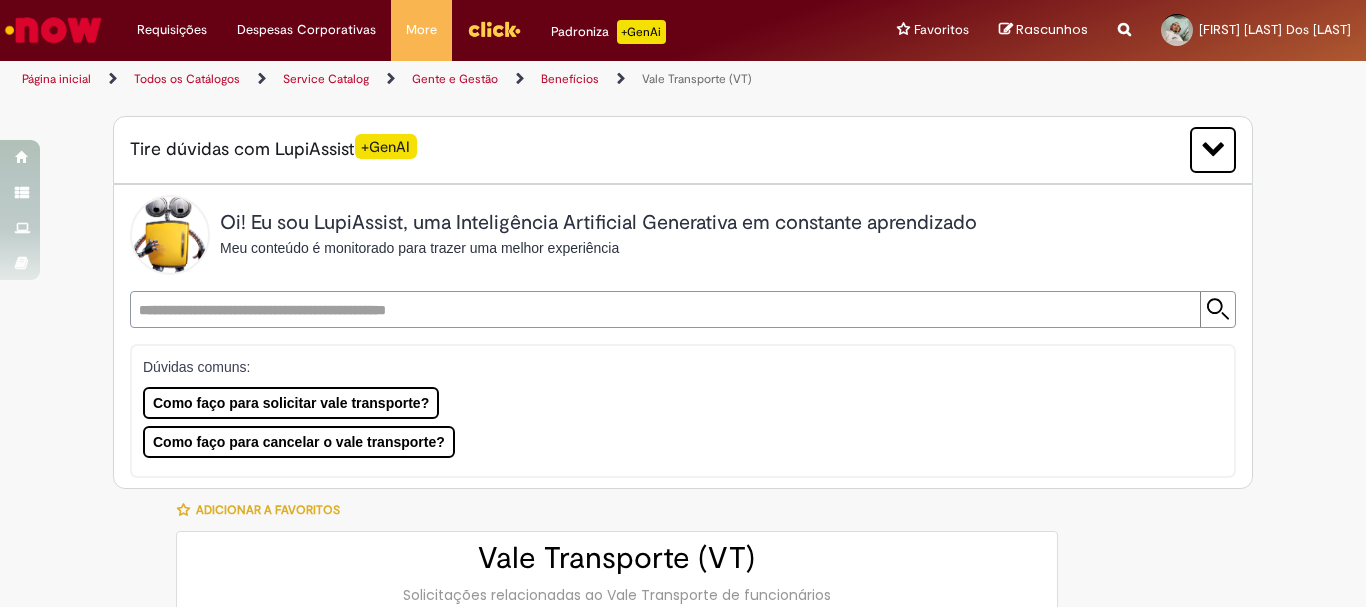 type on "********" 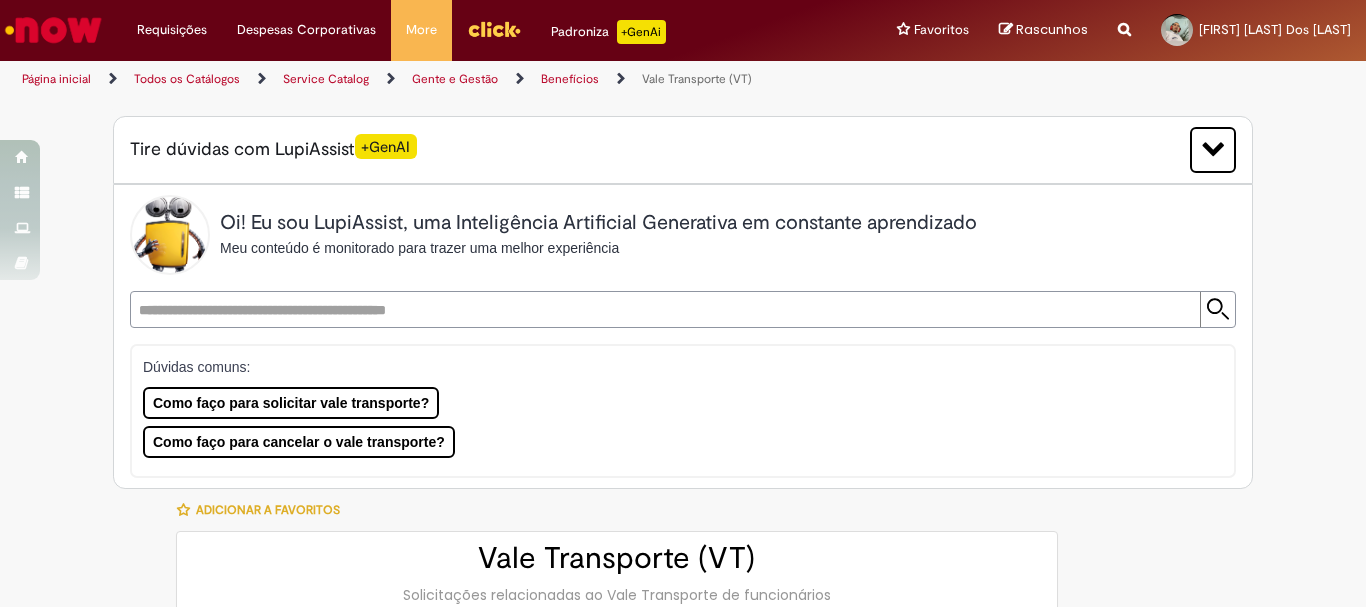 type on "**********" 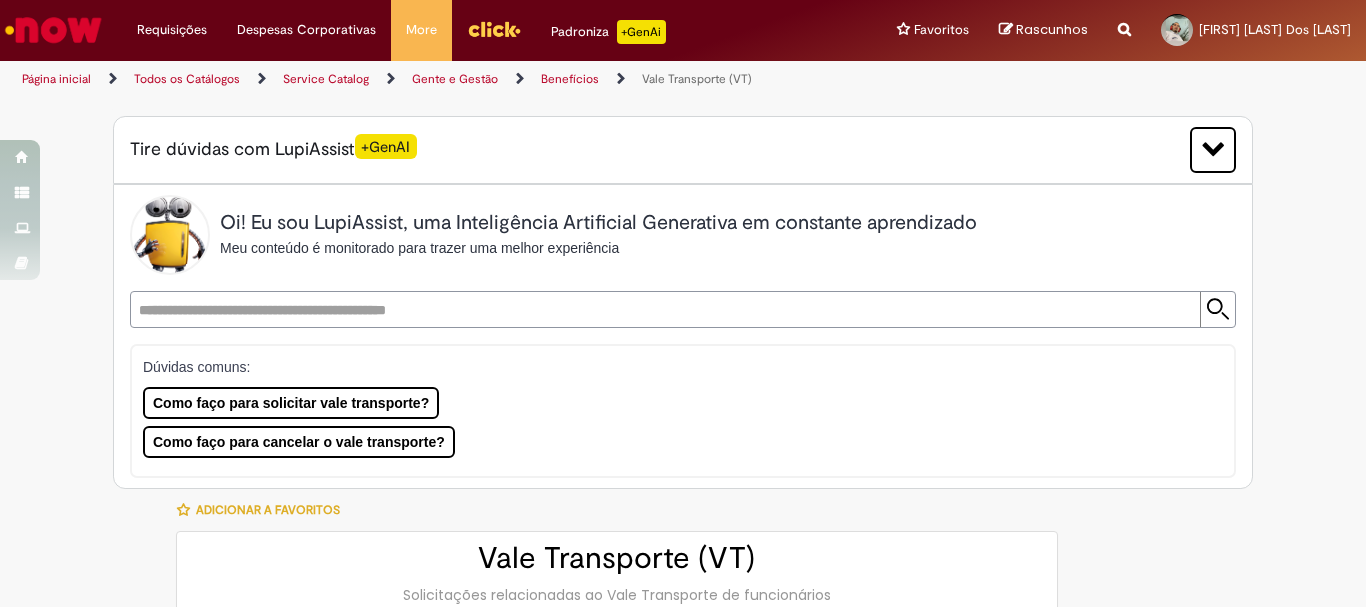 type on "**********" 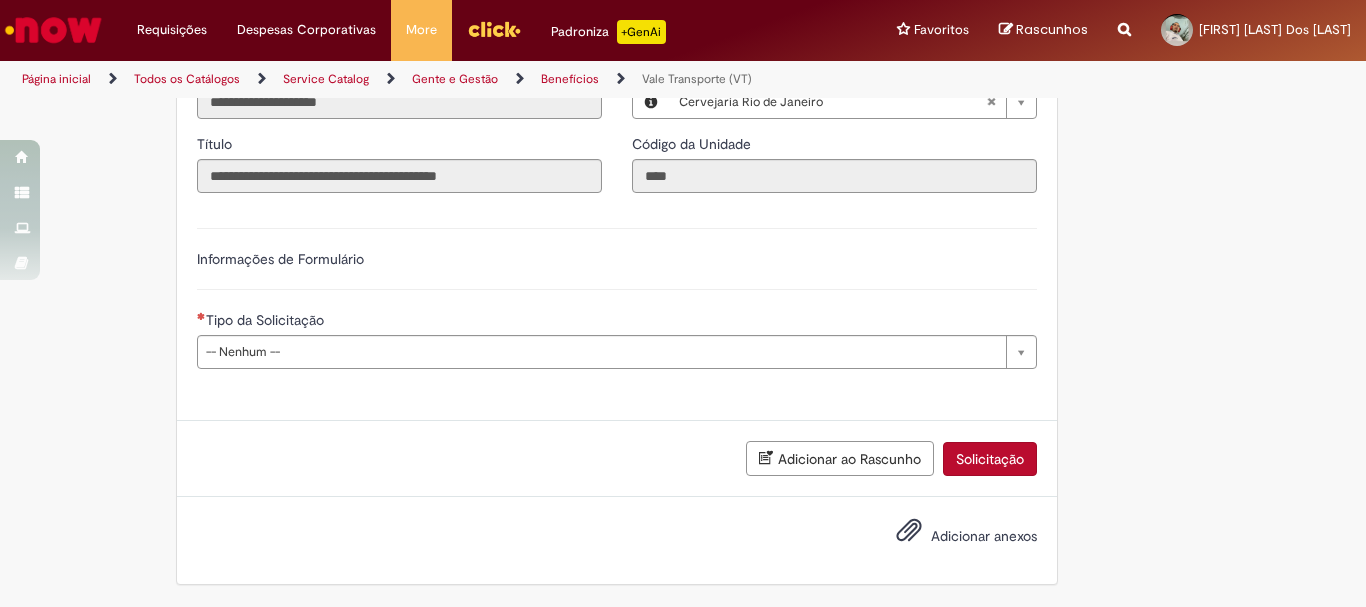 scroll, scrollTop: 875, scrollLeft: 0, axis: vertical 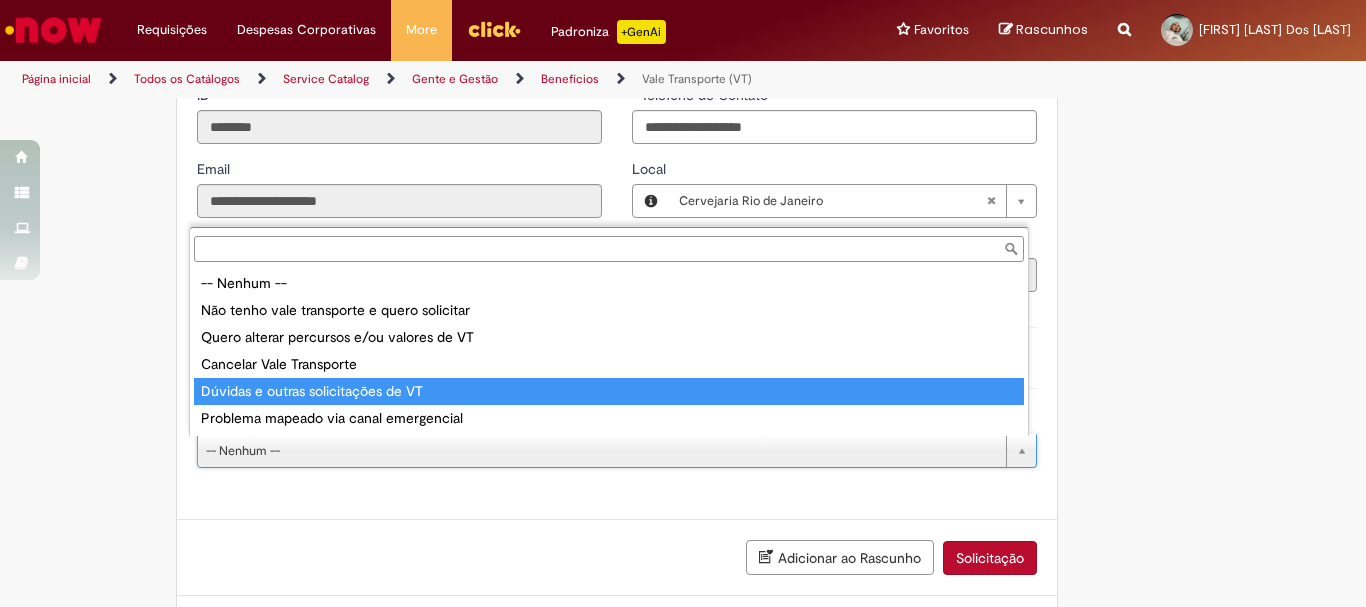 type on "**********" 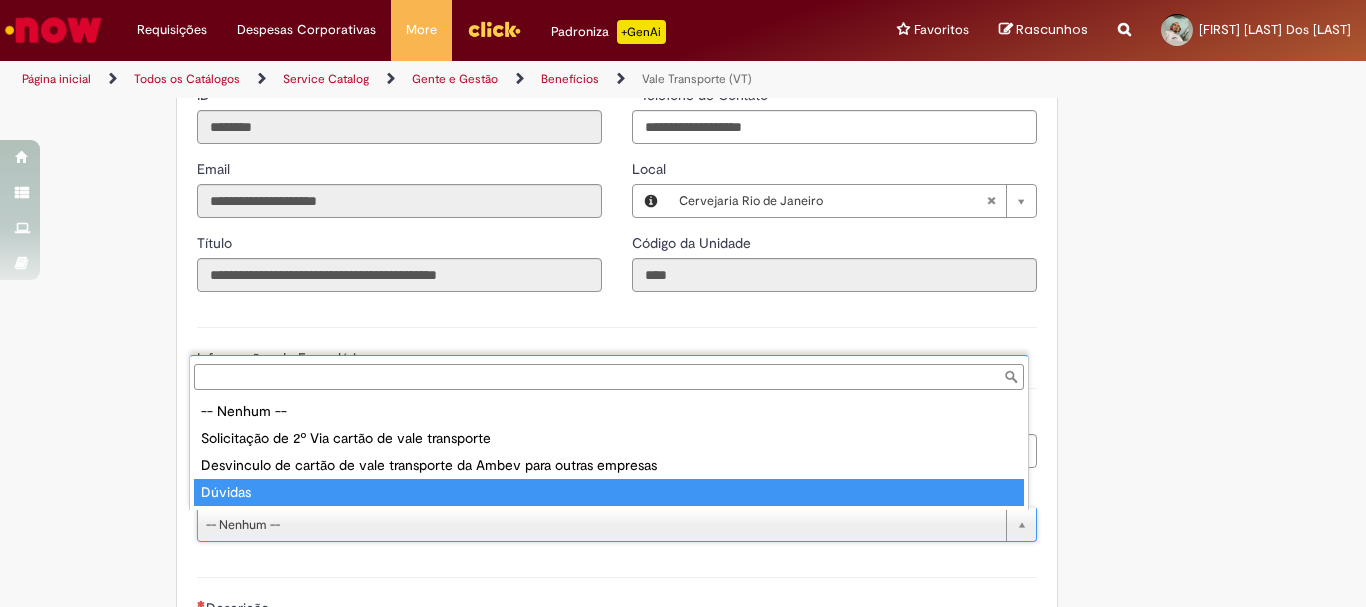 type on "*******" 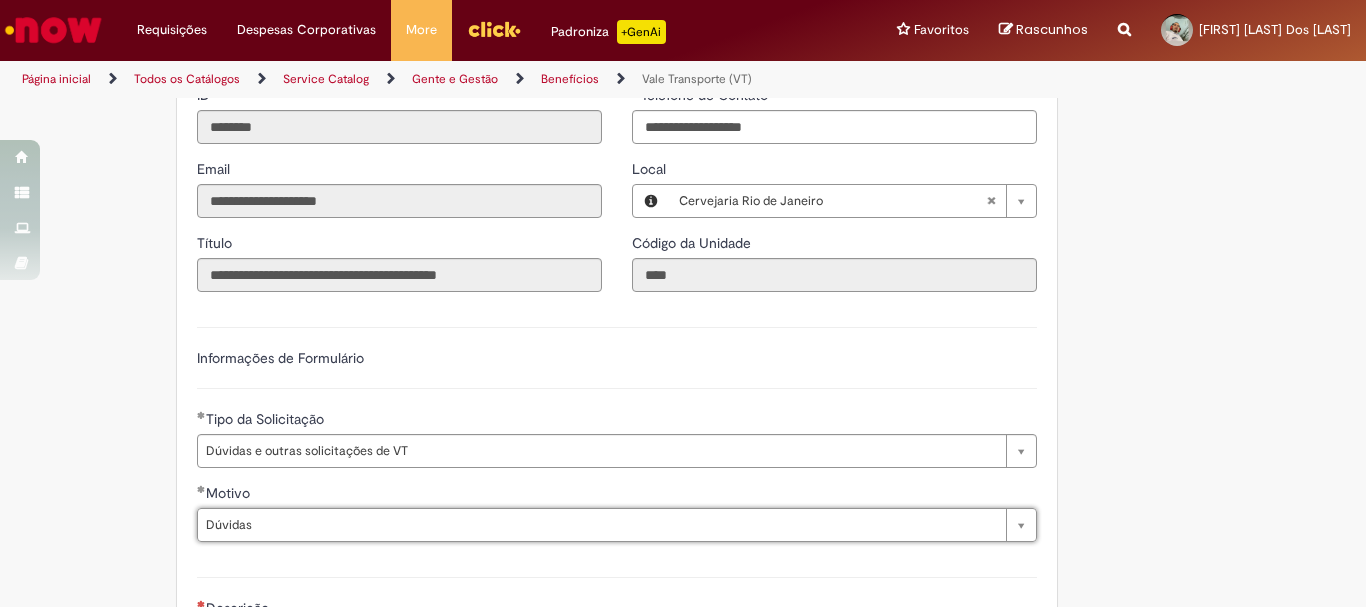 scroll, scrollTop: 1075, scrollLeft: 0, axis: vertical 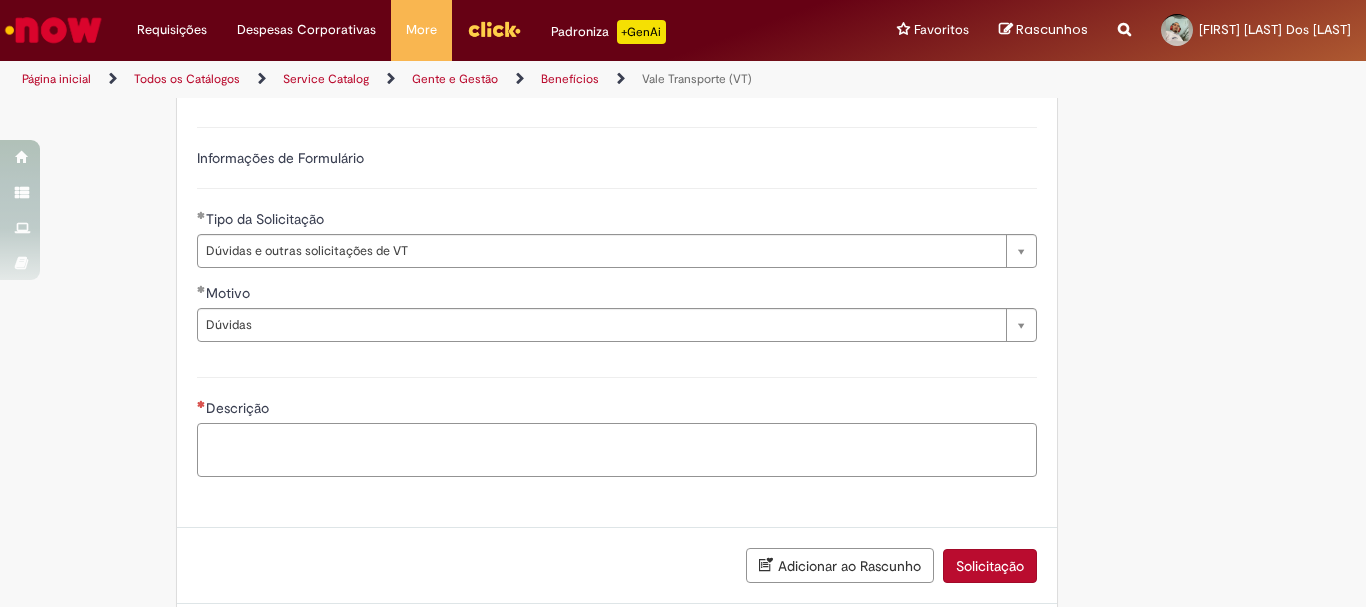 click on "Descrição" at bounding box center (617, 450) 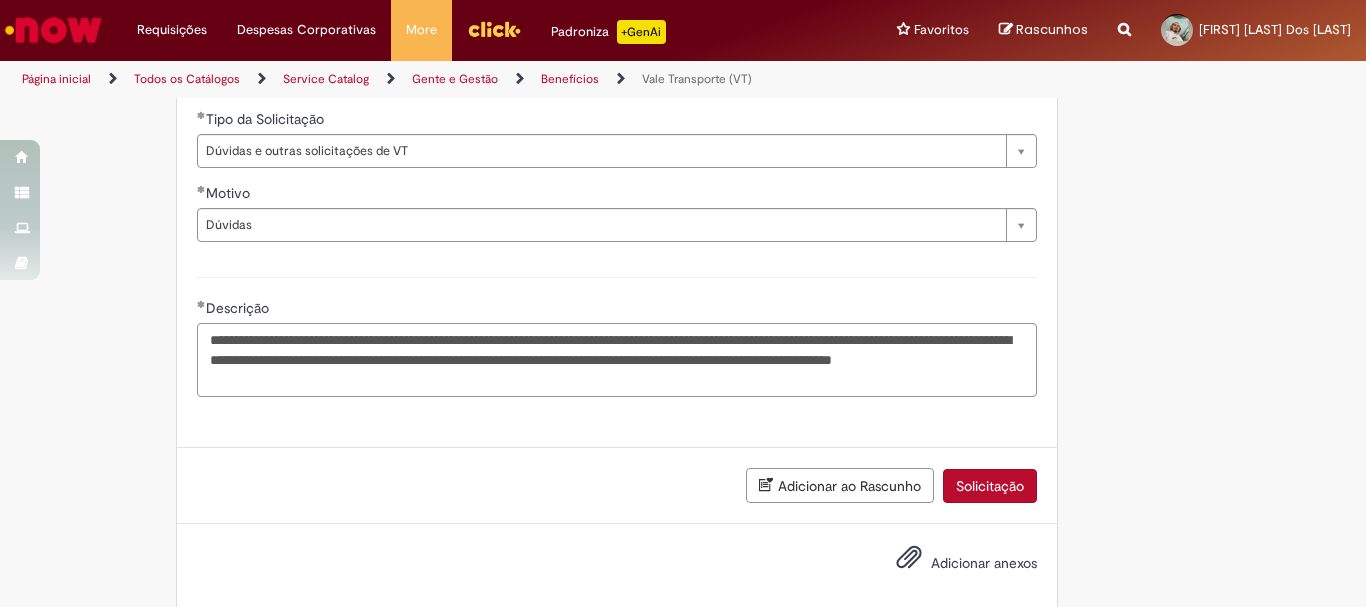 scroll, scrollTop: 1203, scrollLeft: 0, axis: vertical 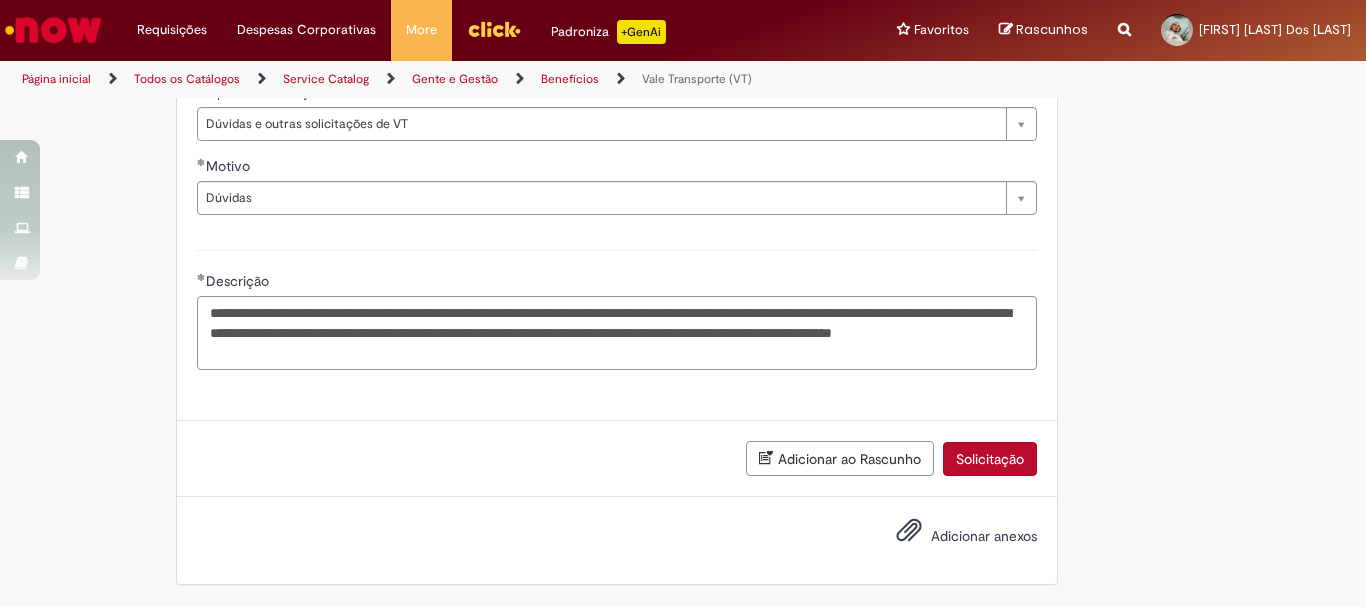 type on "**********" 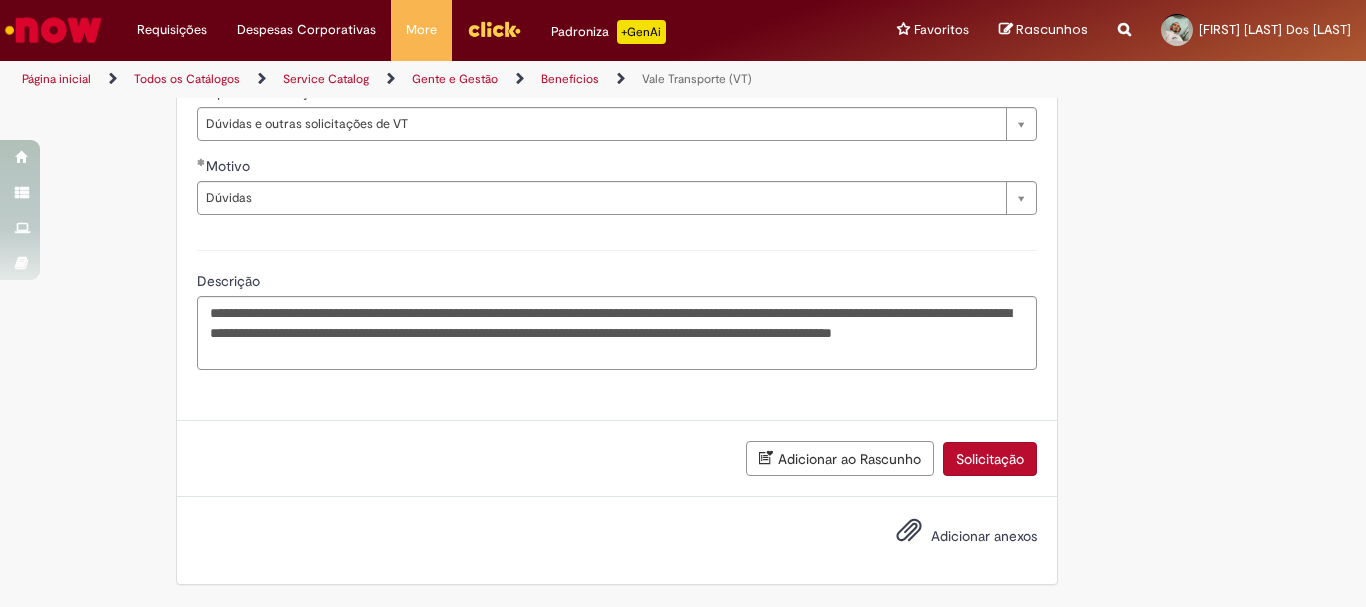click on "Adicionar anexos" at bounding box center (984, 536) 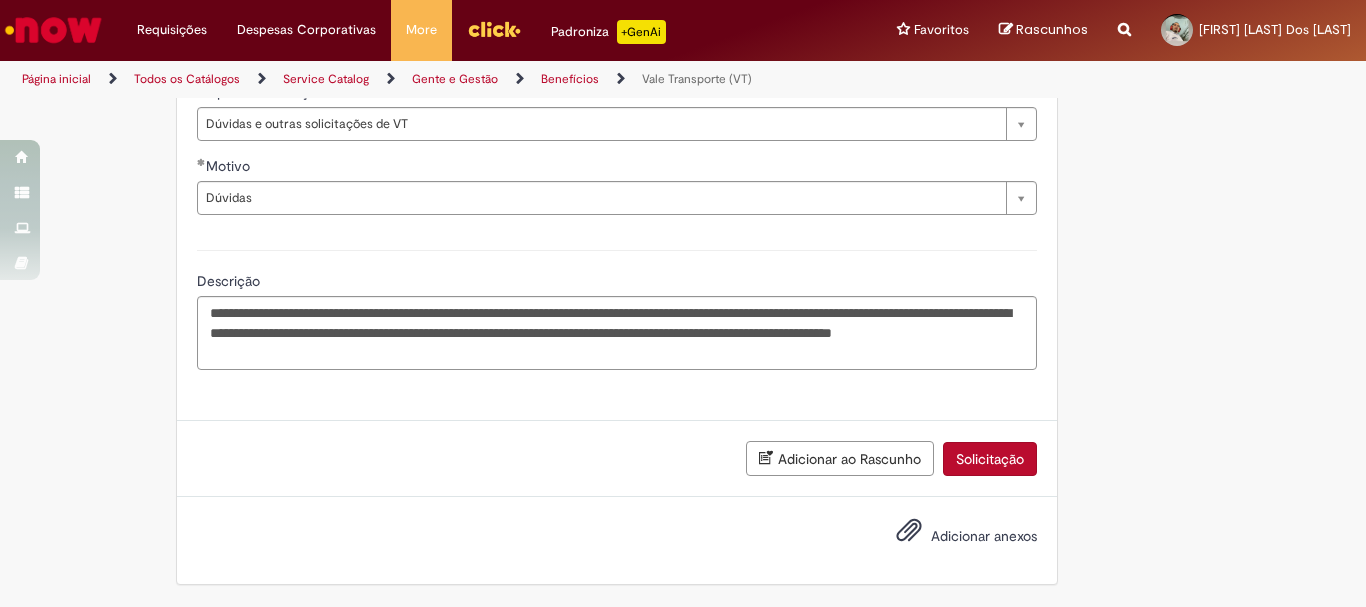 click on "Adicionar anexos" at bounding box center [984, 536] 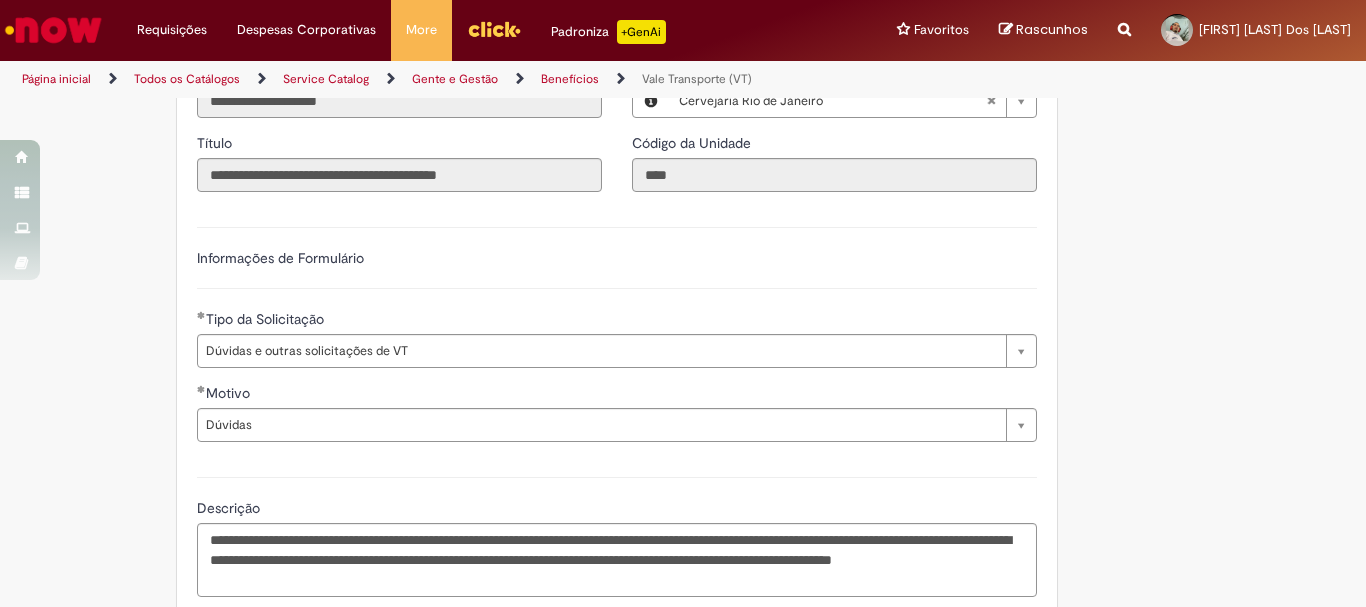 scroll, scrollTop: 1275, scrollLeft: 0, axis: vertical 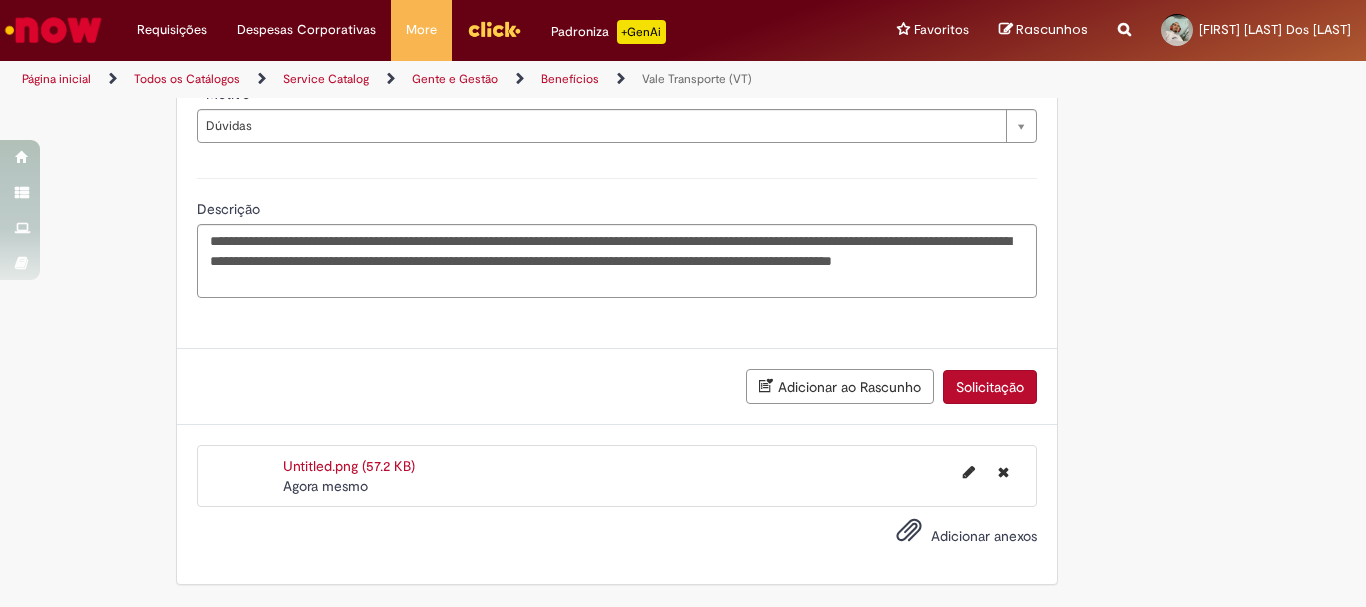 click on "Solicitação" at bounding box center (990, 387) 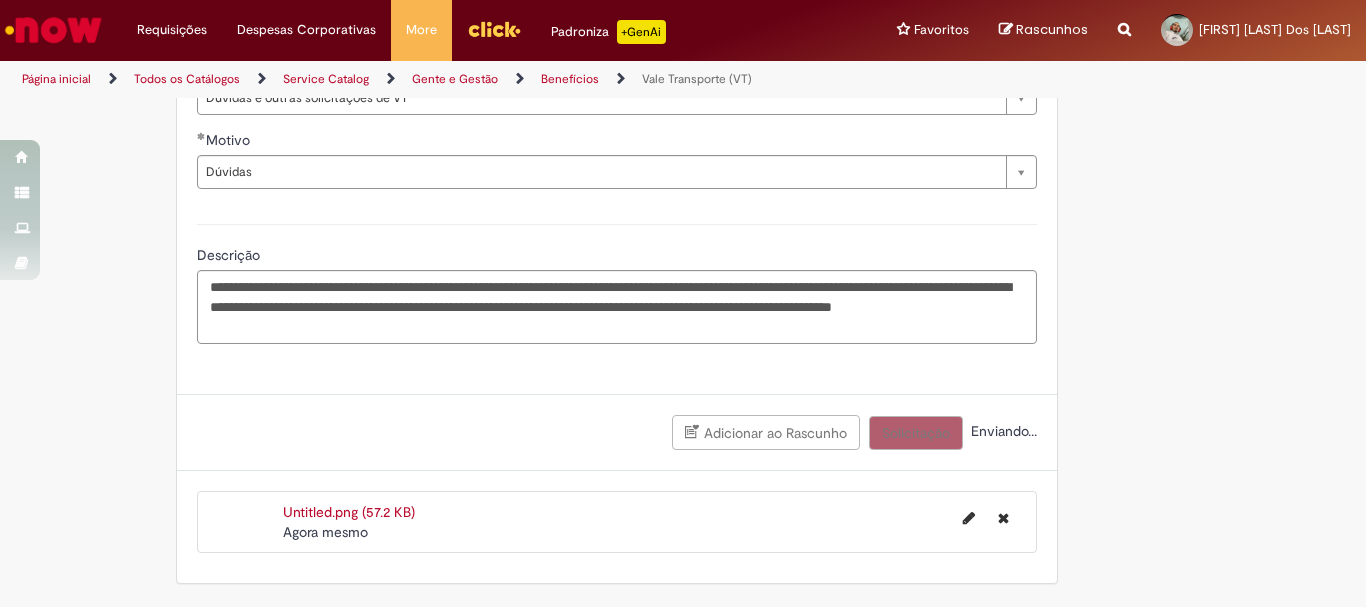 scroll, scrollTop: 1229, scrollLeft: 0, axis: vertical 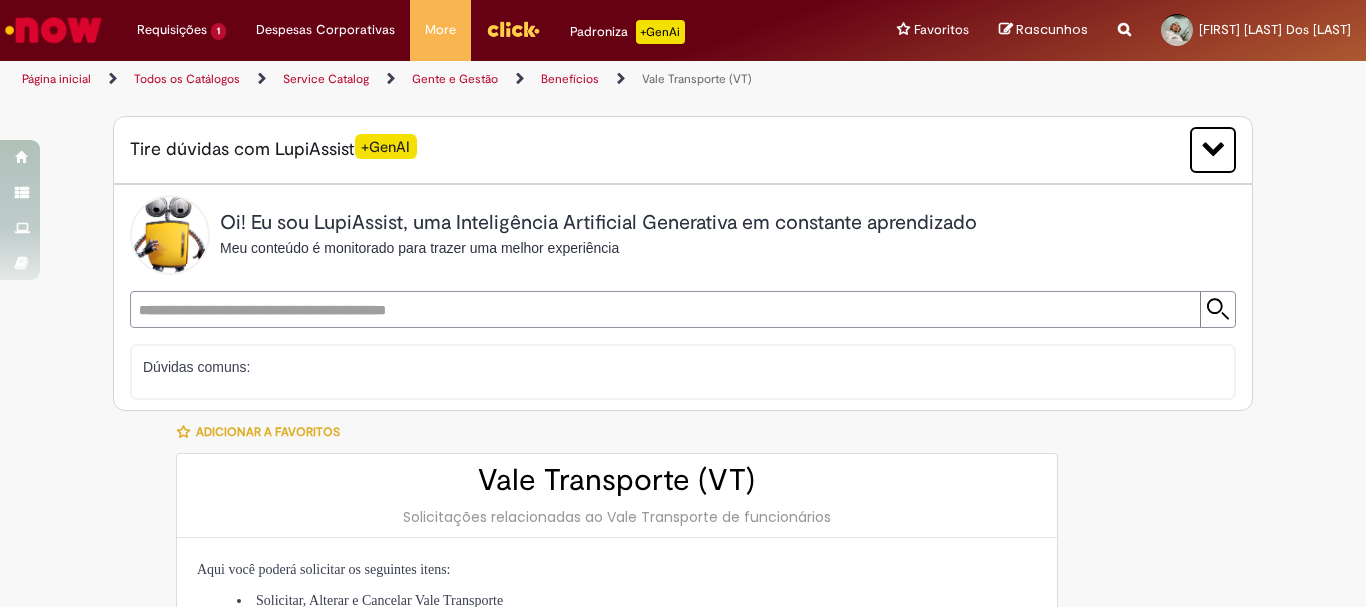 type on "********" 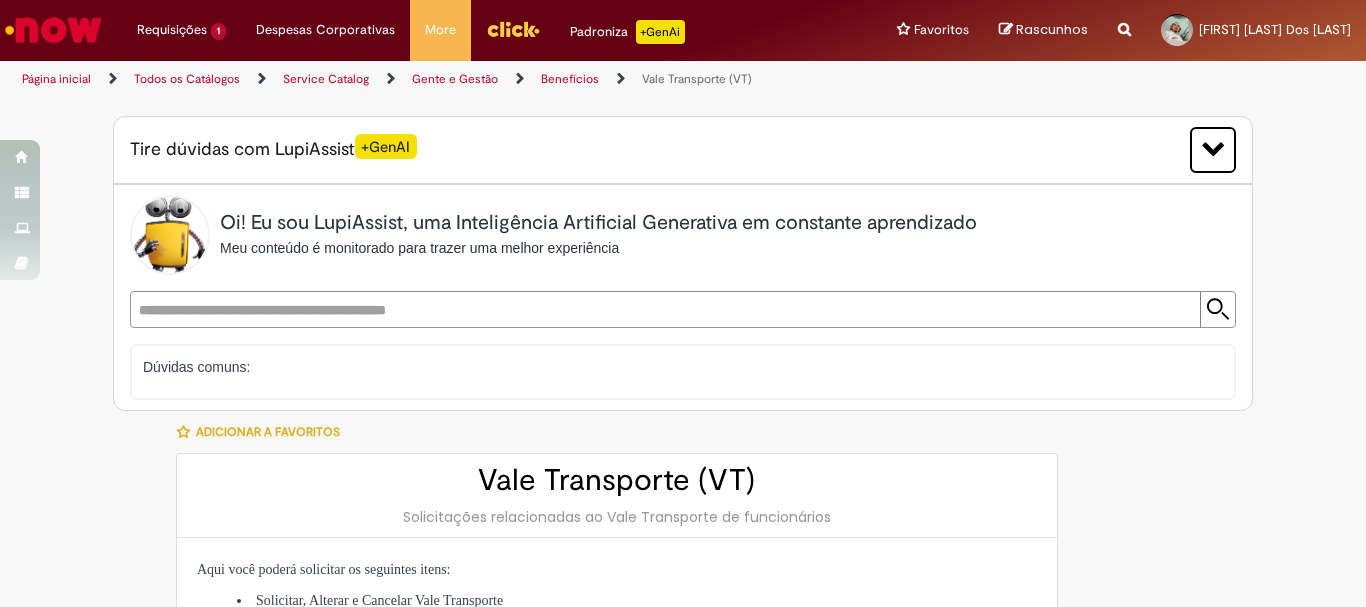 type on "**********" 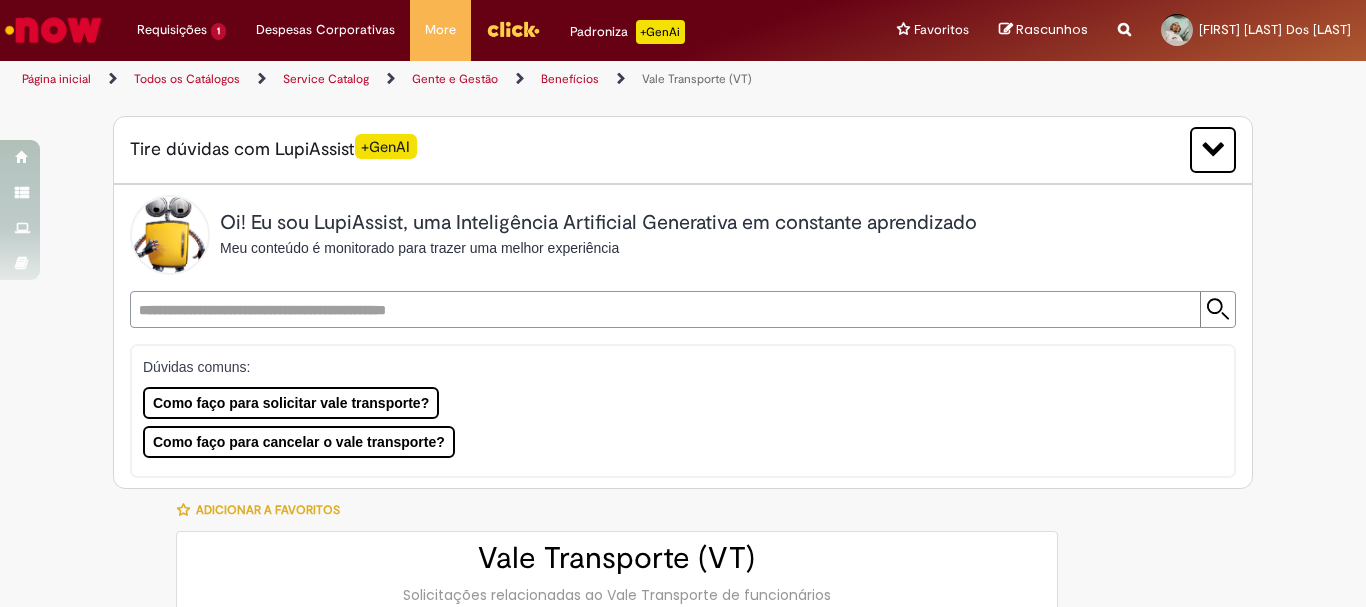 type on "**********" 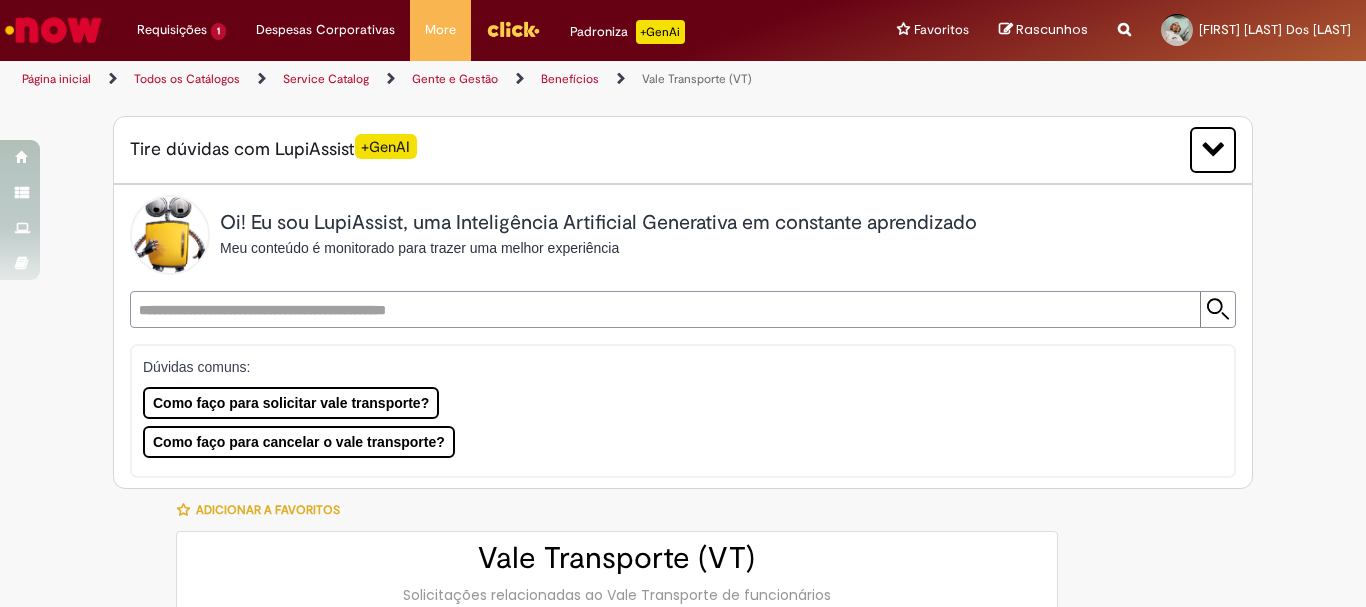 type on "**********" 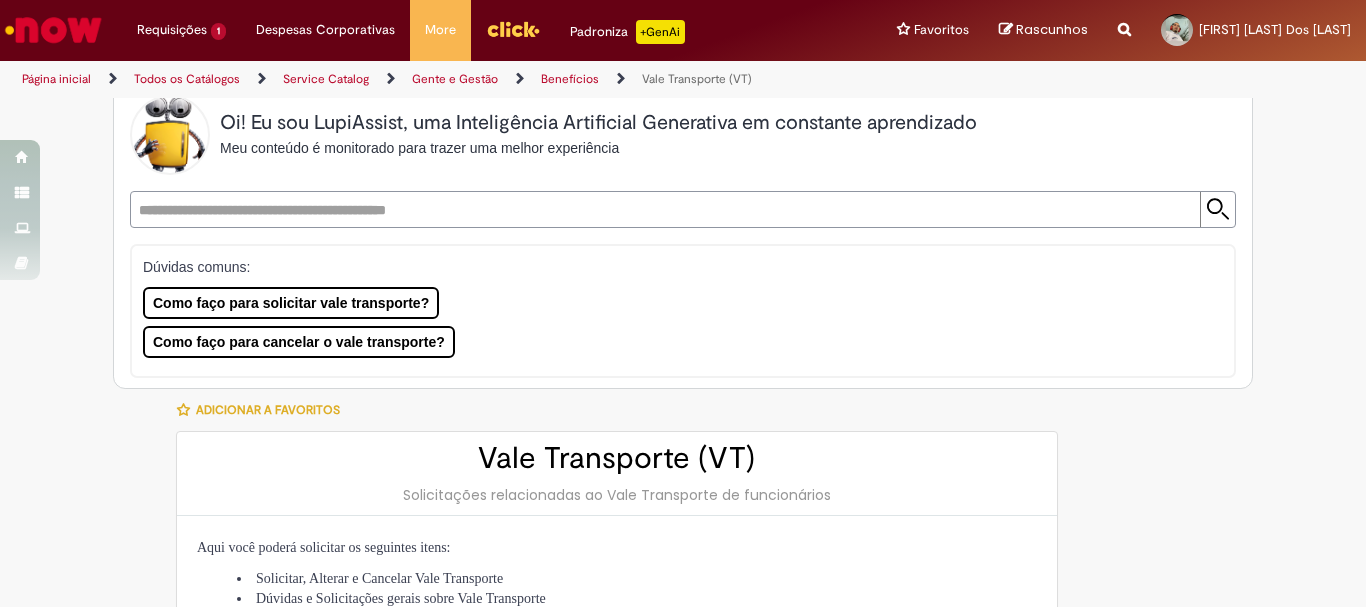 scroll, scrollTop: 0, scrollLeft: 0, axis: both 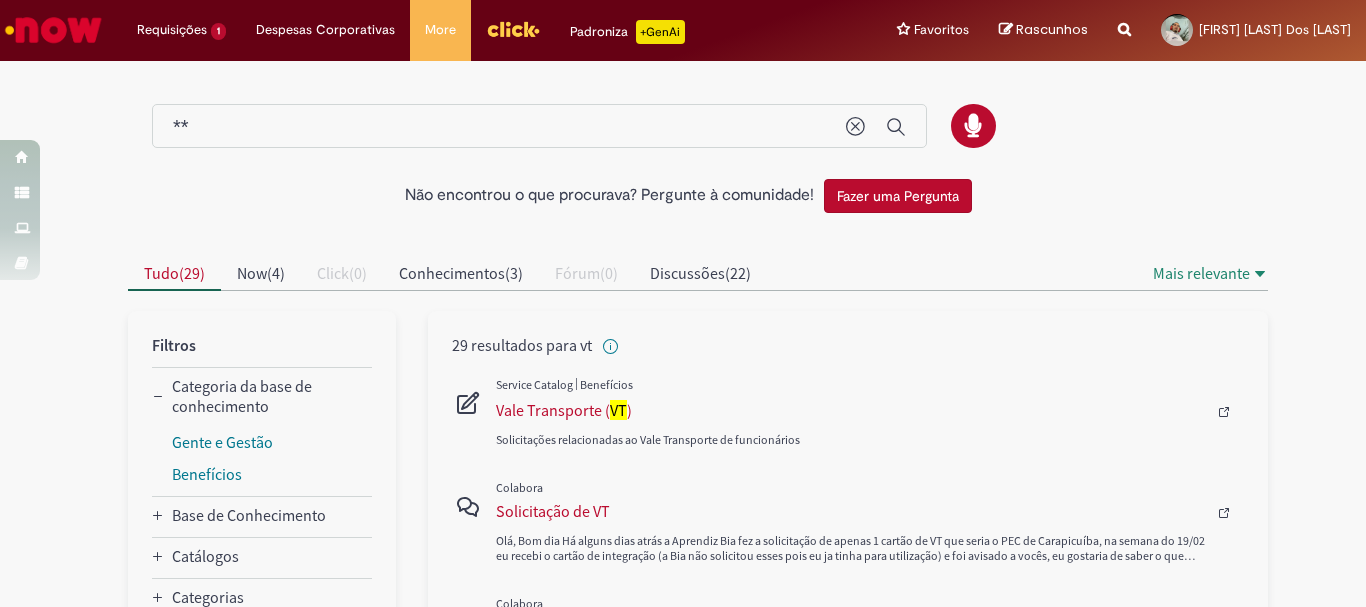 click on "**" at bounding box center [499, 127] 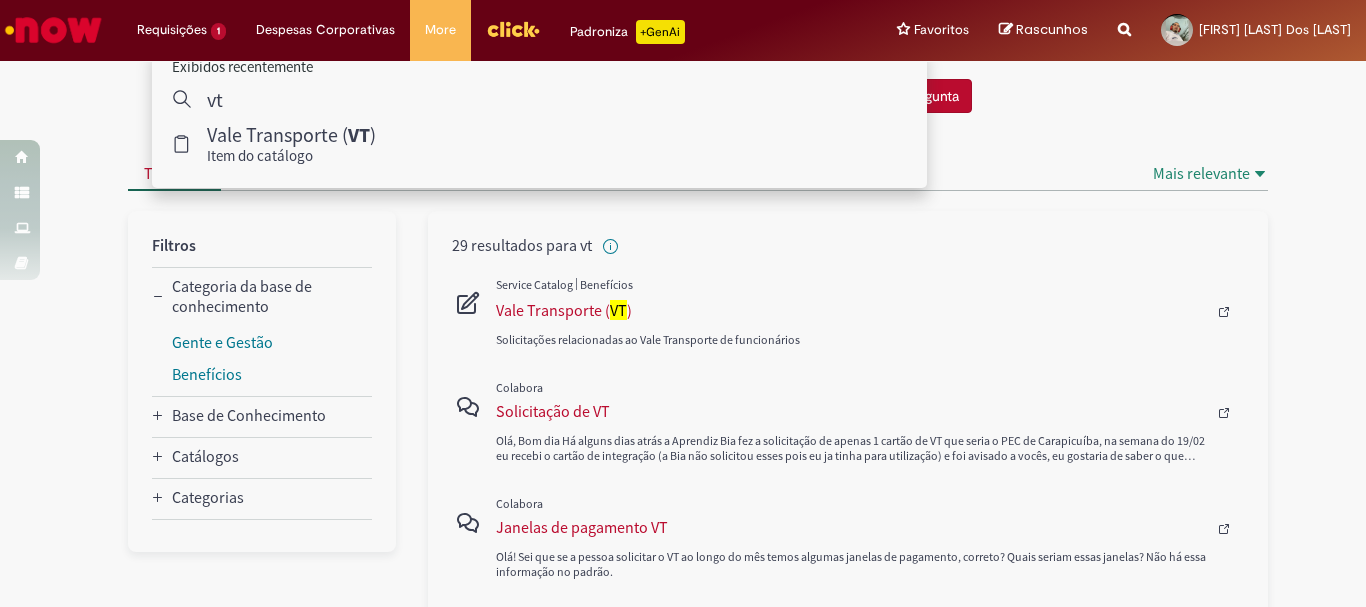 scroll, scrollTop: 0, scrollLeft: 0, axis: both 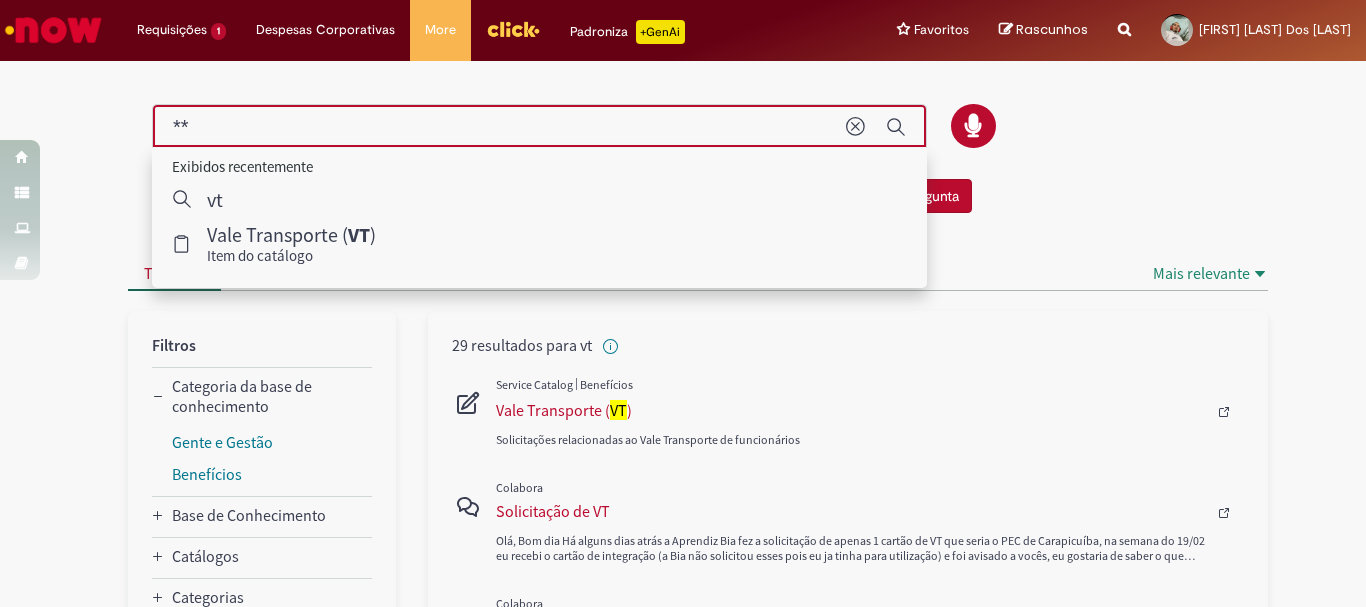 type on "*" 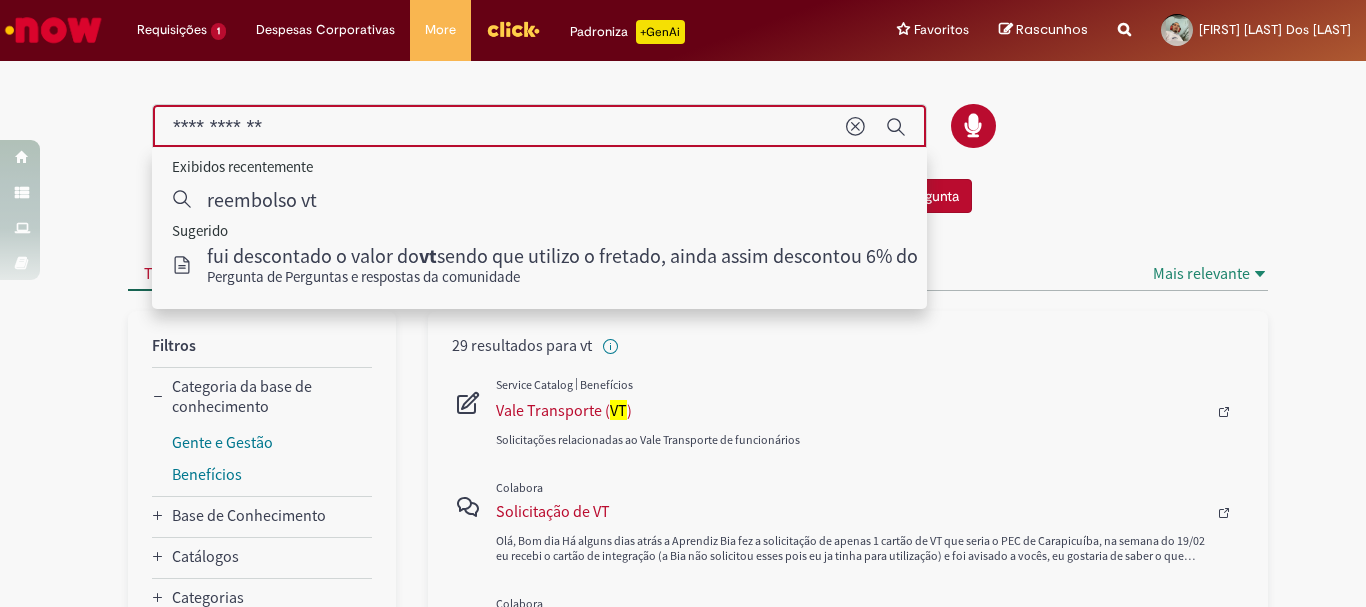 type on "**********" 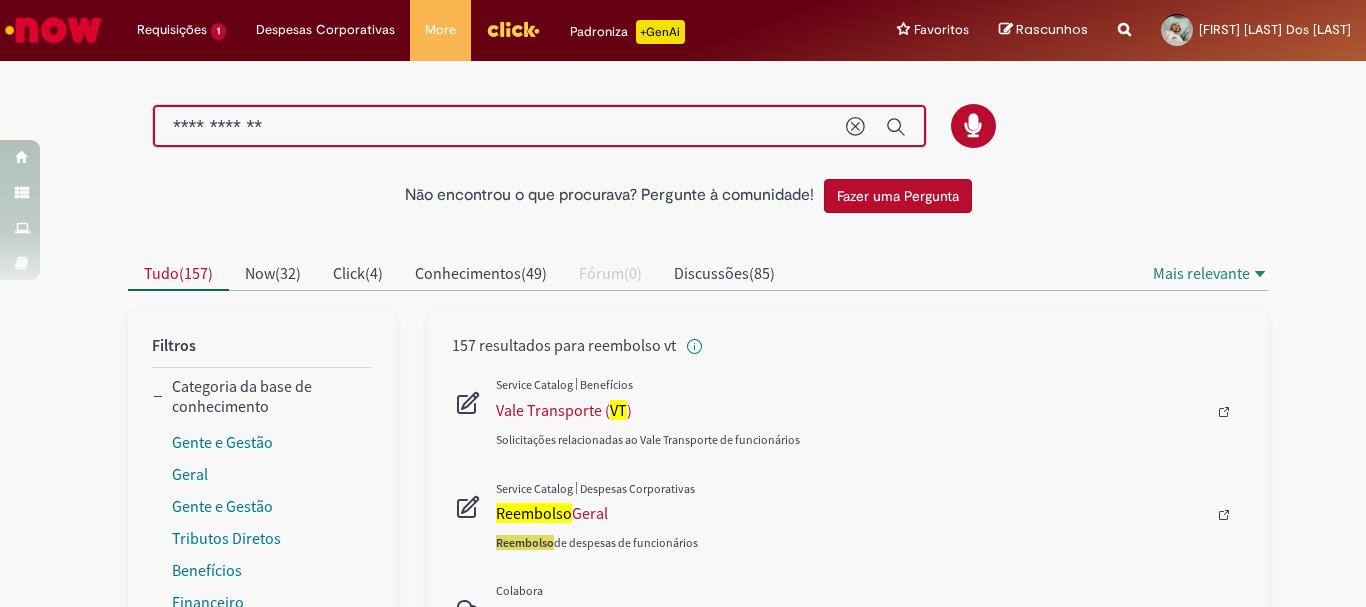 scroll, scrollTop: 200, scrollLeft: 0, axis: vertical 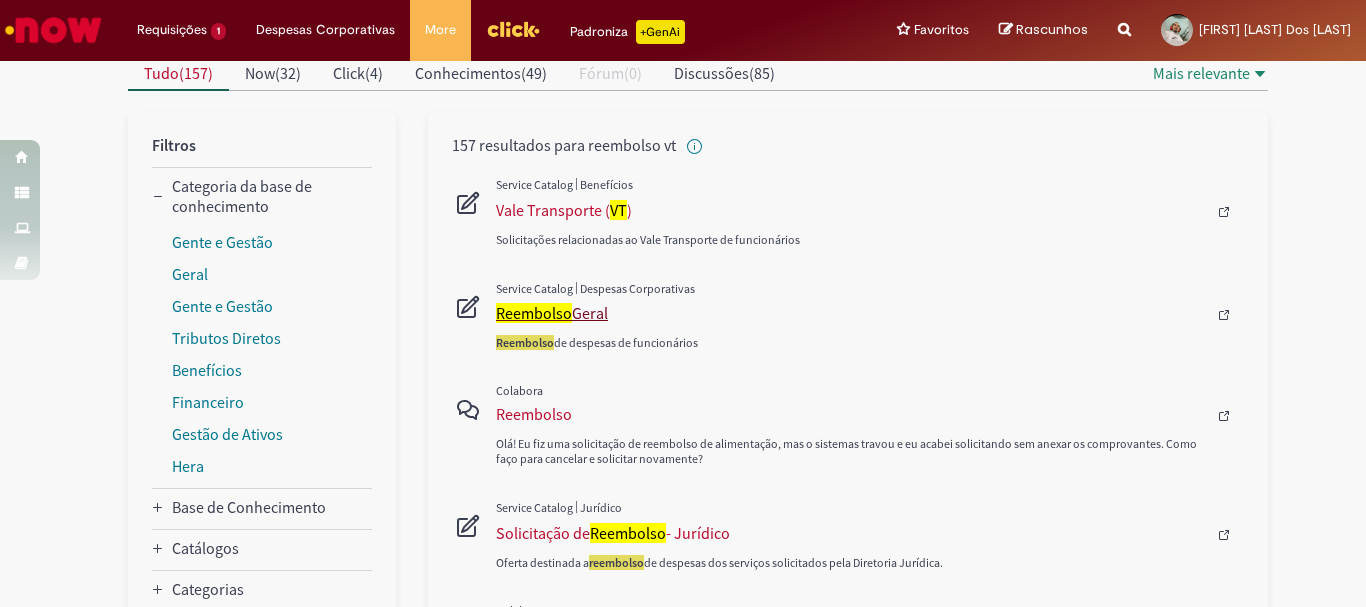 click on "Reembolso  Geral" at bounding box center (851, 313) 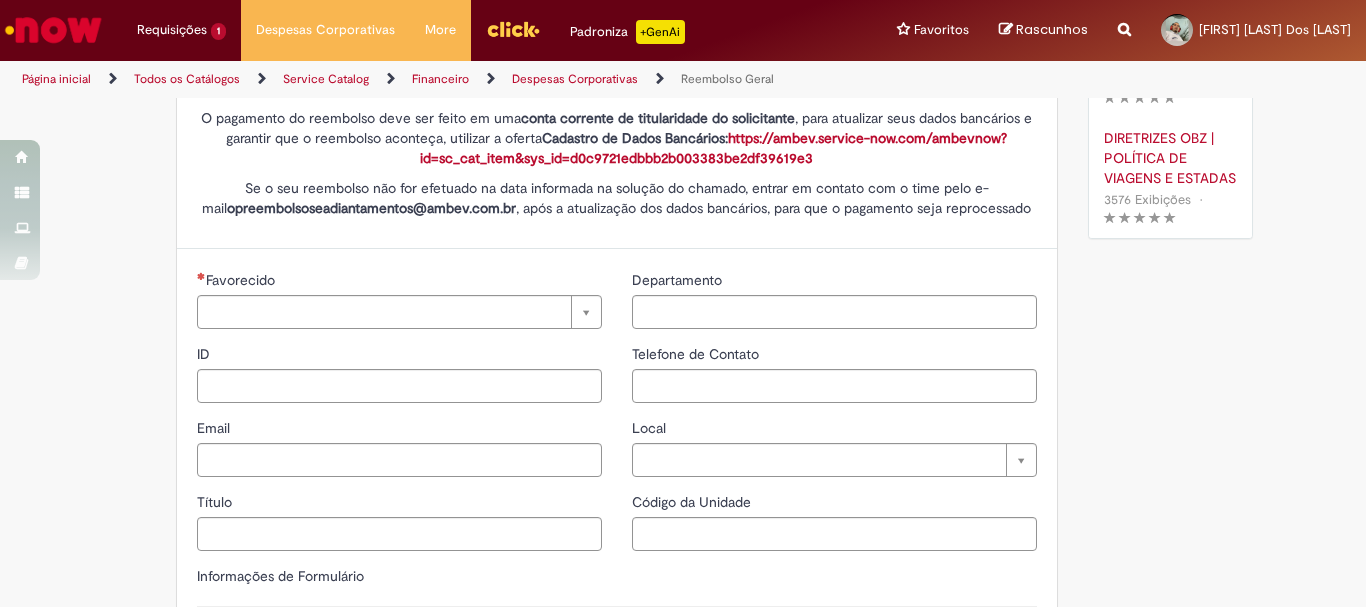 type on "********" 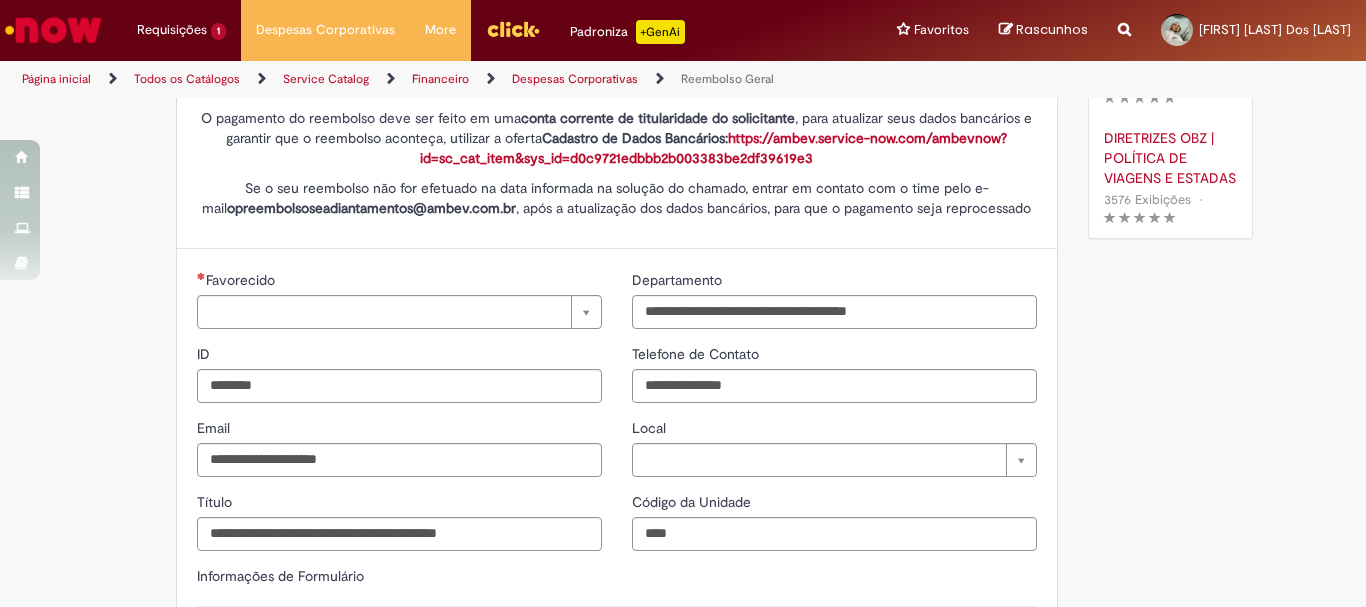 scroll, scrollTop: 0, scrollLeft: 0, axis: both 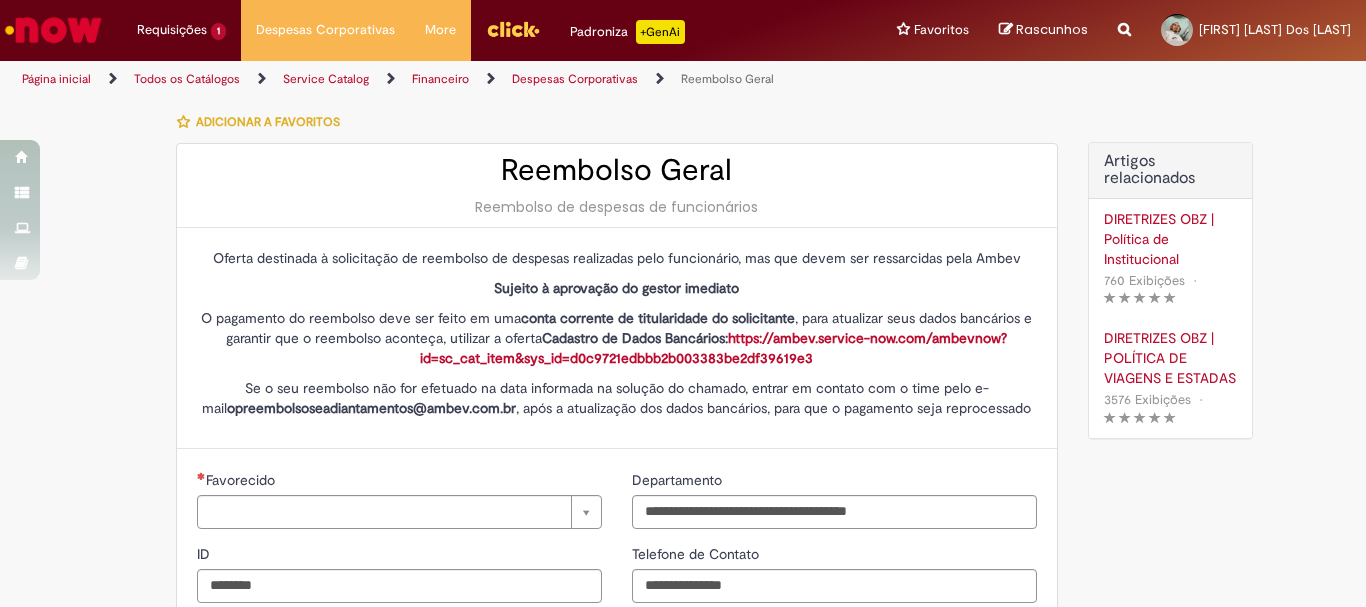 type on "**********" 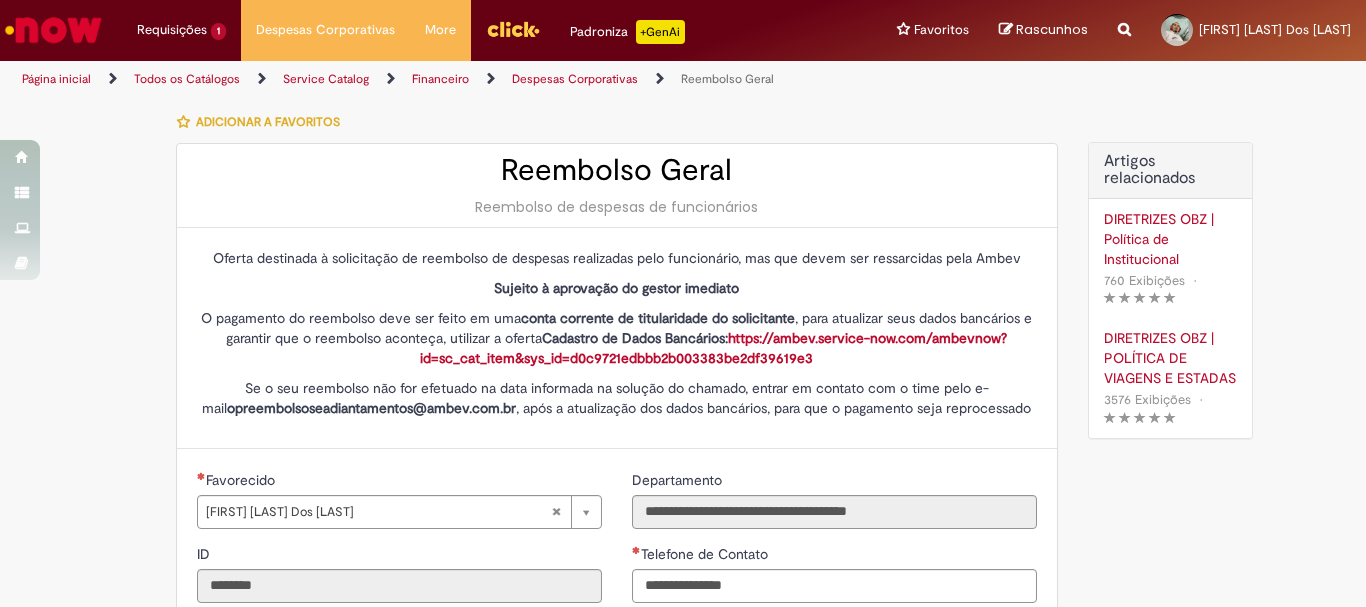 type on "**********" 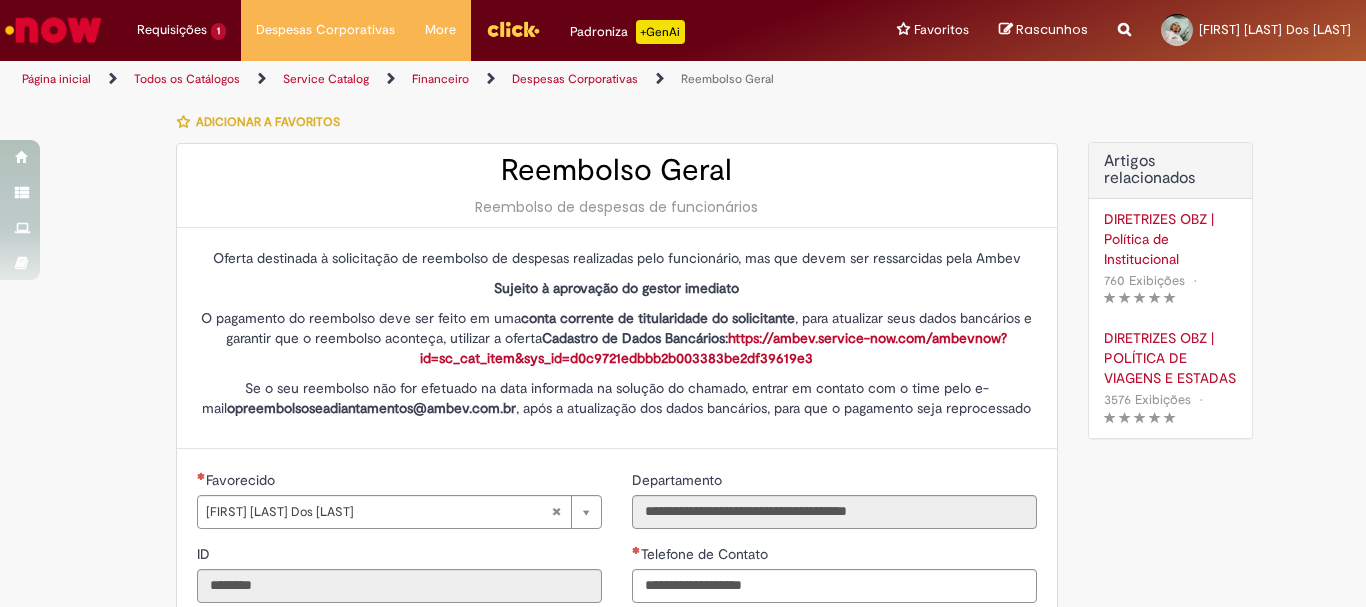 type on "**********" 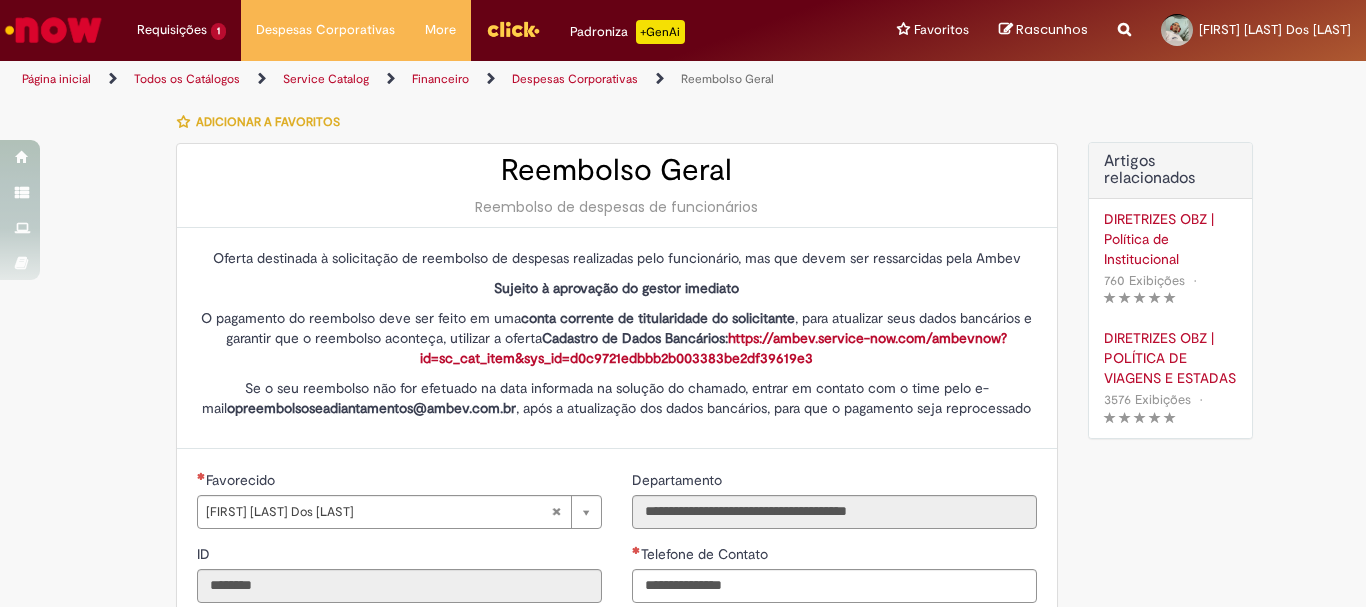 type on "**********" 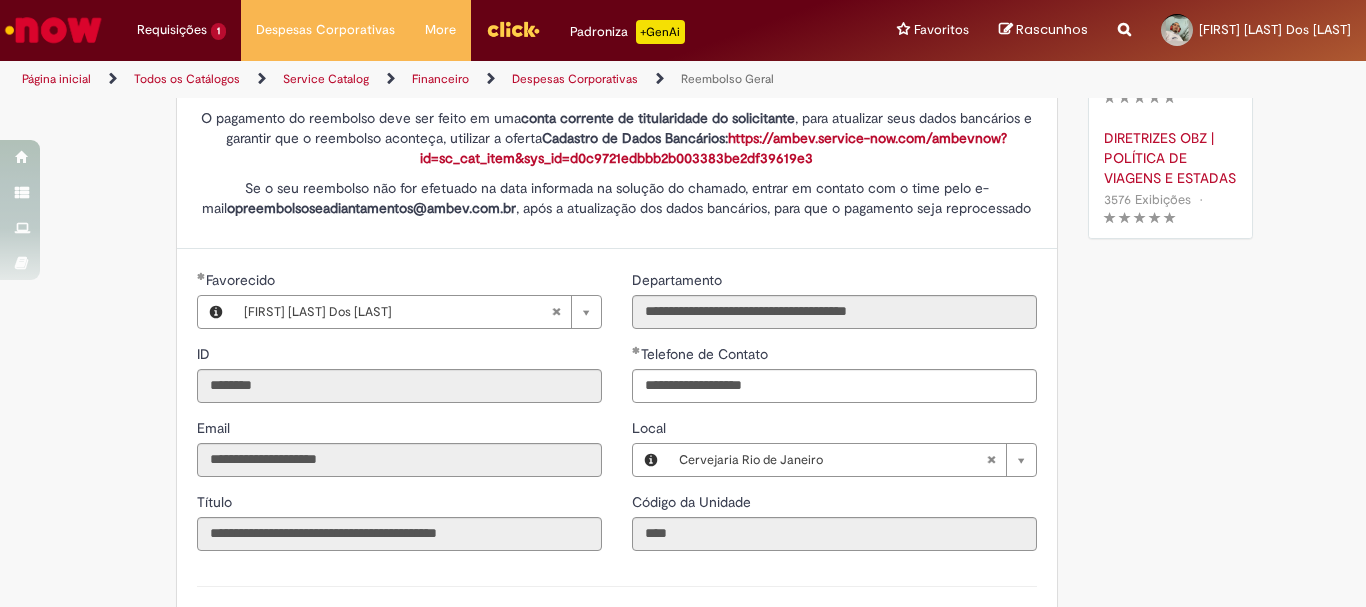 scroll, scrollTop: 400, scrollLeft: 0, axis: vertical 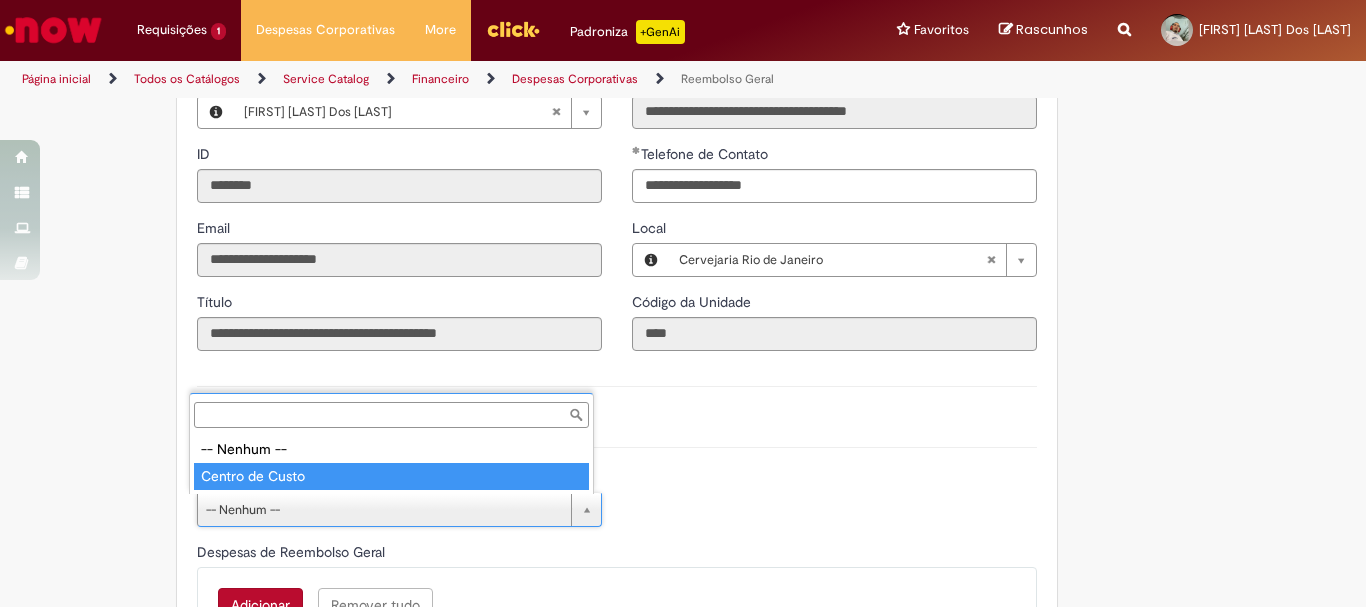 type on "**********" 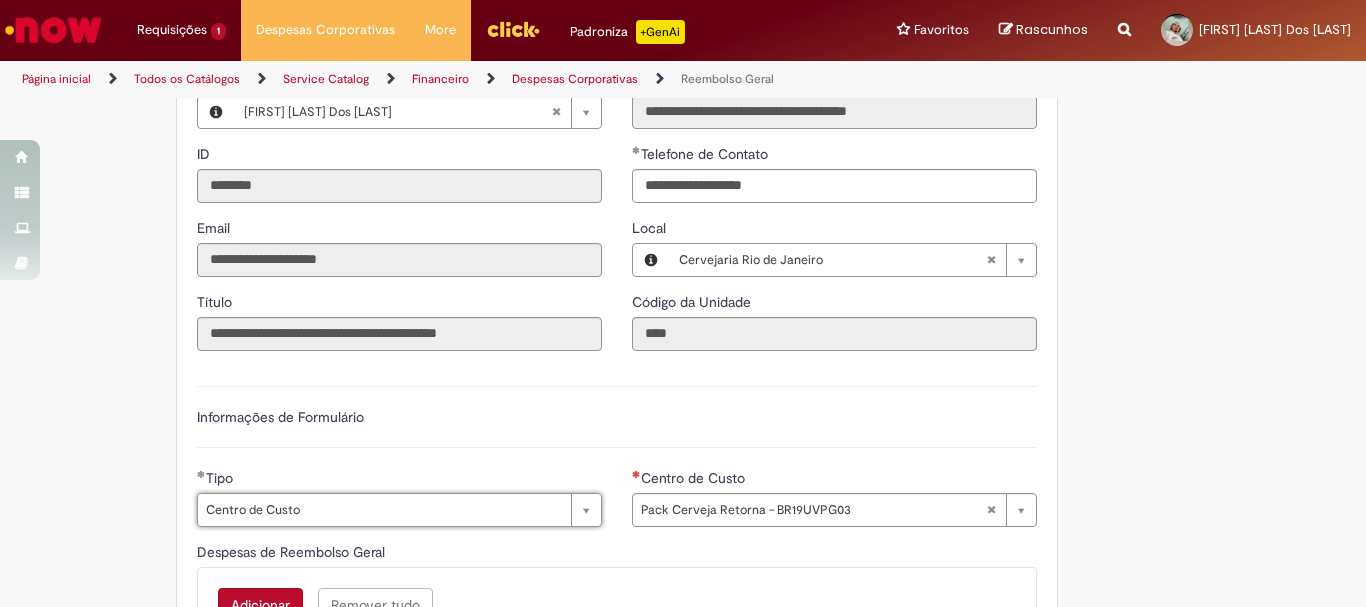 type on "**********" 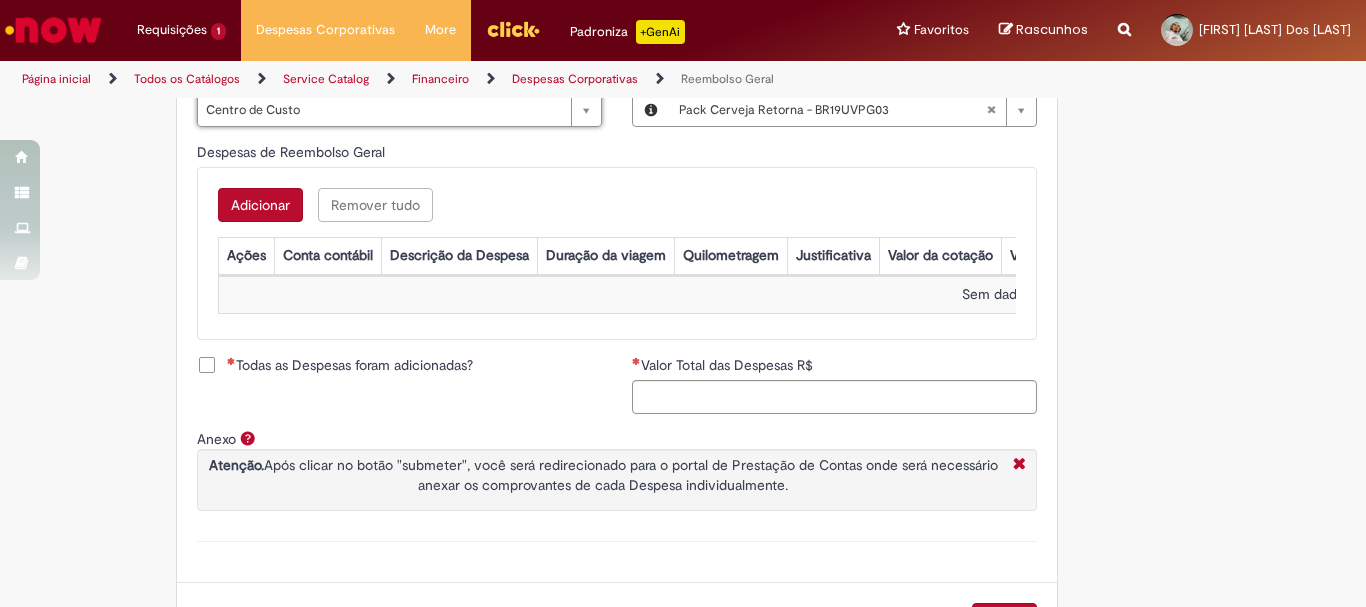 scroll, scrollTop: 889, scrollLeft: 0, axis: vertical 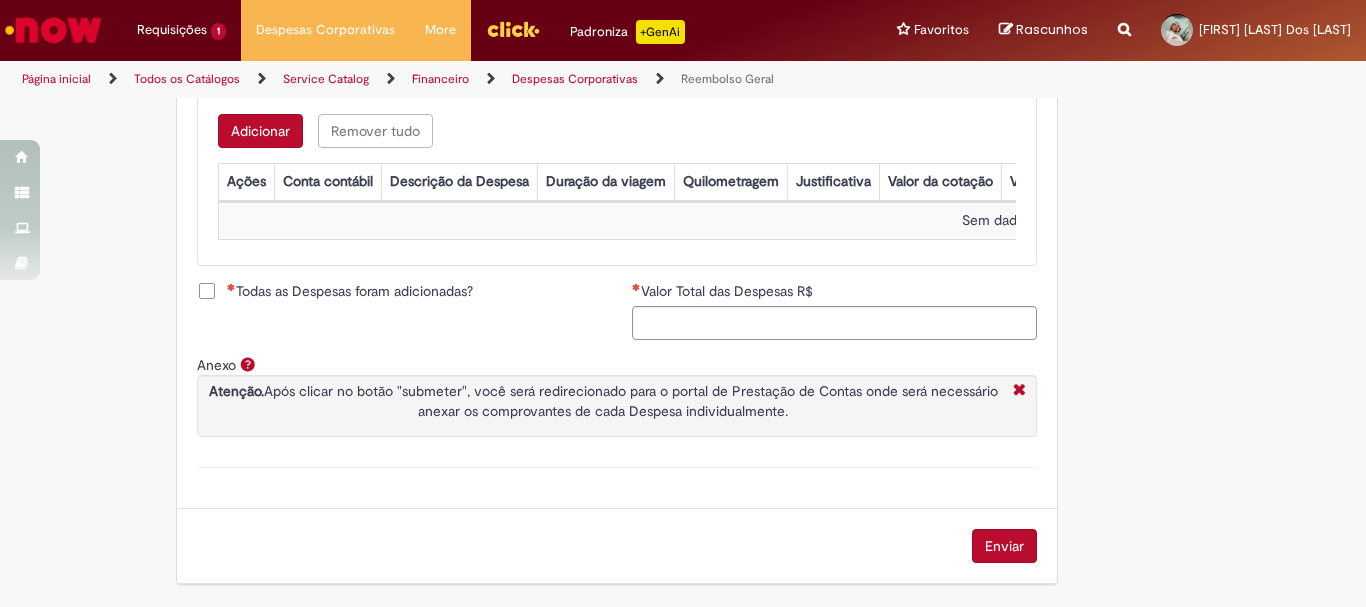 click on "Todas as Despesas foram adicionadas?" at bounding box center [350, 291] 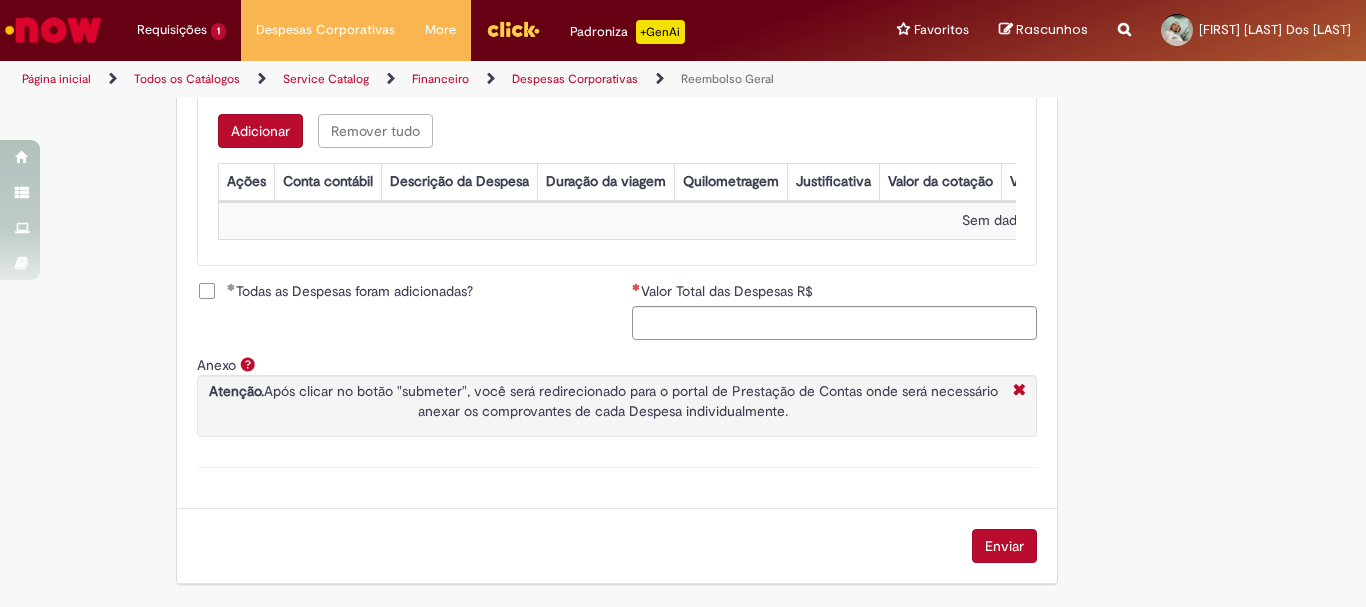 click on "Valor Total das Despesas R$" at bounding box center (729, 291) 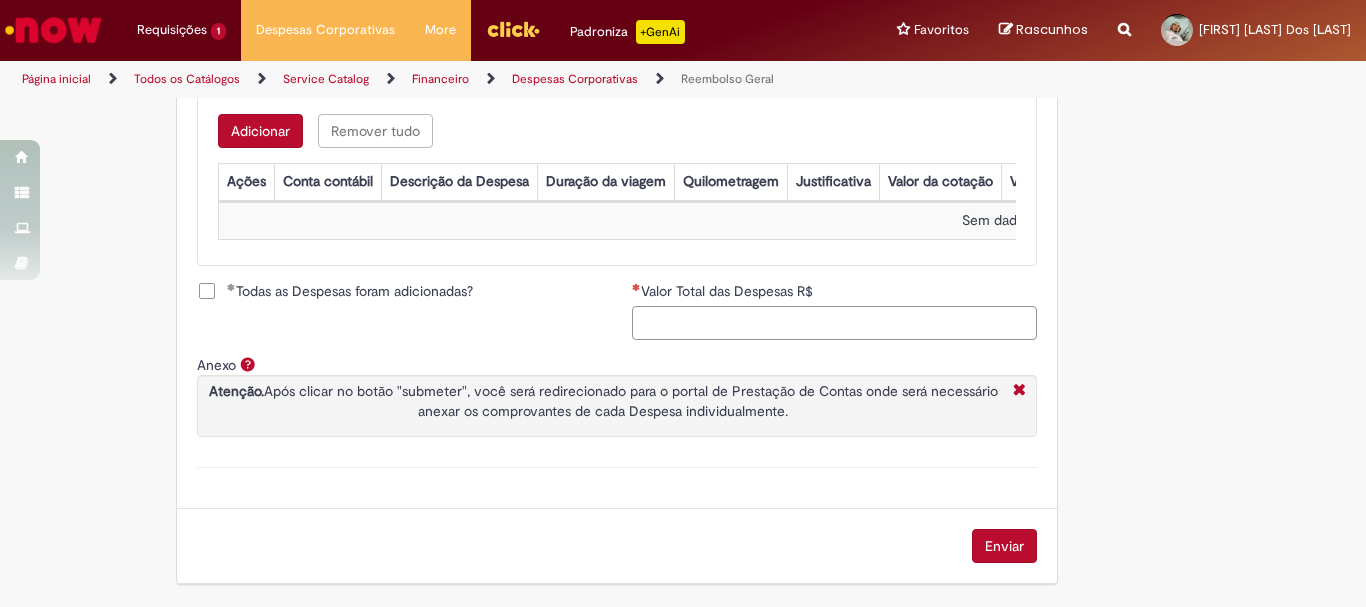 click on "Valor Total das Despesas R$" at bounding box center (834, 323) 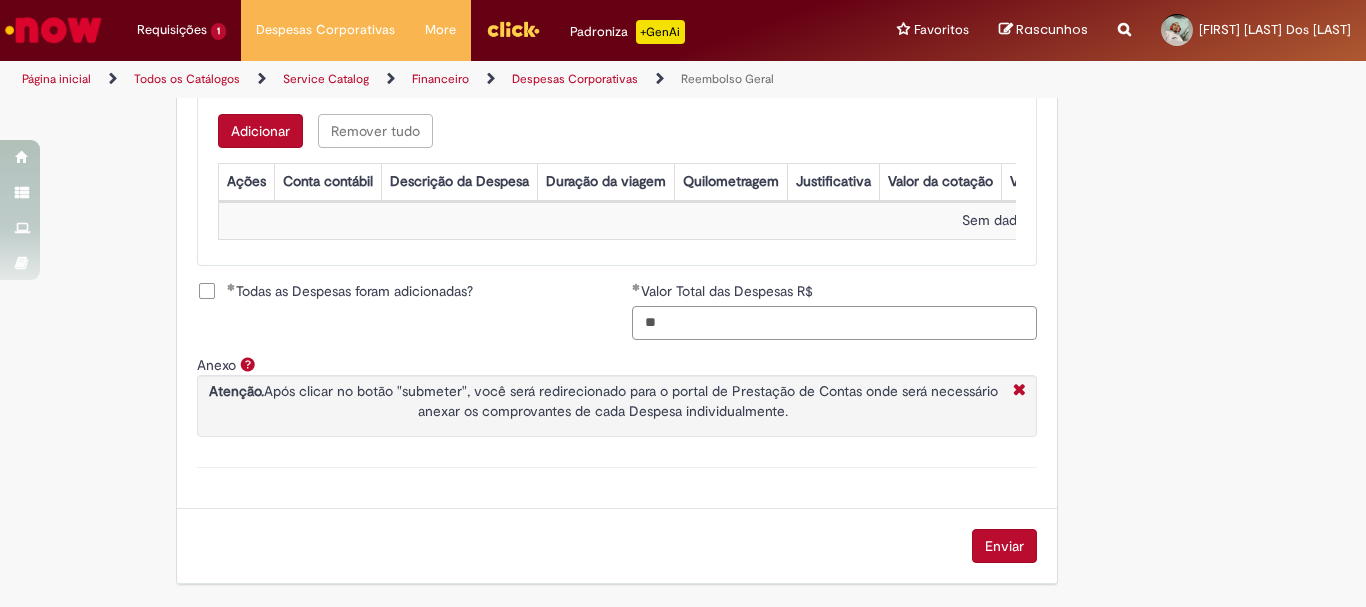 type on "*" 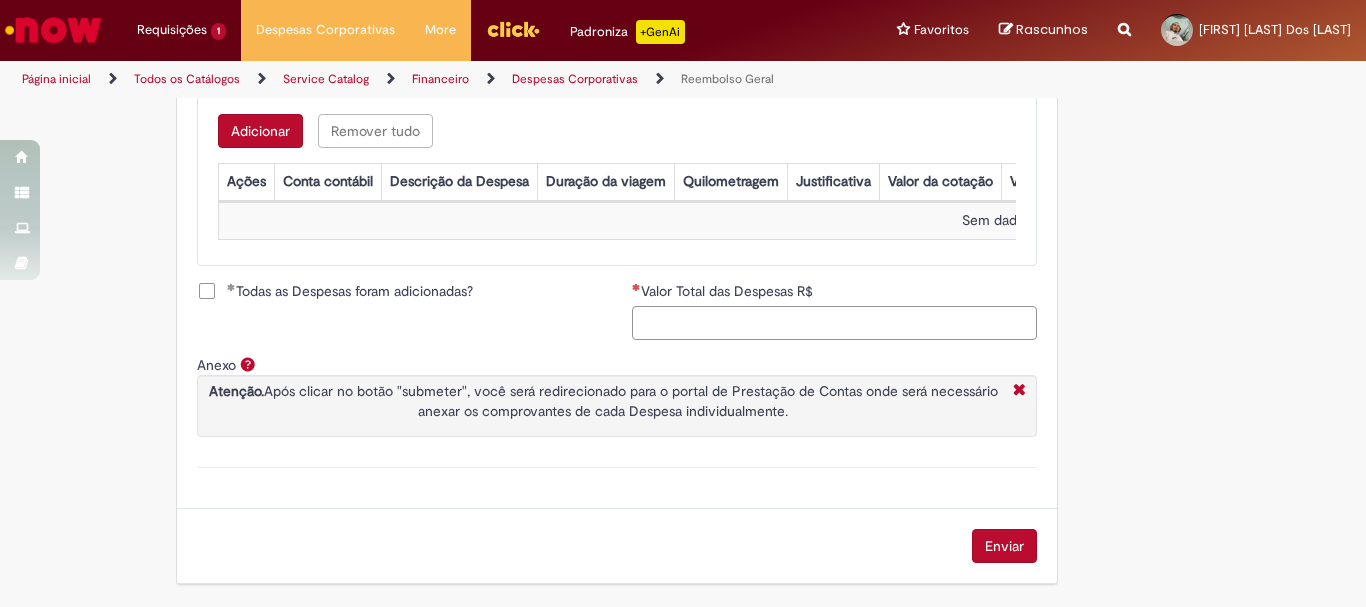 click on "Valor Total das Despesas R$" at bounding box center [834, 323] 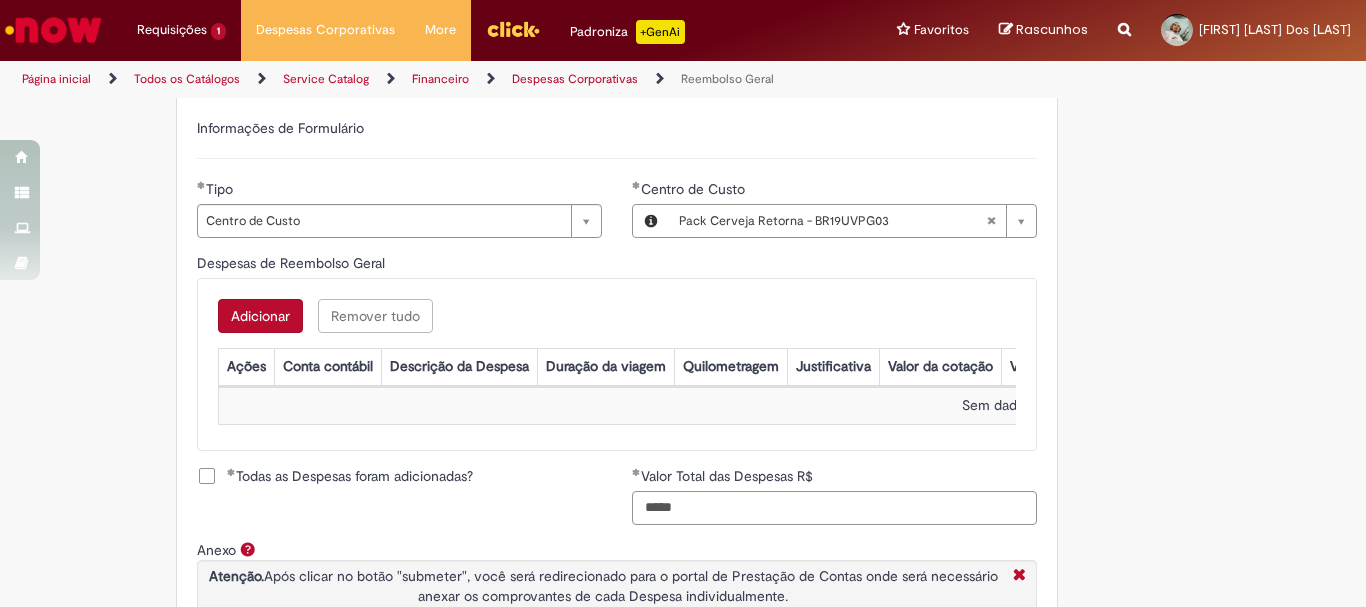 scroll, scrollTop: 889, scrollLeft: 0, axis: vertical 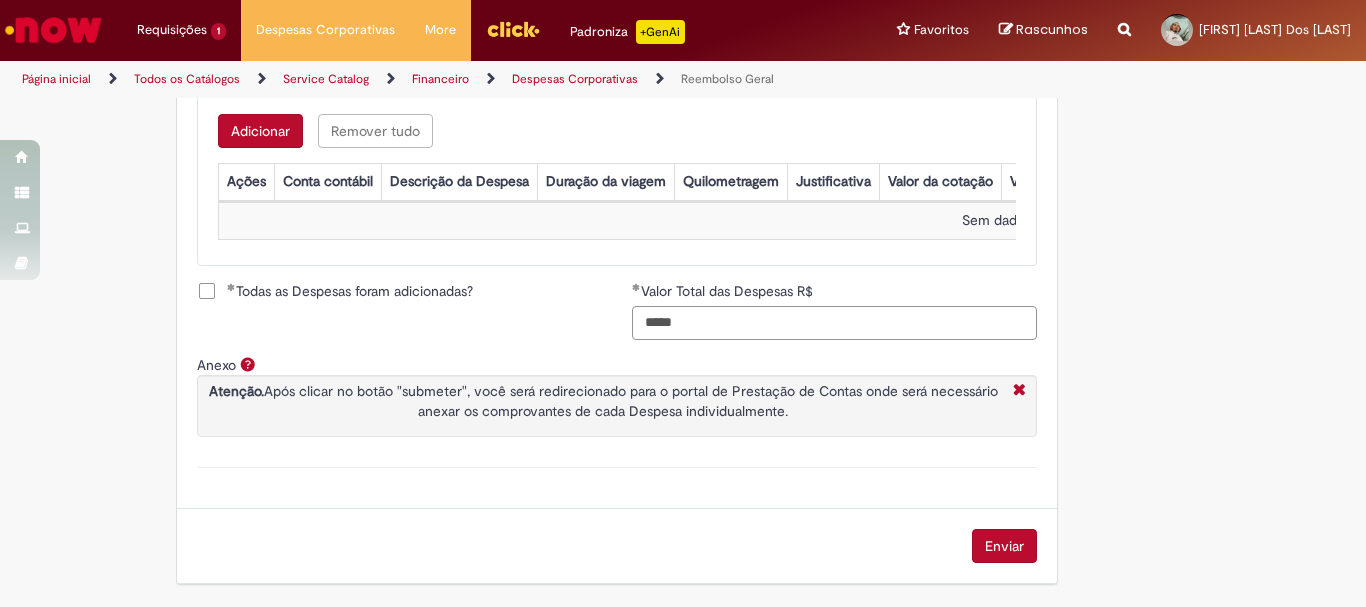 type on "*****" 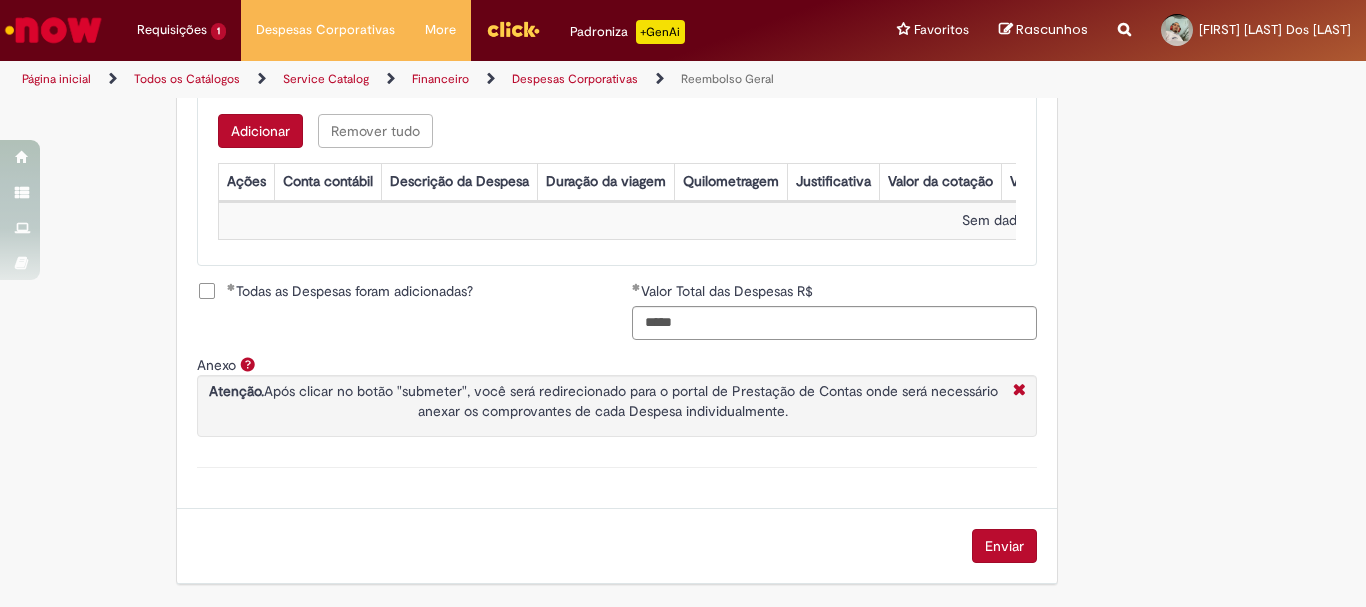 click on "Atenção.  Após clicar no botão "submeter", você será redirecionado para o portal de Prestação de Contas onde será necessário anexar os comprovantes de cada Despesa individualmente." at bounding box center [603, 401] 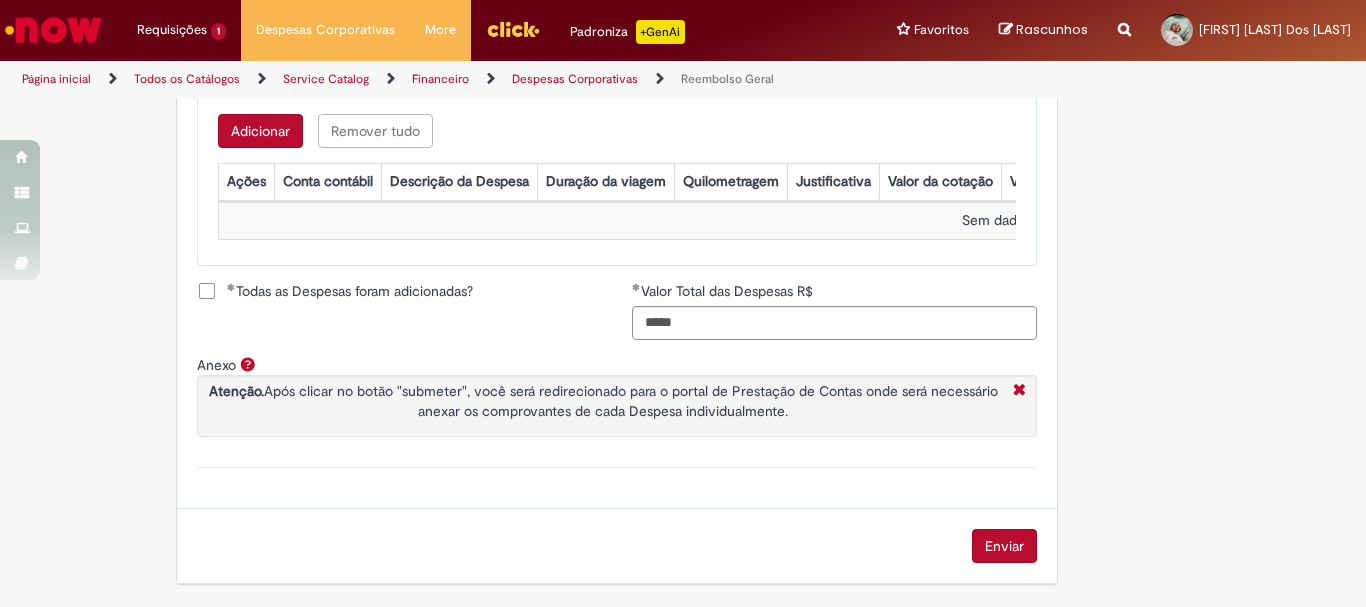 click on "Atenção.  Após clicar no botão "submeter", você será redirecionado para o portal de Prestação de Contas onde será necessário anexar os comprovantes de cada Despesa individualmente." at bounding box center [603, 401] 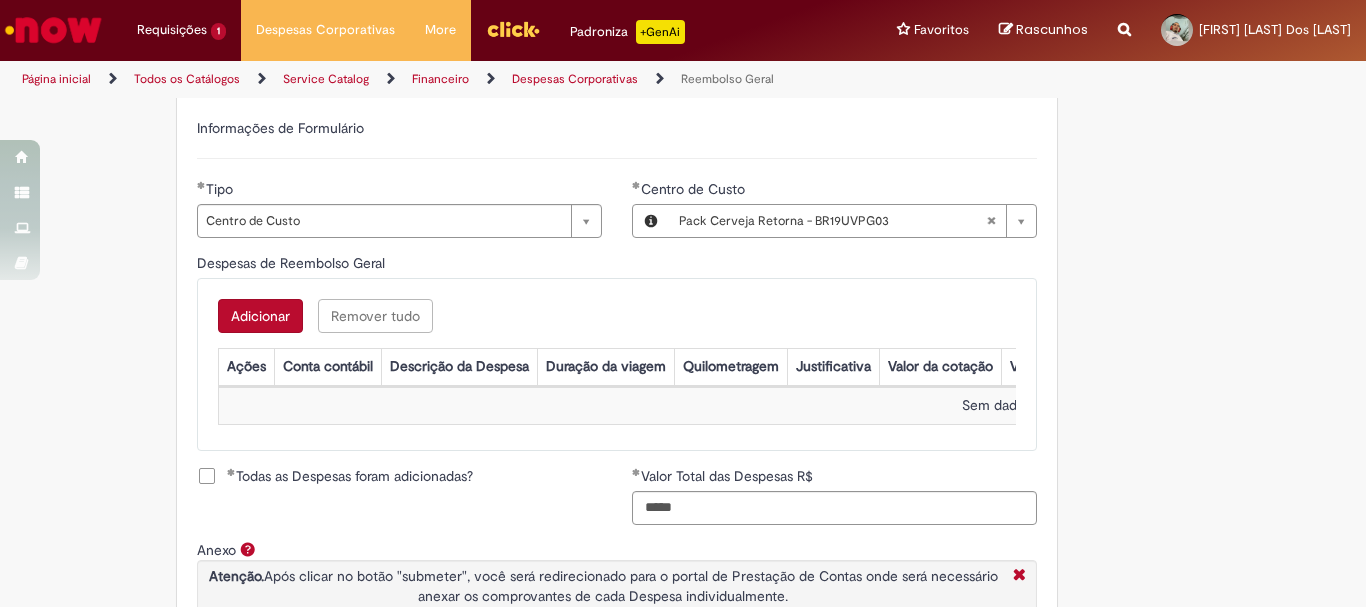 scroll, scrollTop: 789, scrollLeft: 0, axis: vertical 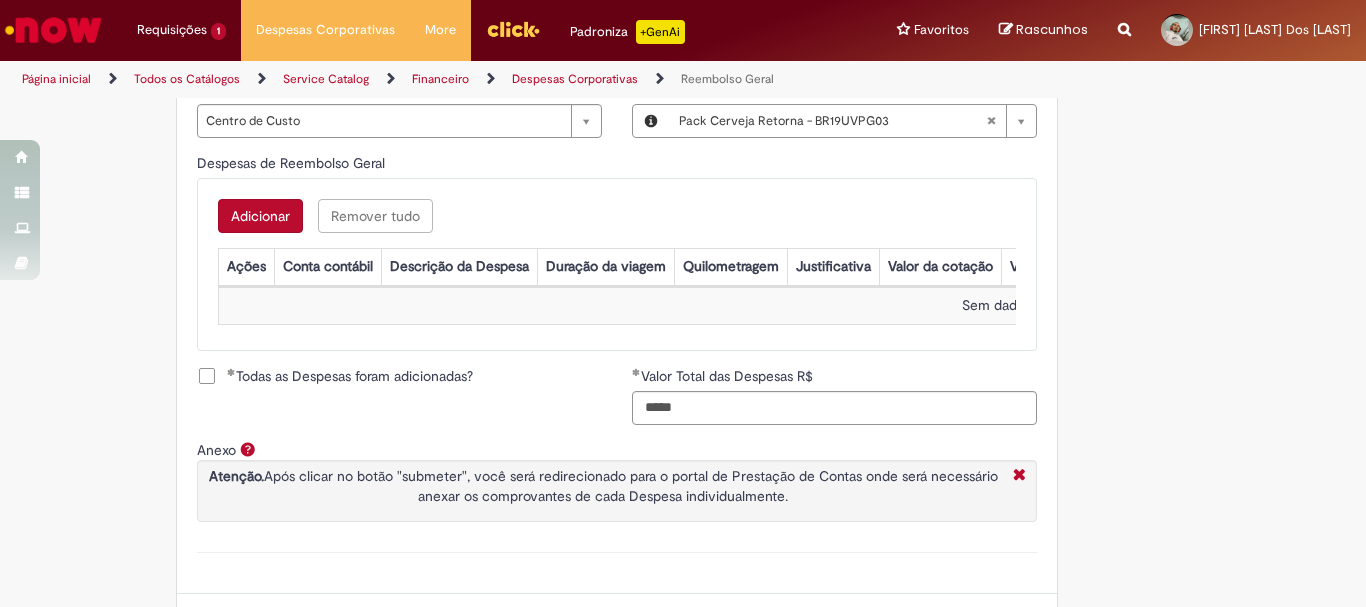 click on "Adicionar" at bounding box center [260, 216] 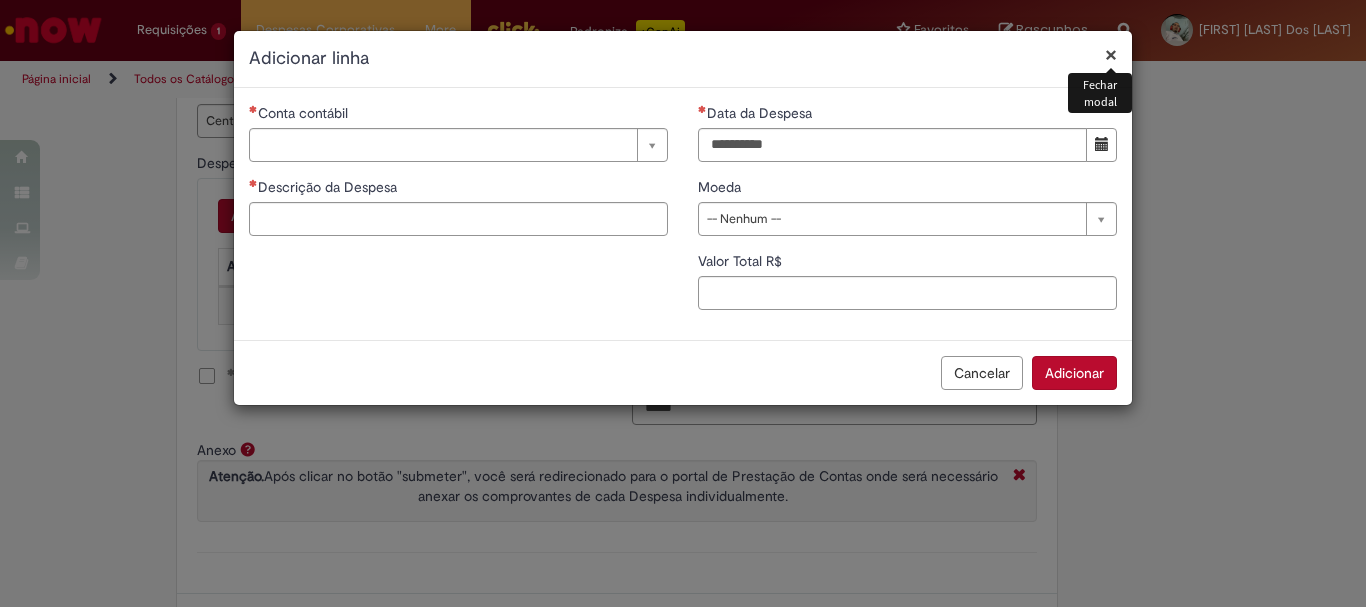 click on "× Fechar modal
Adicionar linha" at bounding box center (683, 59) 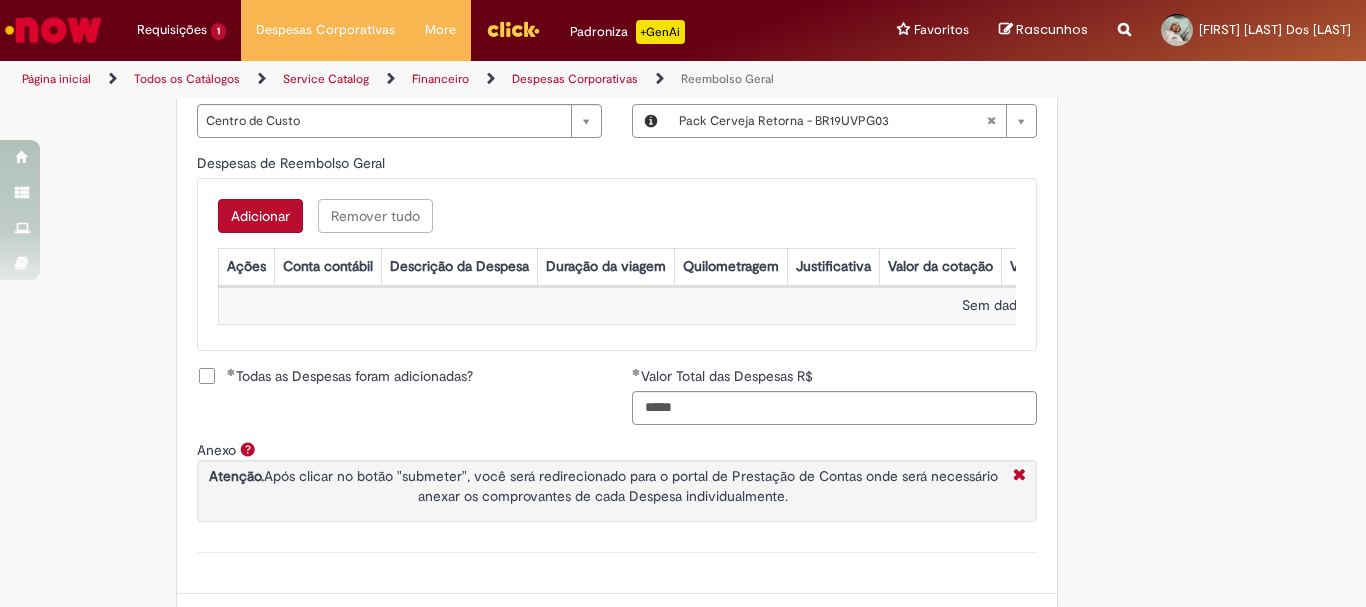 scroll, scrollTop: 889, scrollLeft: 0, axis: vertical 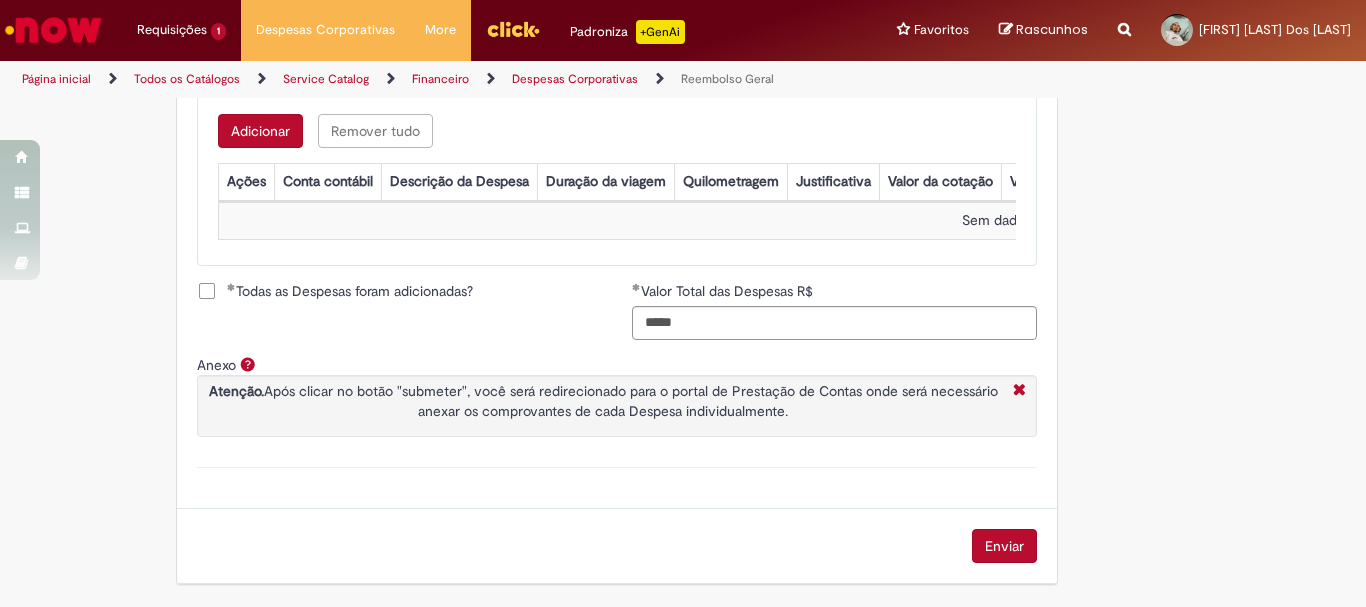 click on "Enviar" at bounding box center (1004, 546) 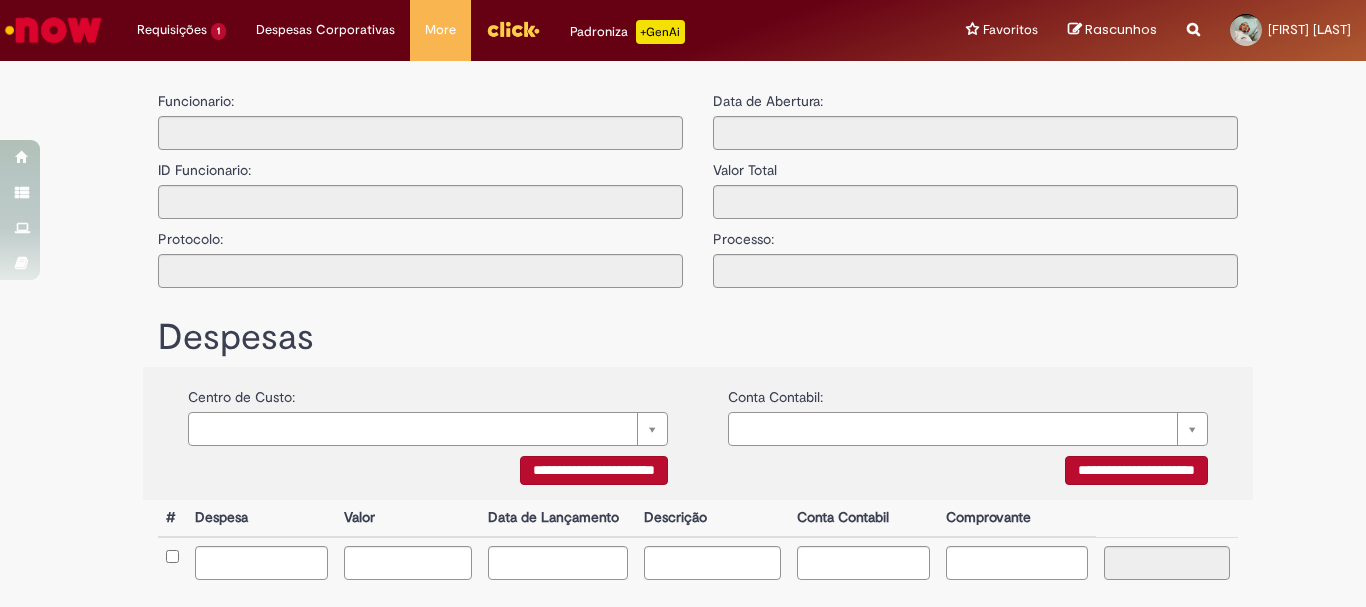 type on "**********" 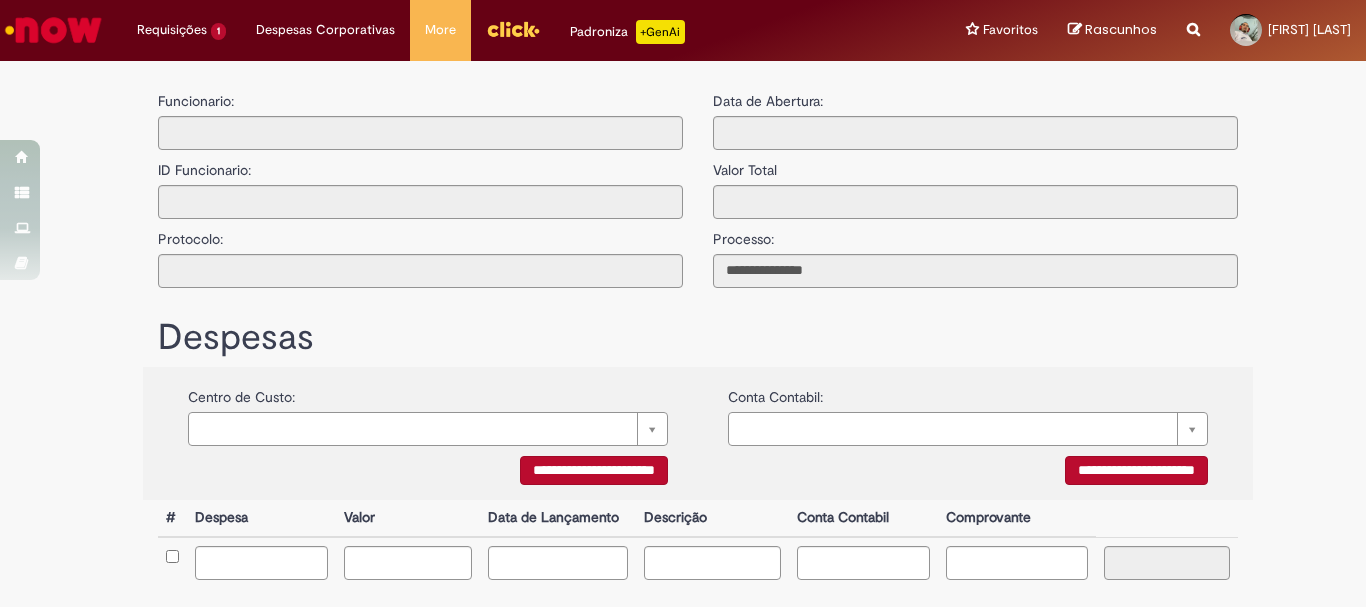 scroll, scrollTop: 0, scrollLeft: 0, axis: both 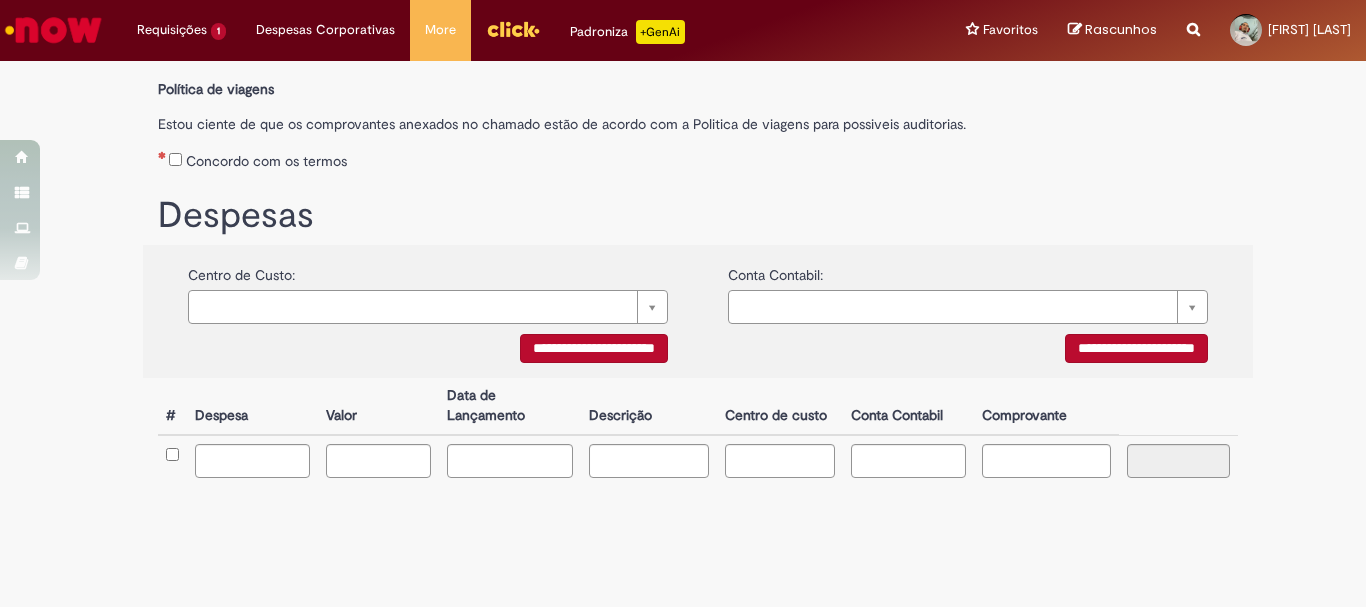 click on "Concordo com os termos" at bounding box center [698, 157] 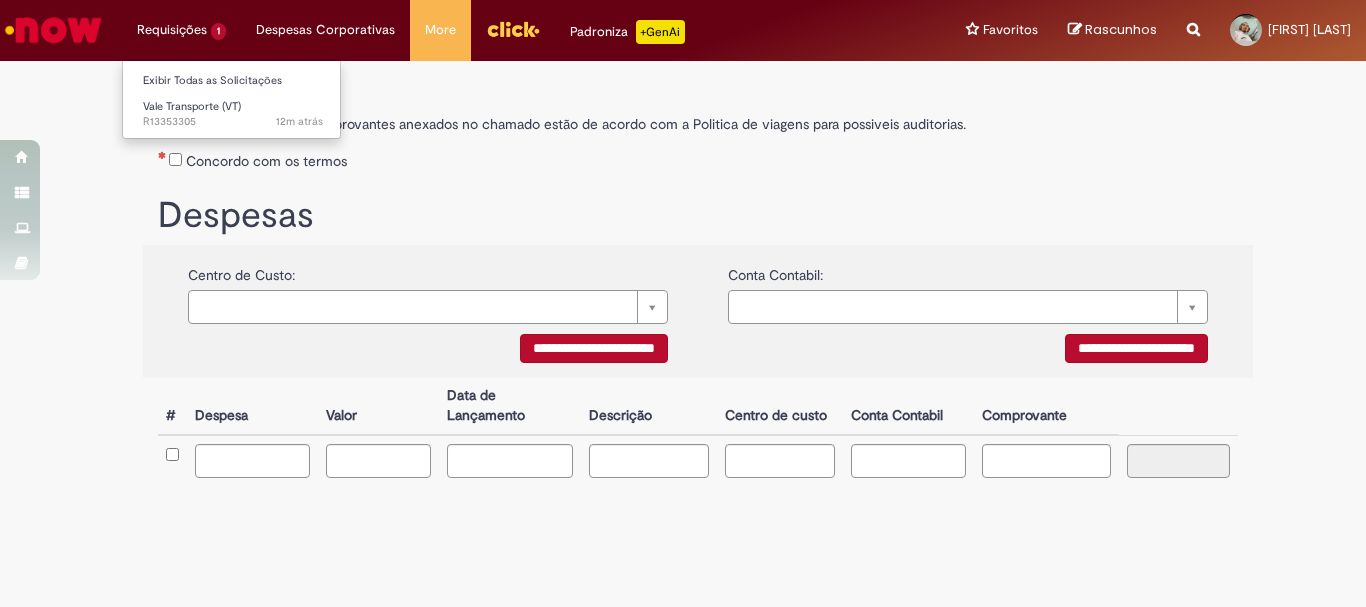 click on "Requisições   1
Exibir Todas as Solicitações
Vale Transporte (VT)
12m atrás 12 minutos atrás  R13353305" at bounding box center [181, 30] 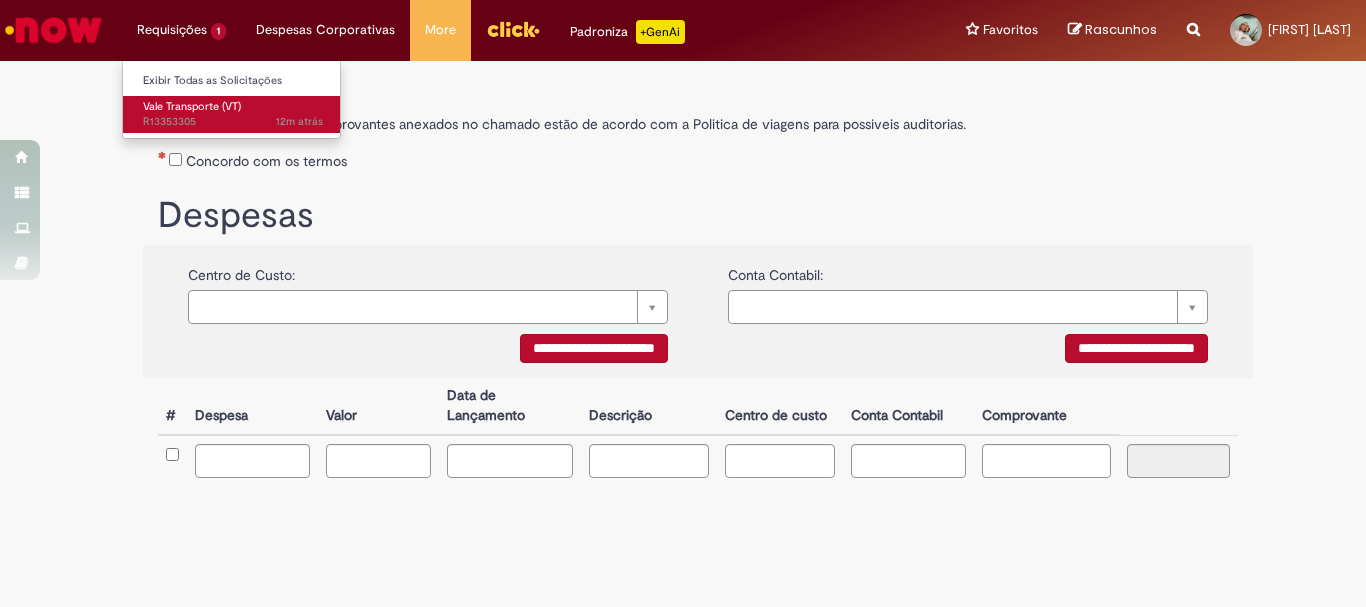 click on "Vale Transporte (VT)
12m atrás 12 minutos atrás  R13353305" at bounding box center (233, 114) 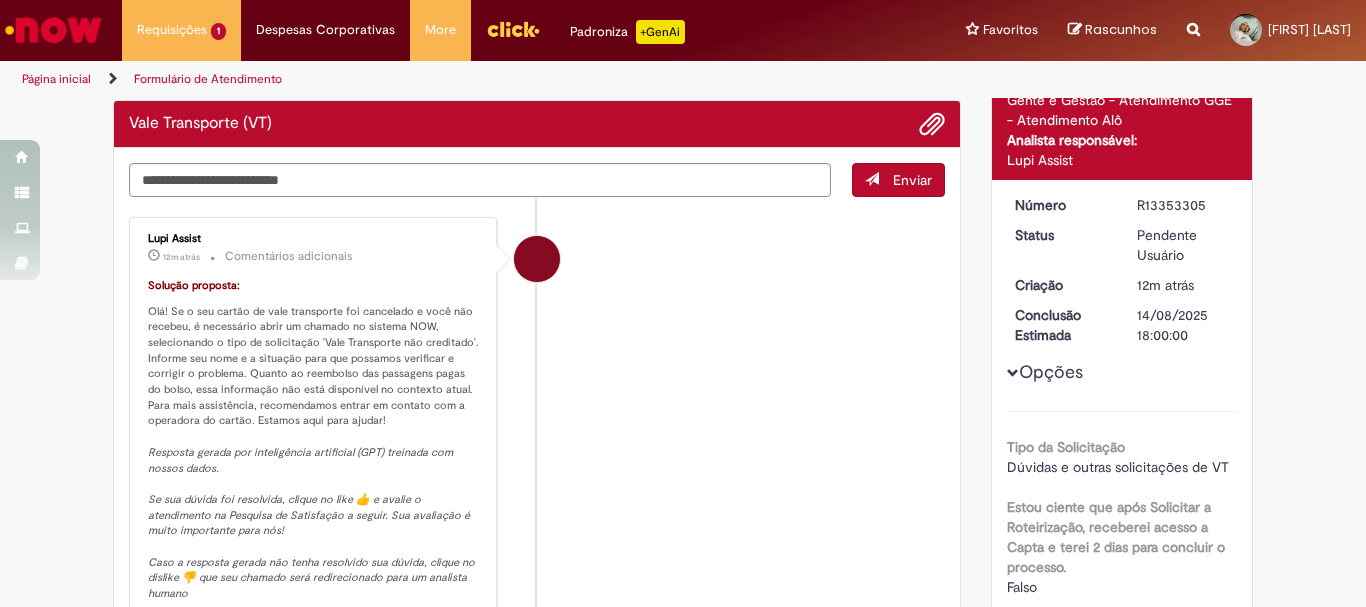 scroll, scrollTop: 55, scrollLeft: 0, axis: vertical 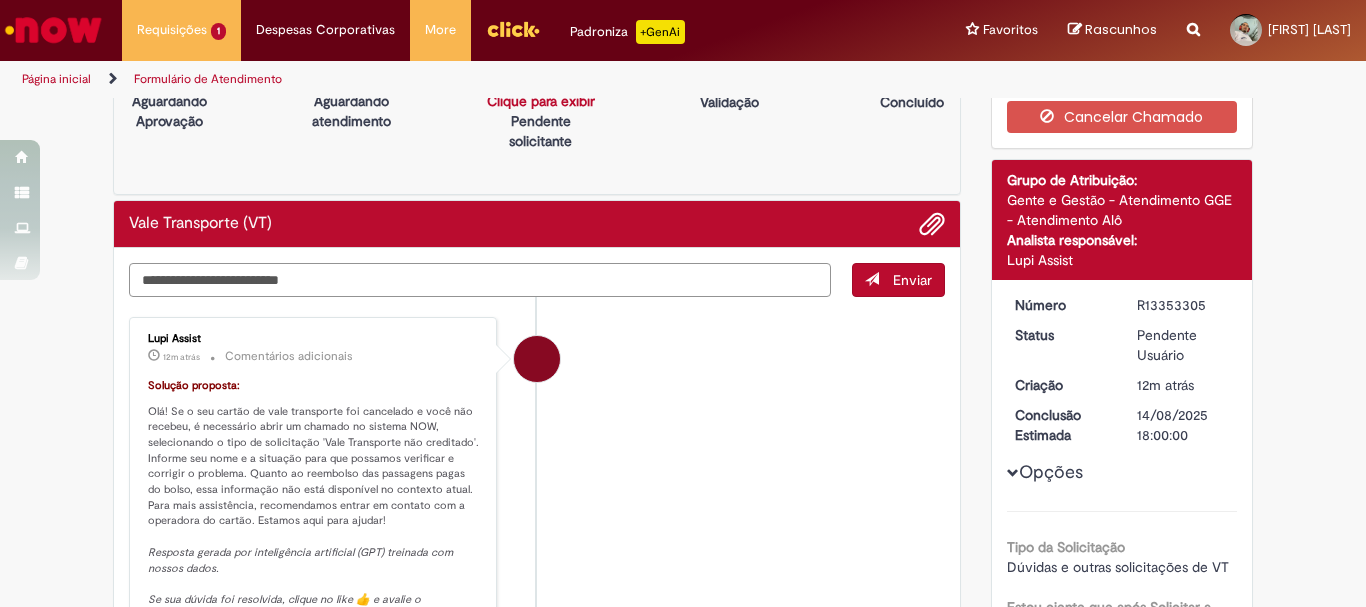click at bounding box center (480, 280) 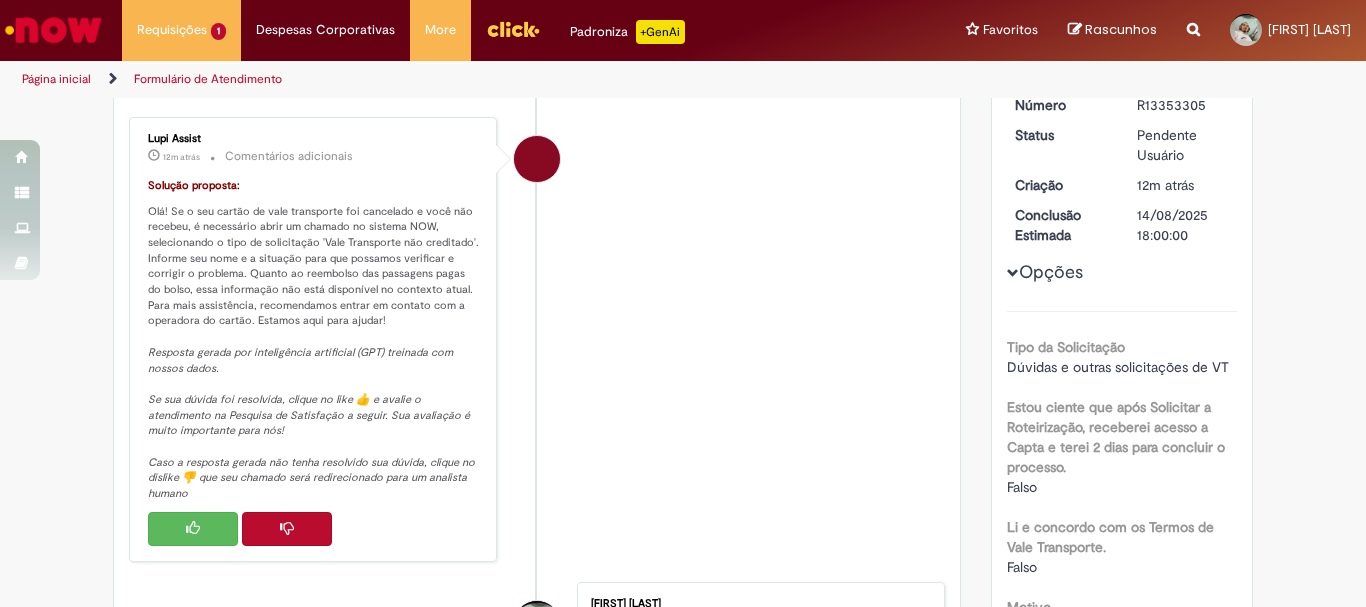 scroll, scrollTop: 55, scrollLeft: 0, axis: vertical 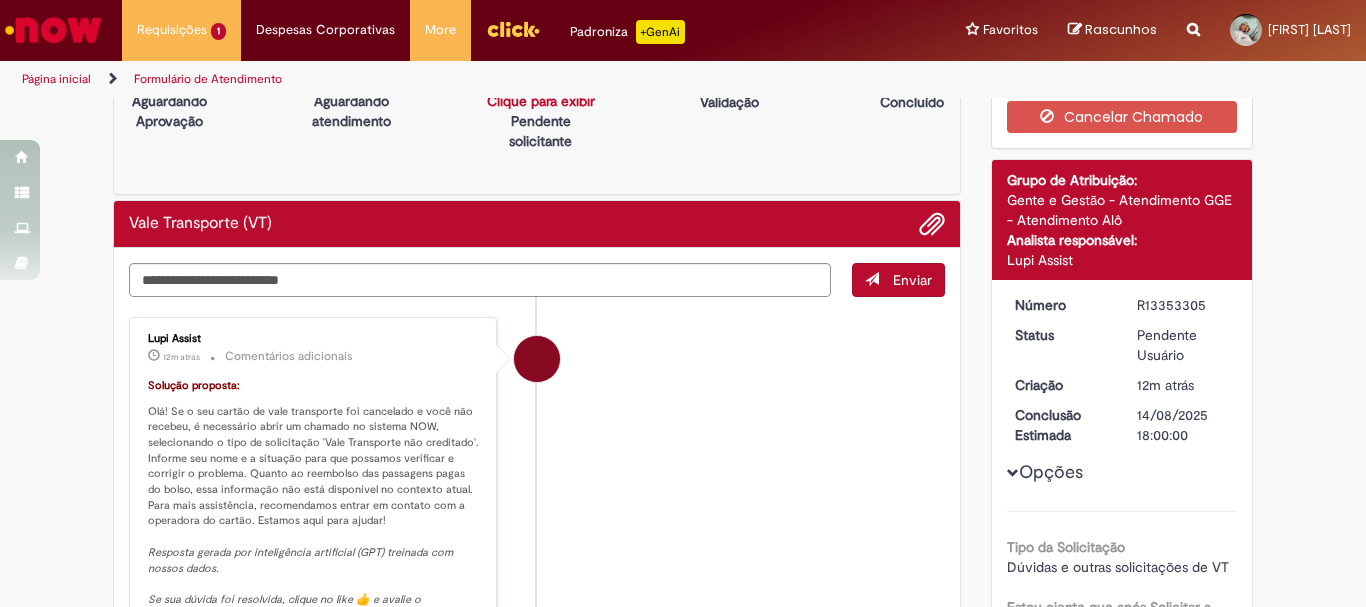 click on "Vale Transporte (VT)" at bounding box center [200, 224] 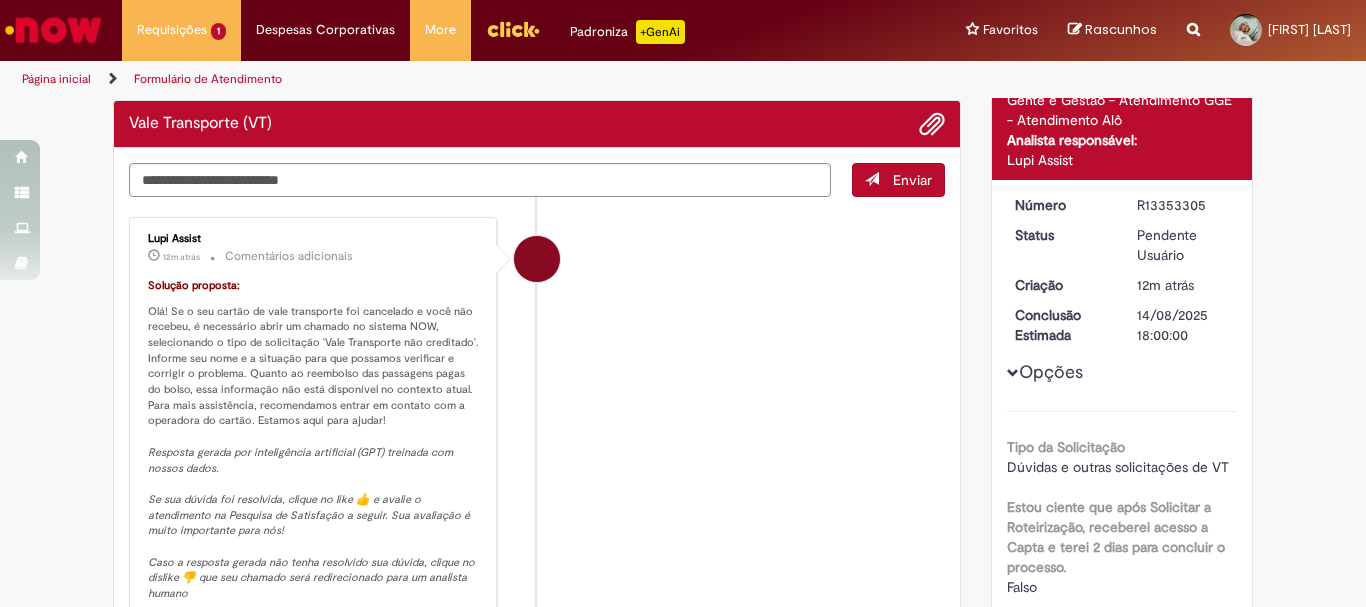 scroll, scrollTop: 55, scrollLeft: 0, axis: vertical 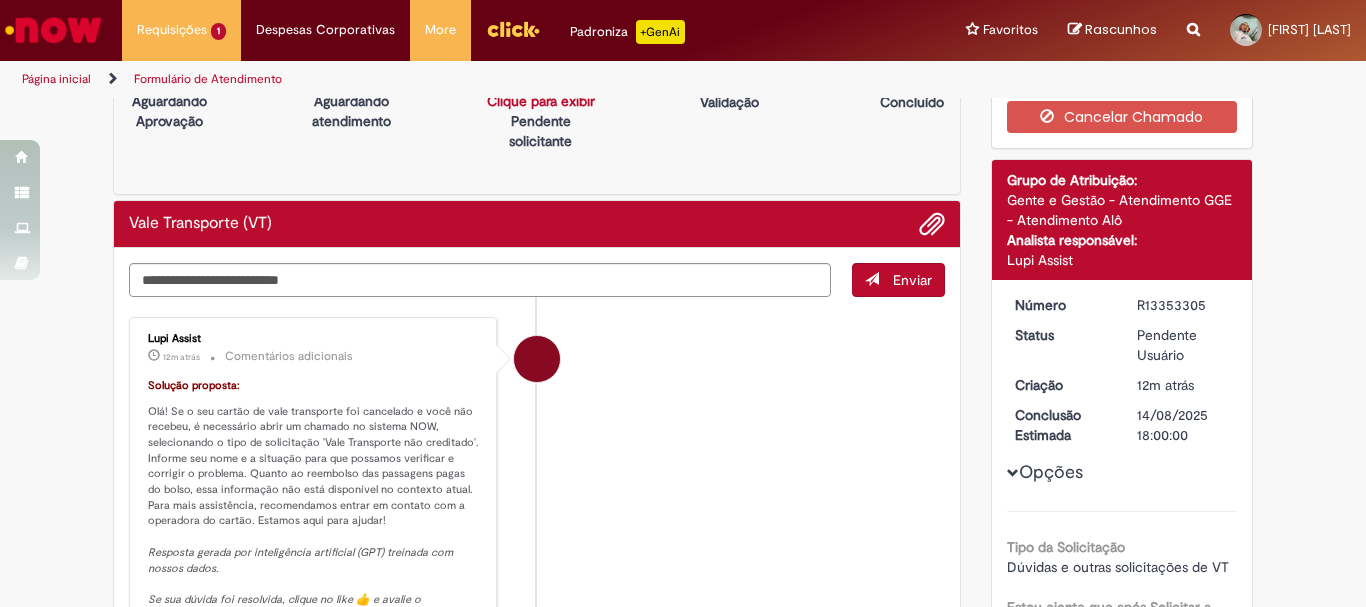 click at bounding box center [1193, 18] 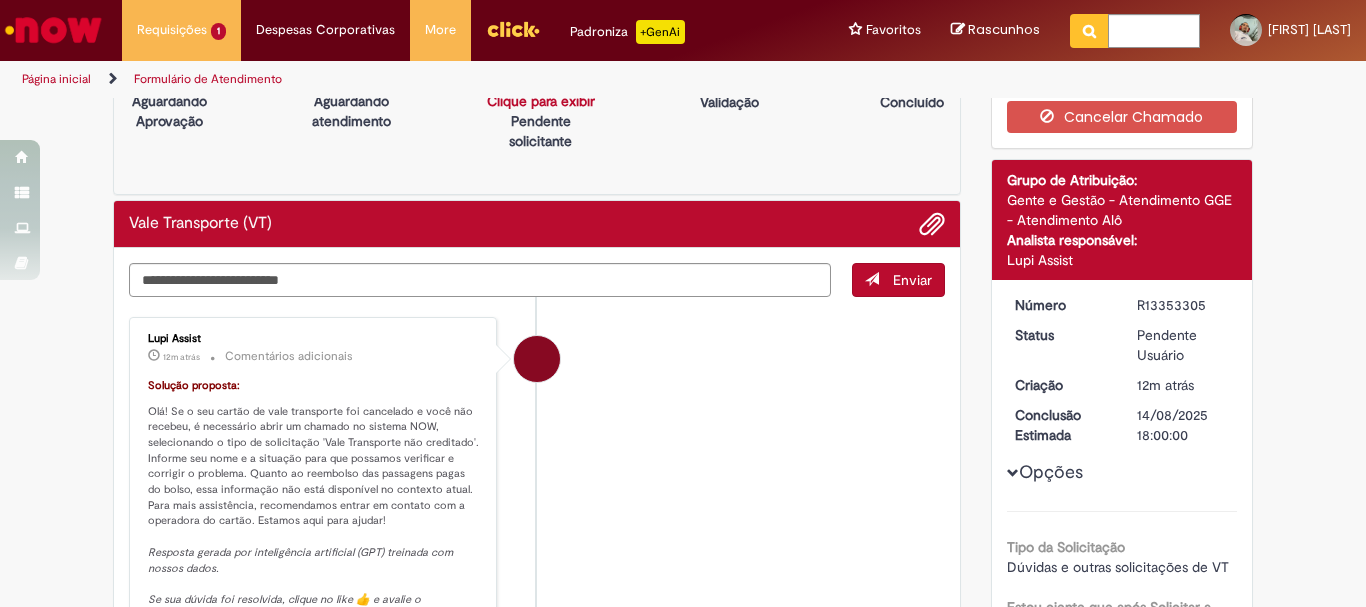 click at bounding box center (53, 30) 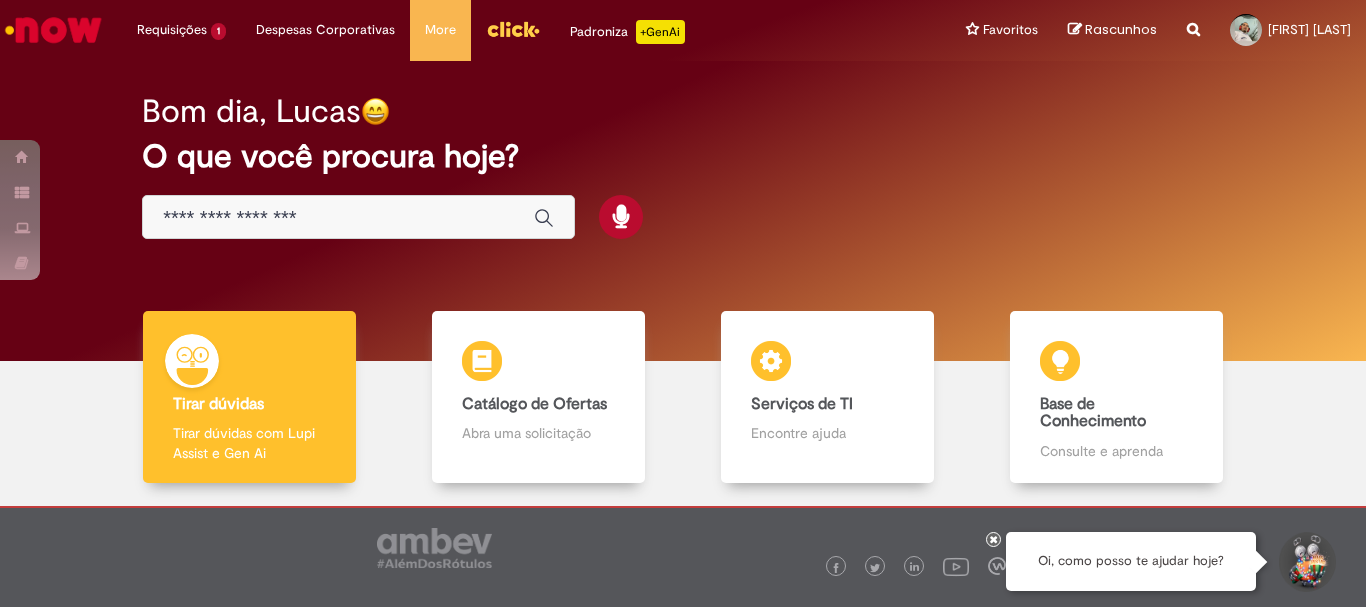 scroll, scrollTop: 0, scrollLeft: 0, axis: both 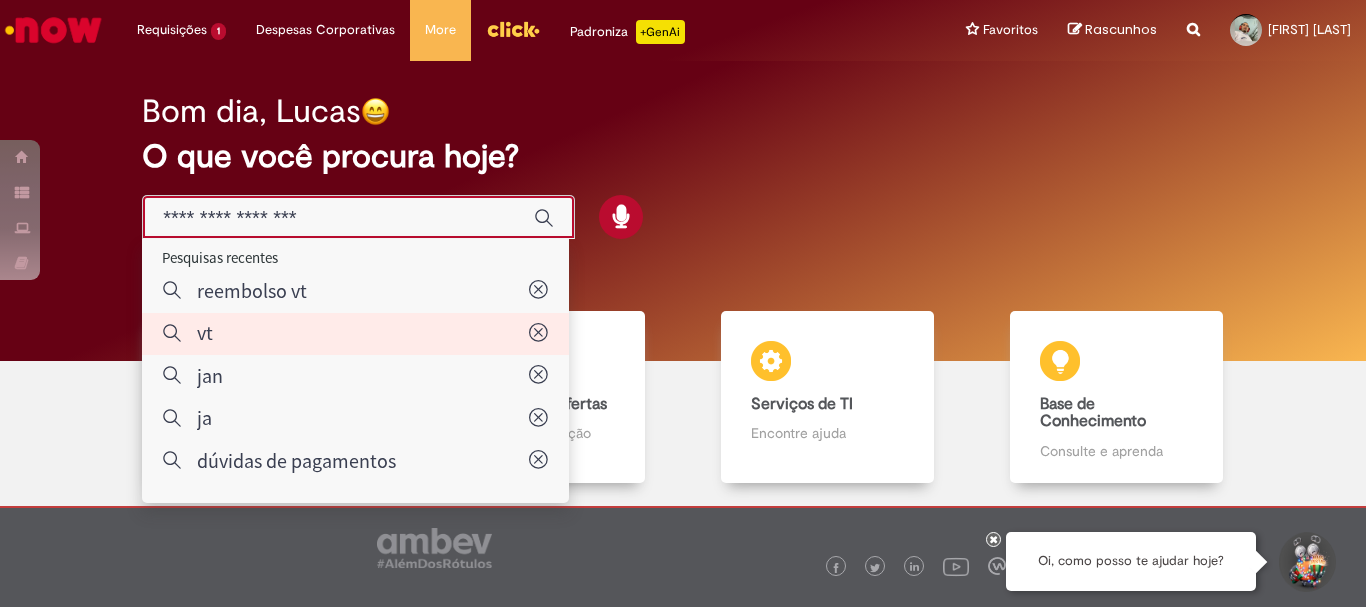 type on "**" 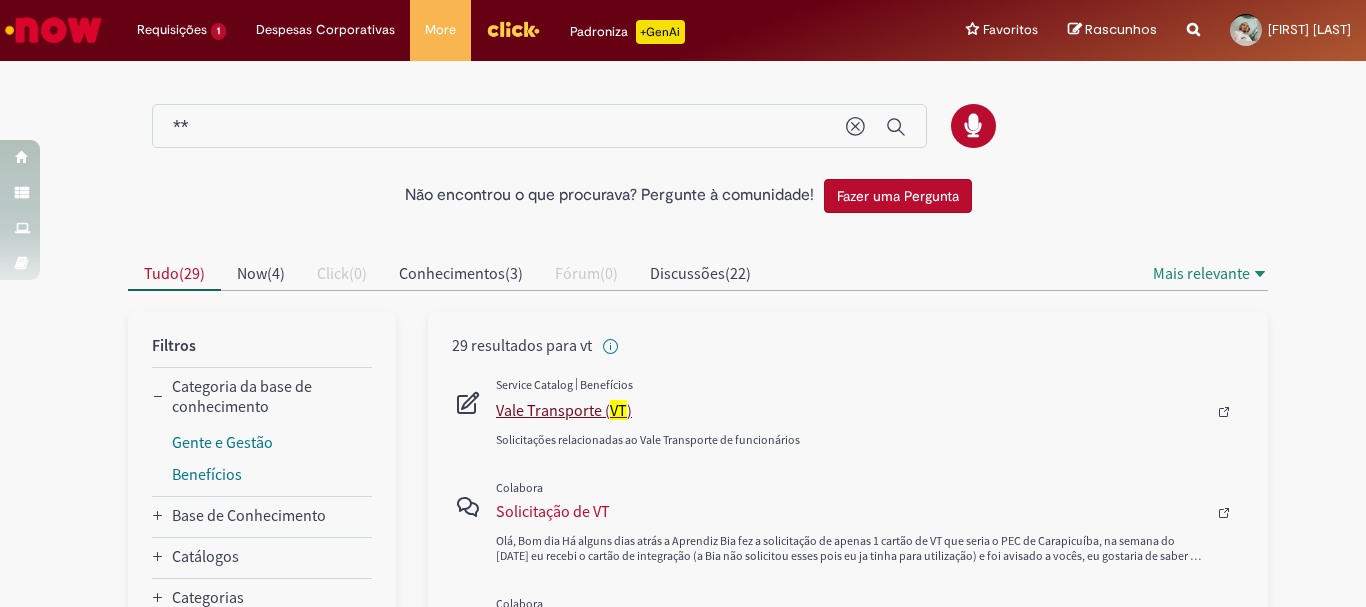 click on "Vale Transporte ( VT )" at bounding box center (851, 410) 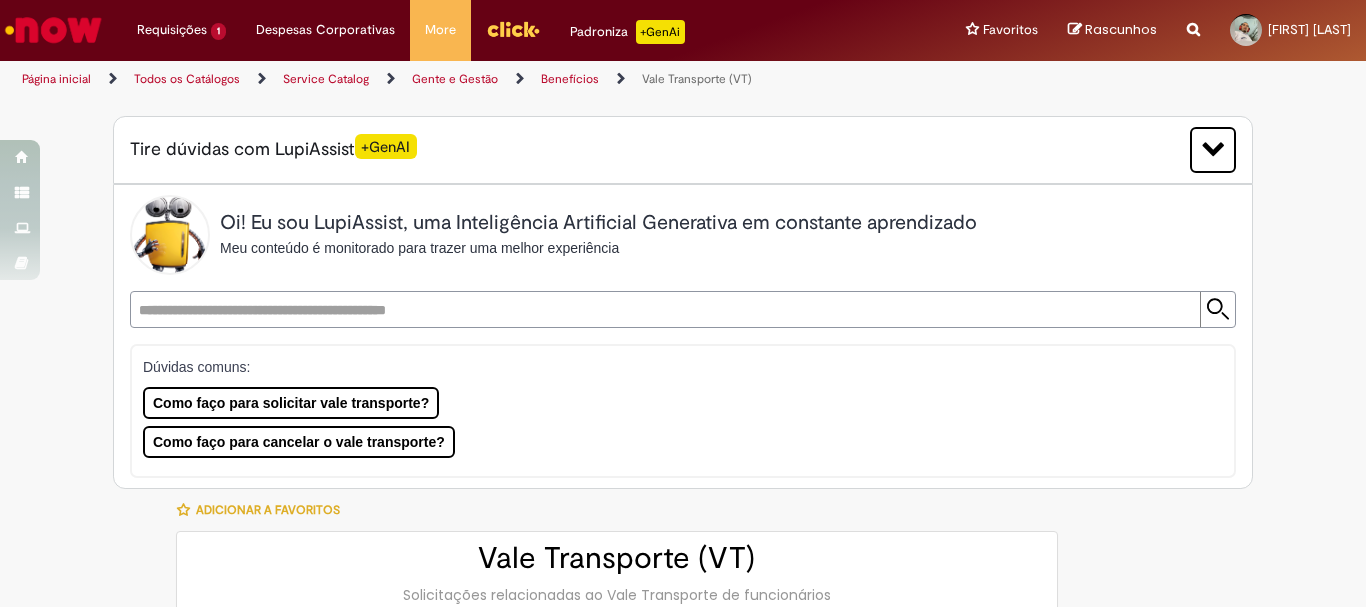 type on "********" 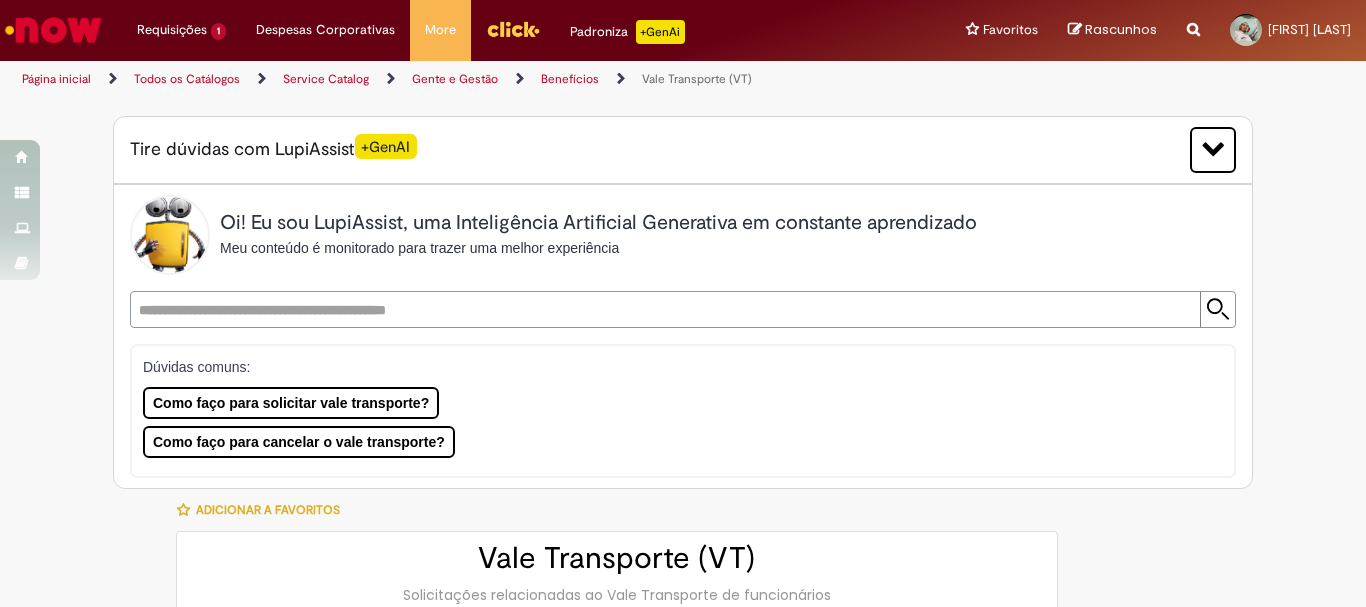 type on "**********" 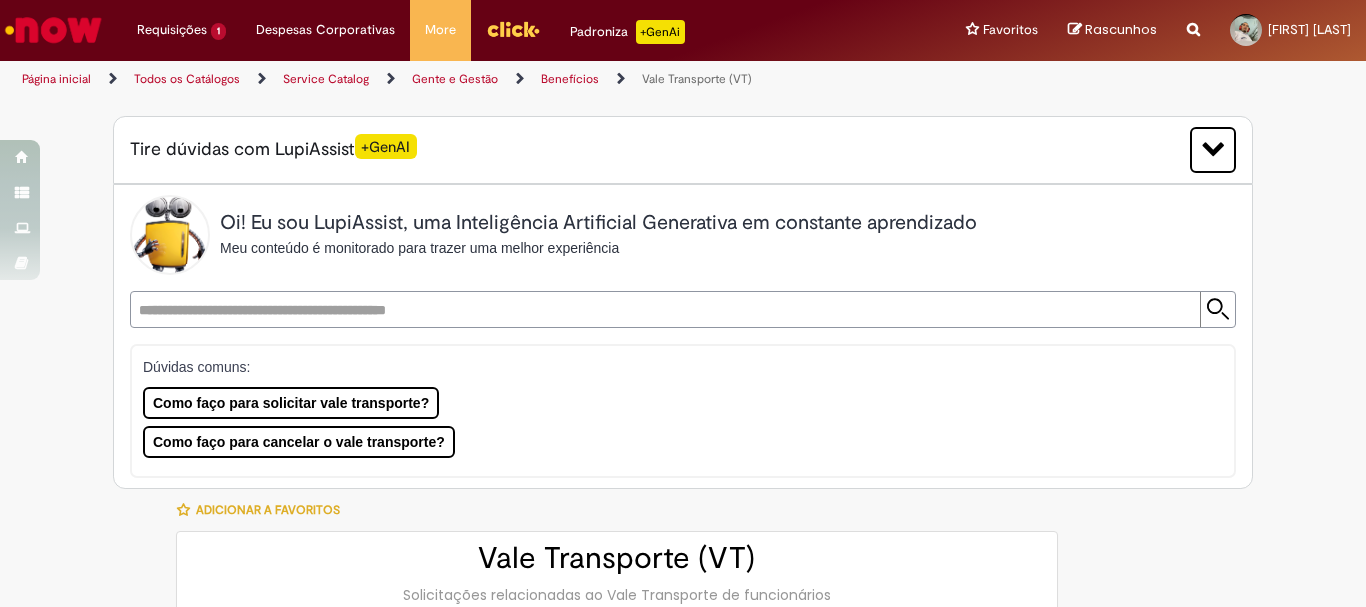type on "**********" 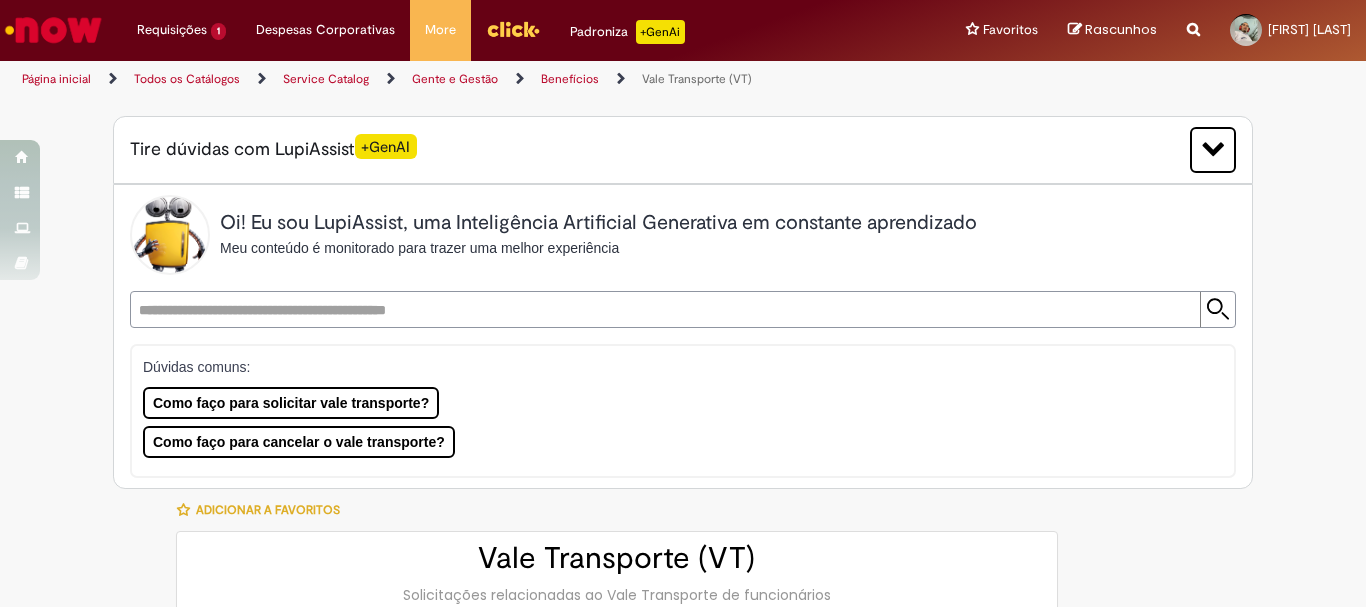 type on "**********" 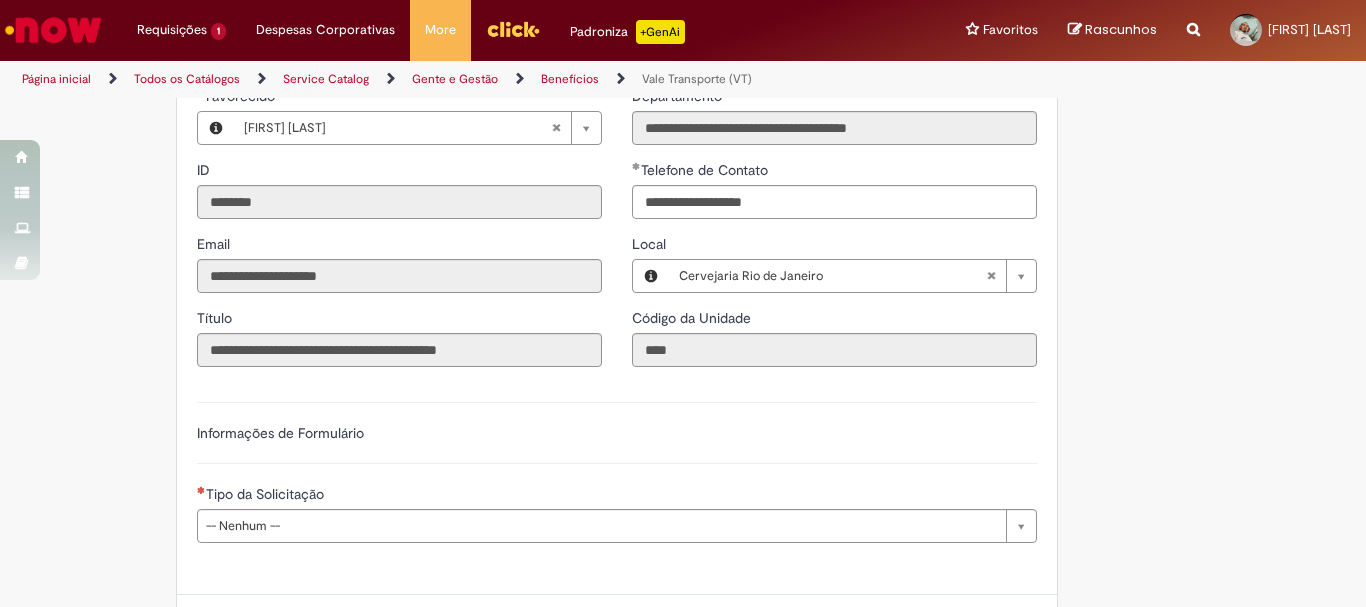 scroll, scrollTop: 900, scrollLeft: 0, axis: vertical 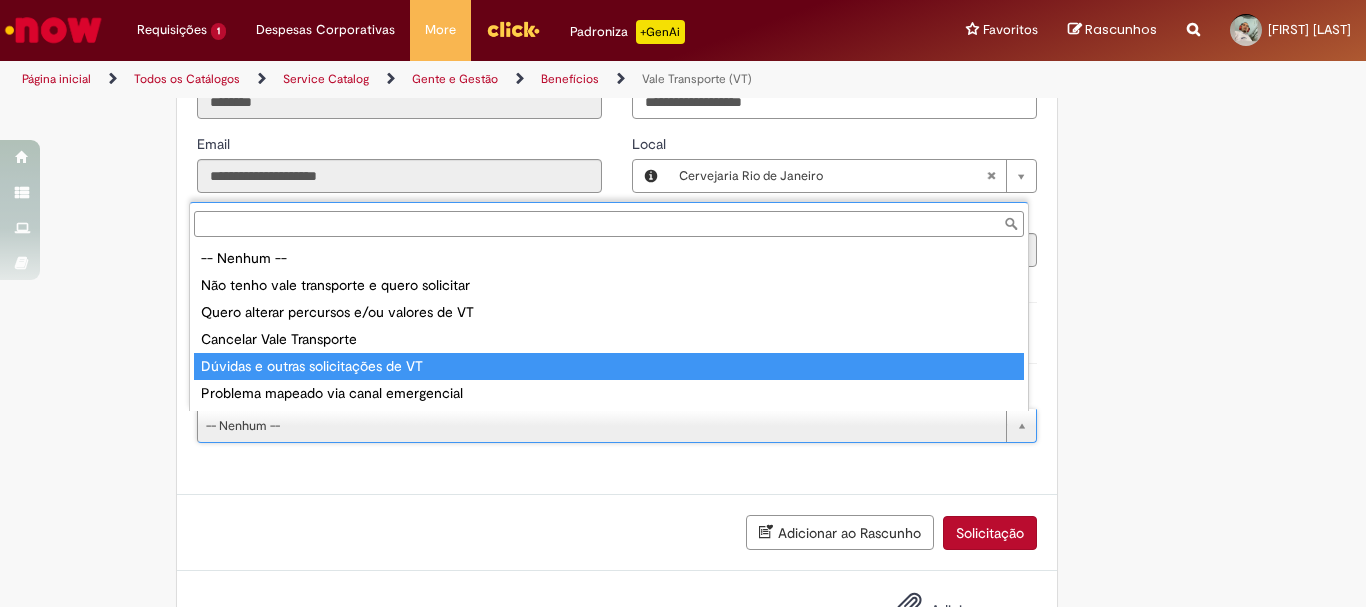 type on "**********" 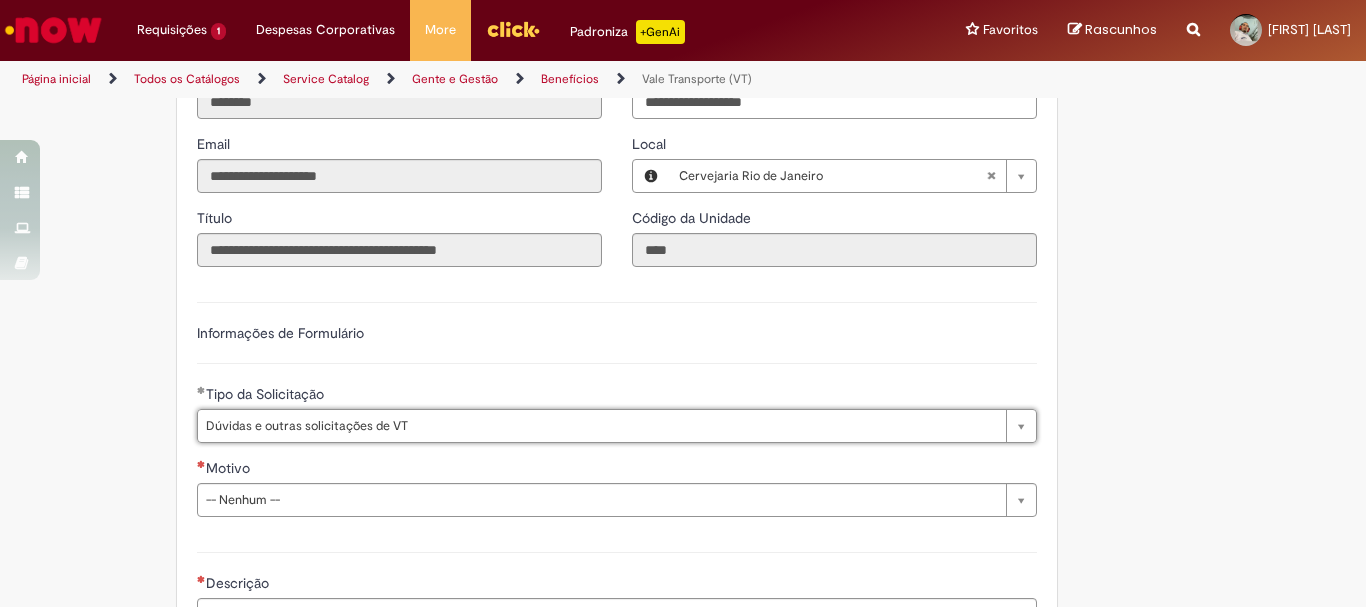 scroll, scrollTop: 1100, scrollLeft: 0, axis: vertical 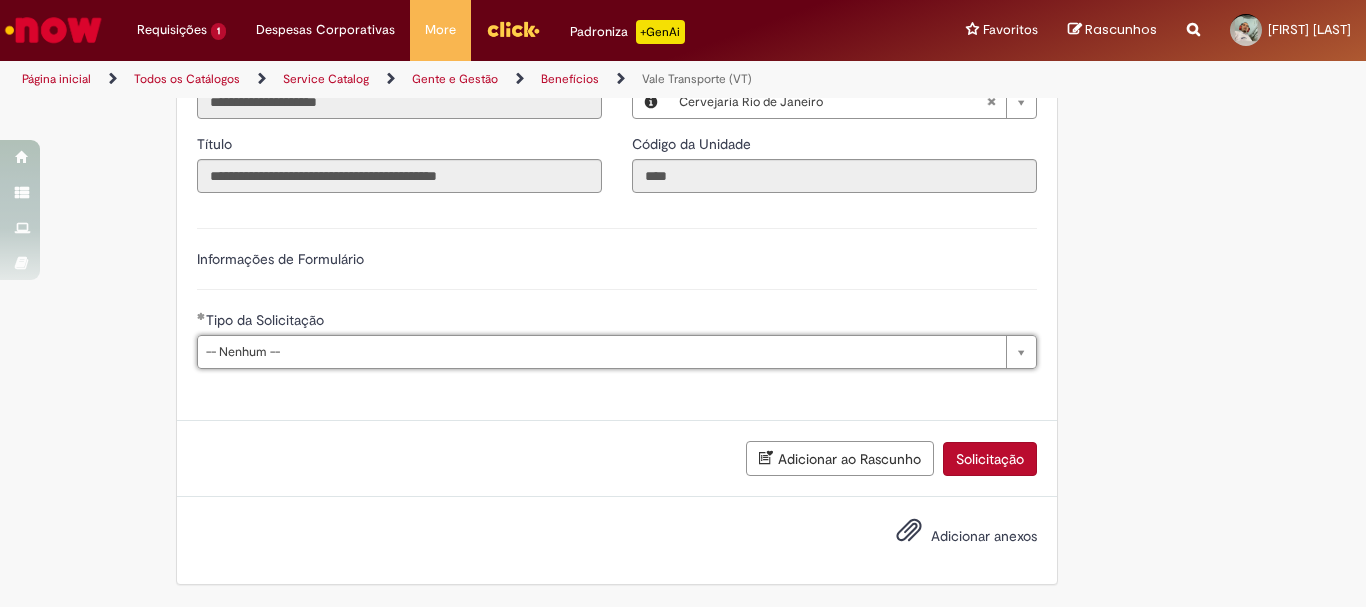 type on "**********" 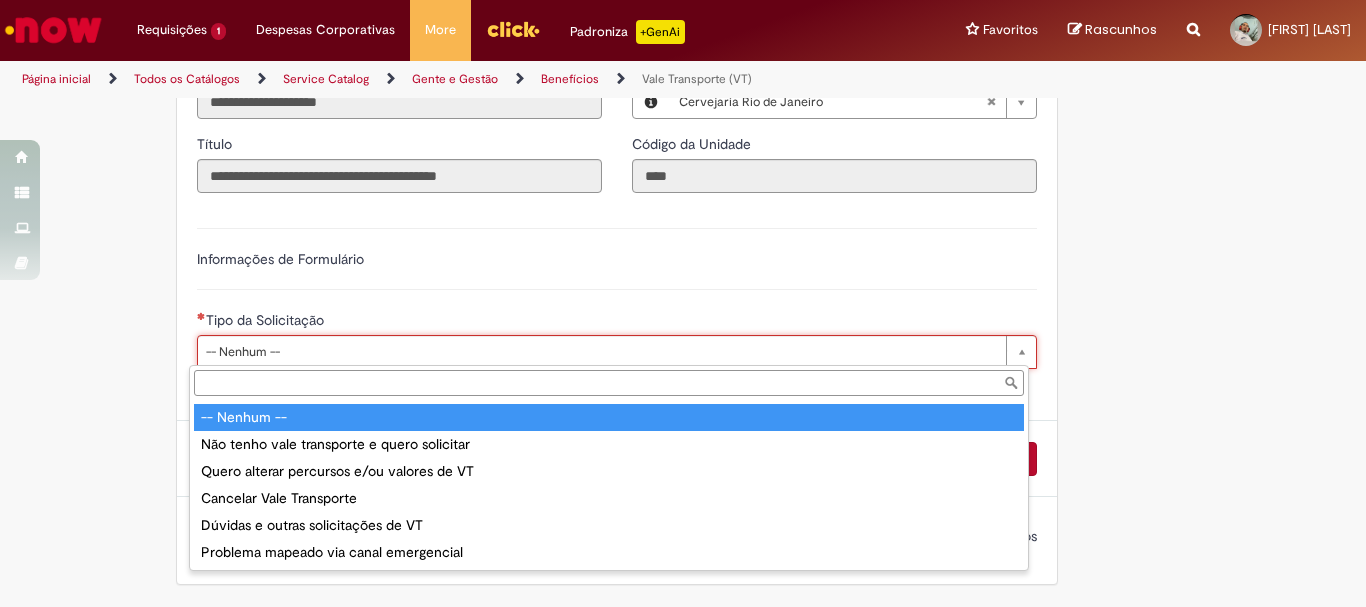 scroll, scrollTop: 0, scrollLeft: 0, axis: both 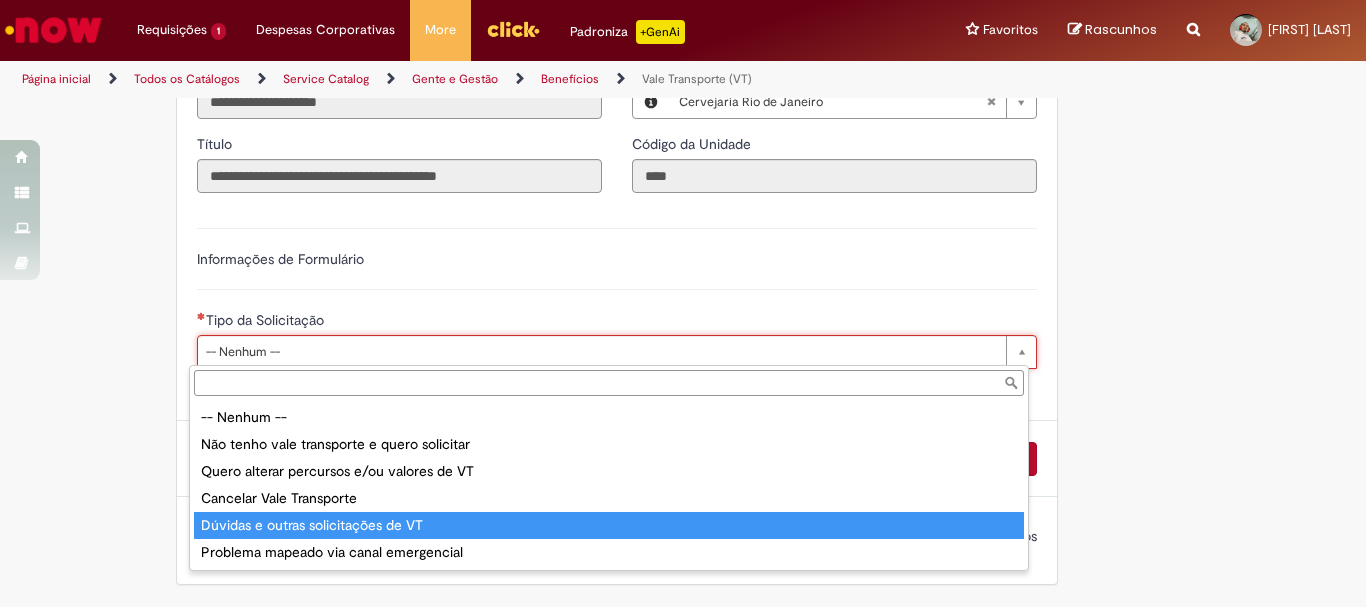 type on "**********" 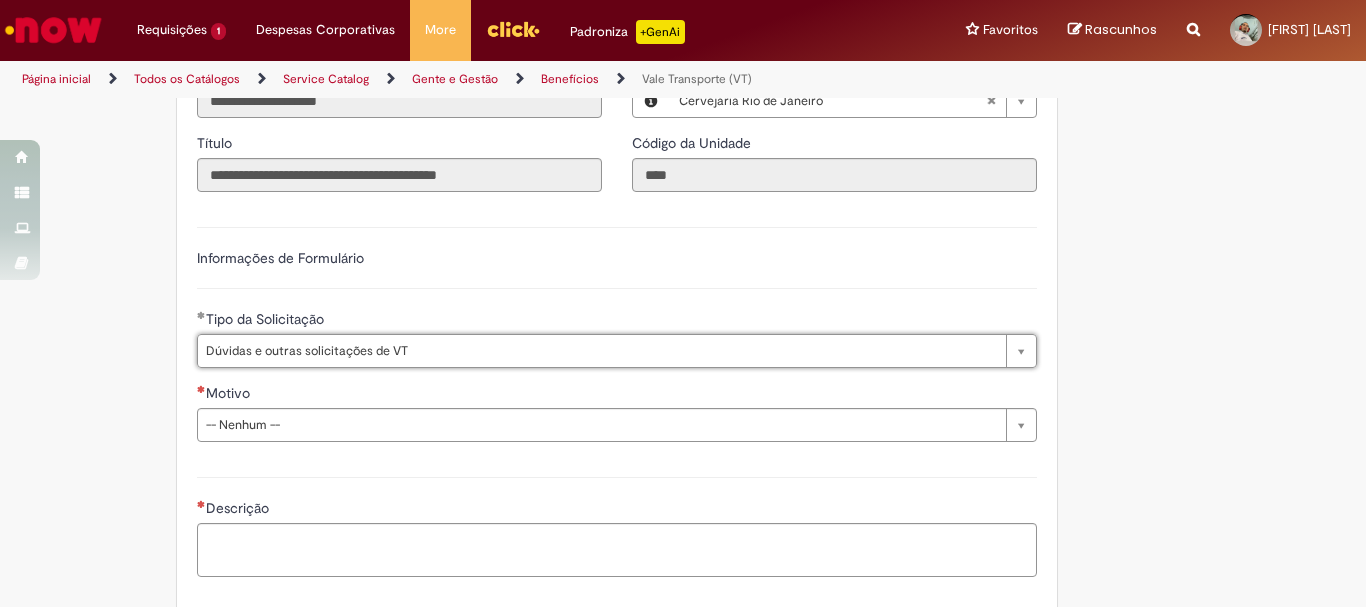 scroll, scrollTop: 0, scrollLeft: 82, axis: horizontal 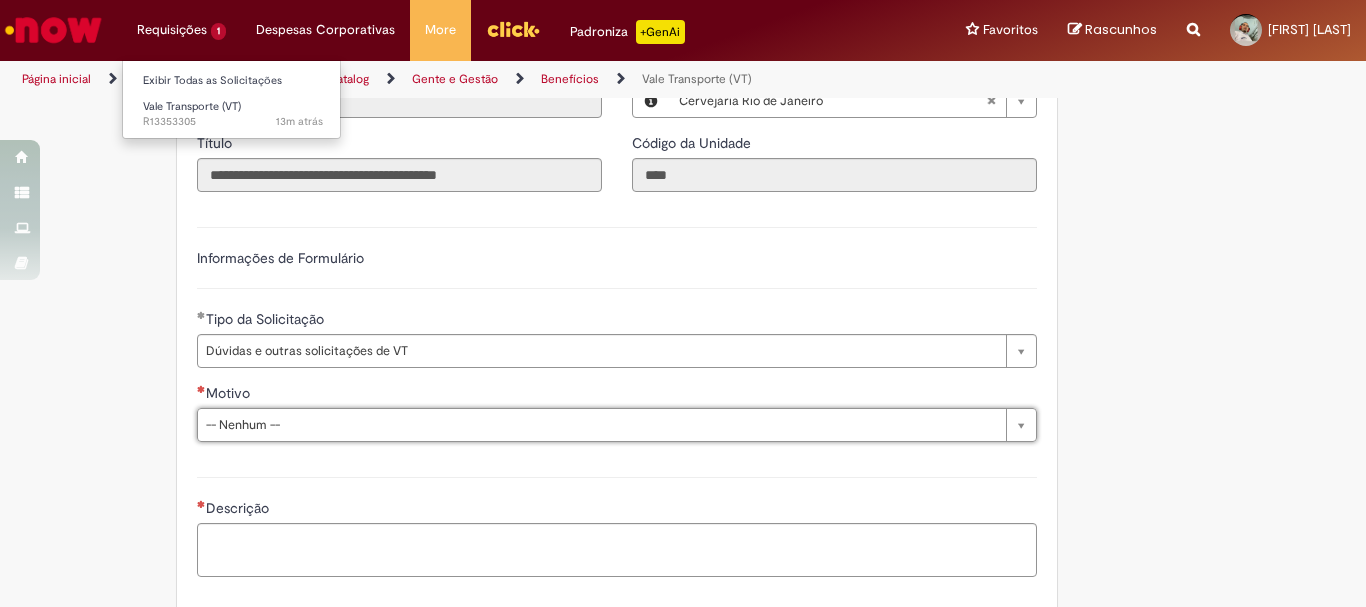 click on "Requisições   1
Exibir Todas as Solicitações
Vale Transporte (VT)
13m atrás 13 minutos atrás  R13353305" at bounding box center [181, 30] 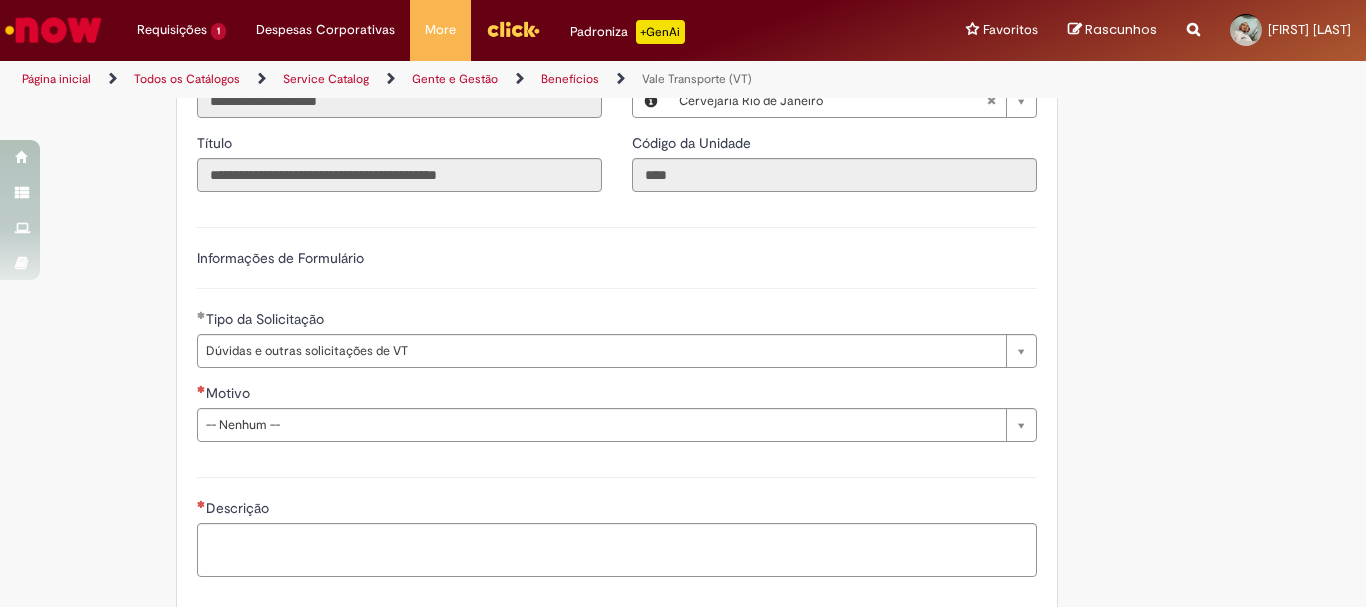 click on "Título" at bounding box center [216, 143] 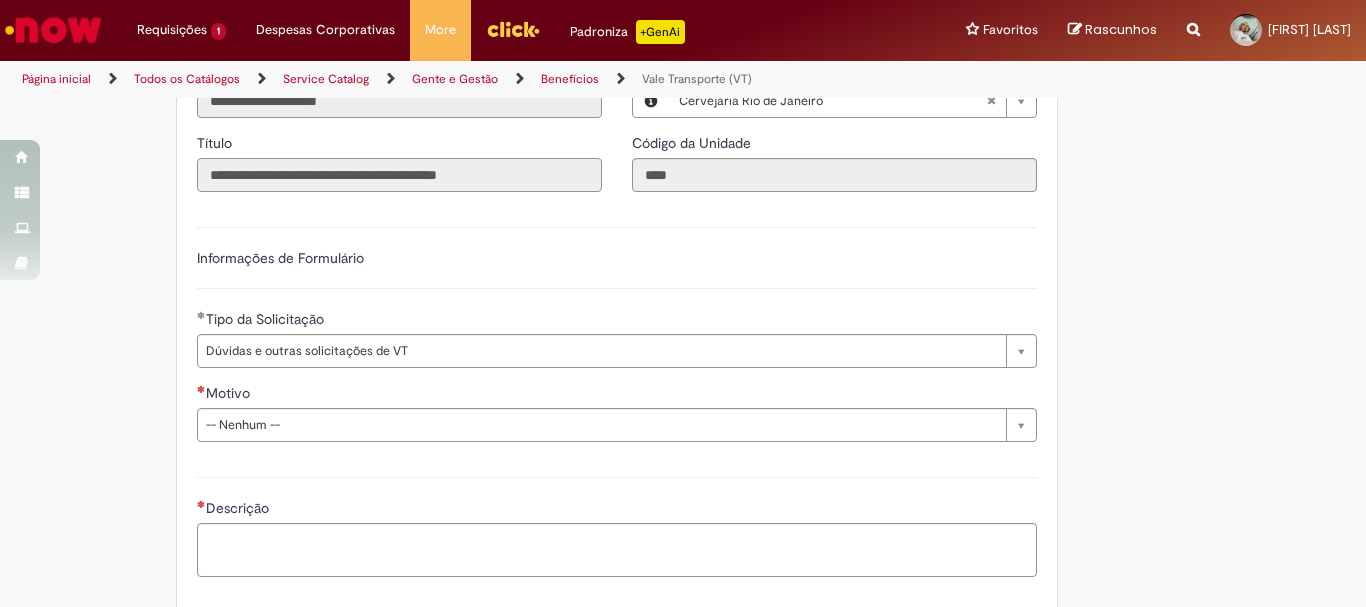 click on "**********" at bounding box center (399, 175) 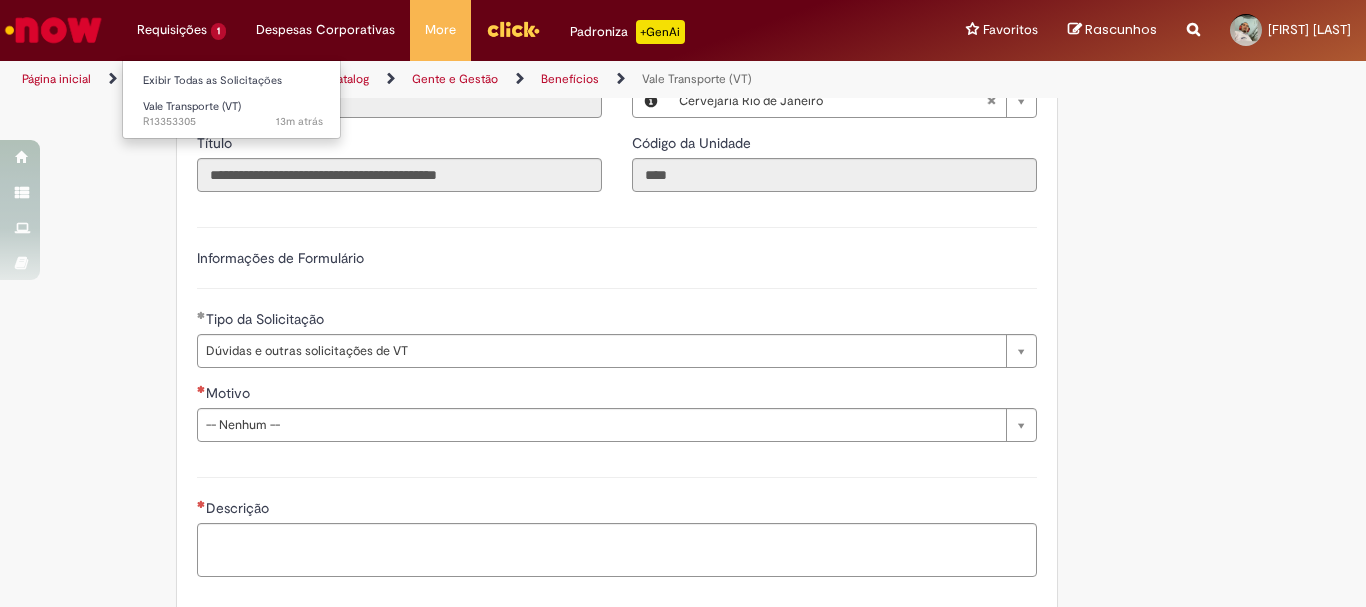 click on "Requisições   1
Exibir Todas as Solicitações
Vale Transporte (VT)
13m atrás 13 minutos atrás  R13353305" at bounding box center [181, 30] 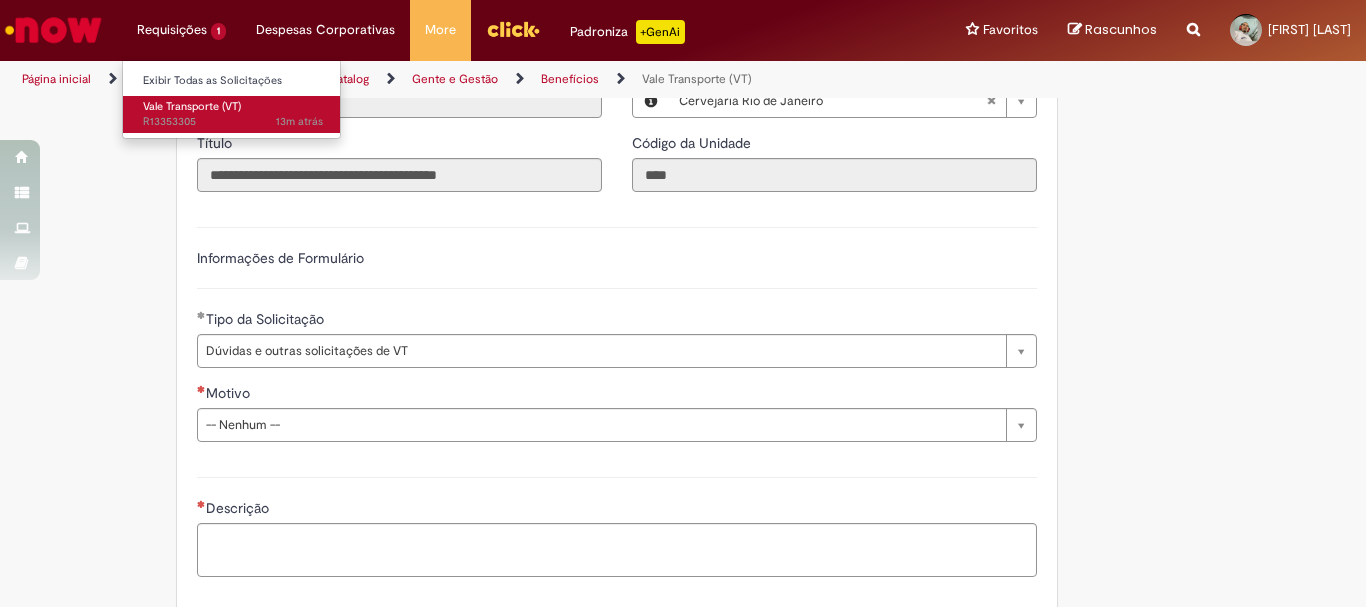 click on "Vale Transporte (VT)" at bounding box center (192, 106) 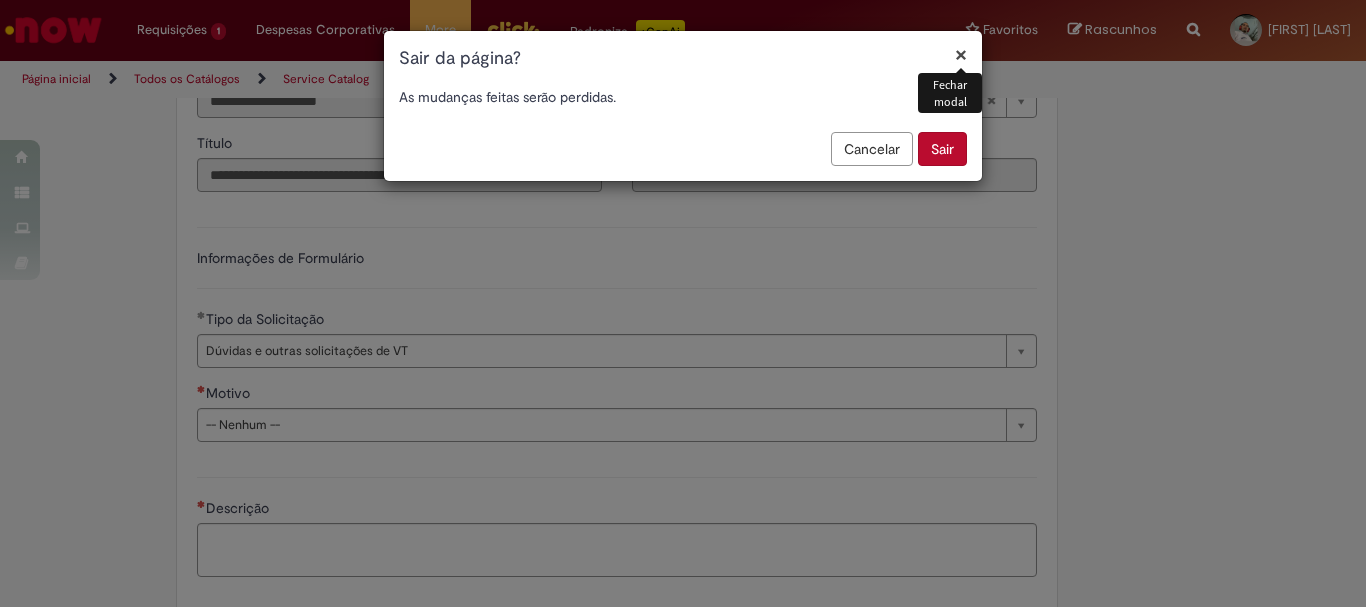 click on "Sair" at bounding box center [942, 149] 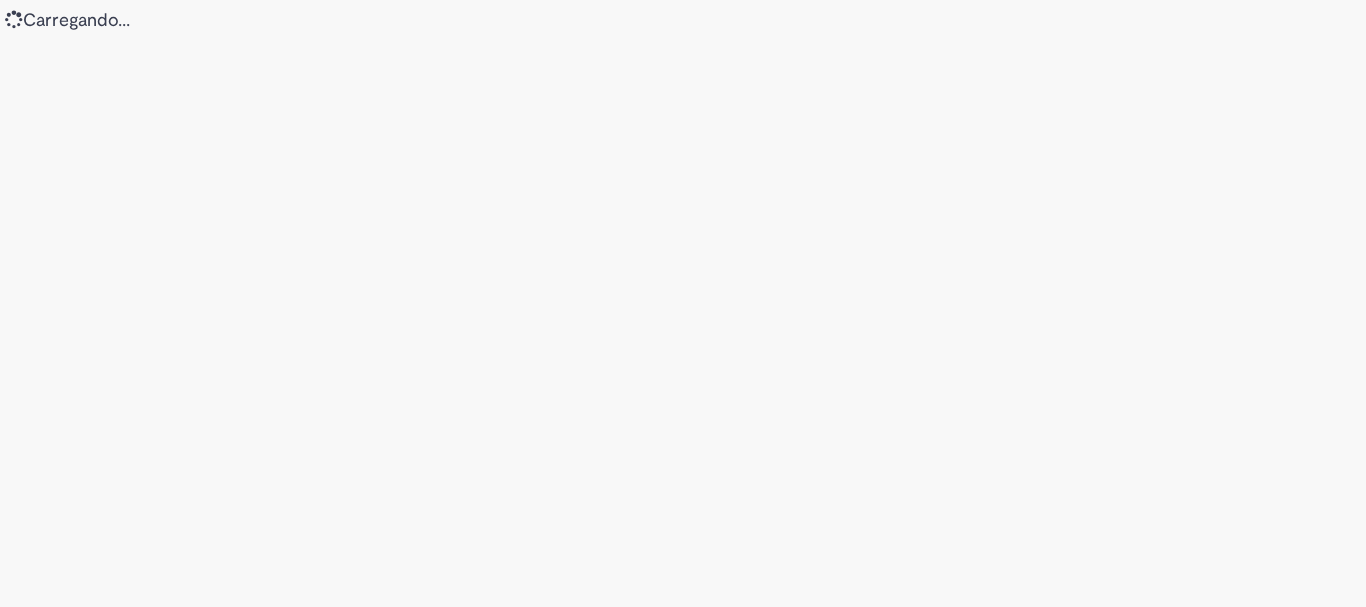 scroll, scrollTop: 0, scrollLeft: 0, axis: both 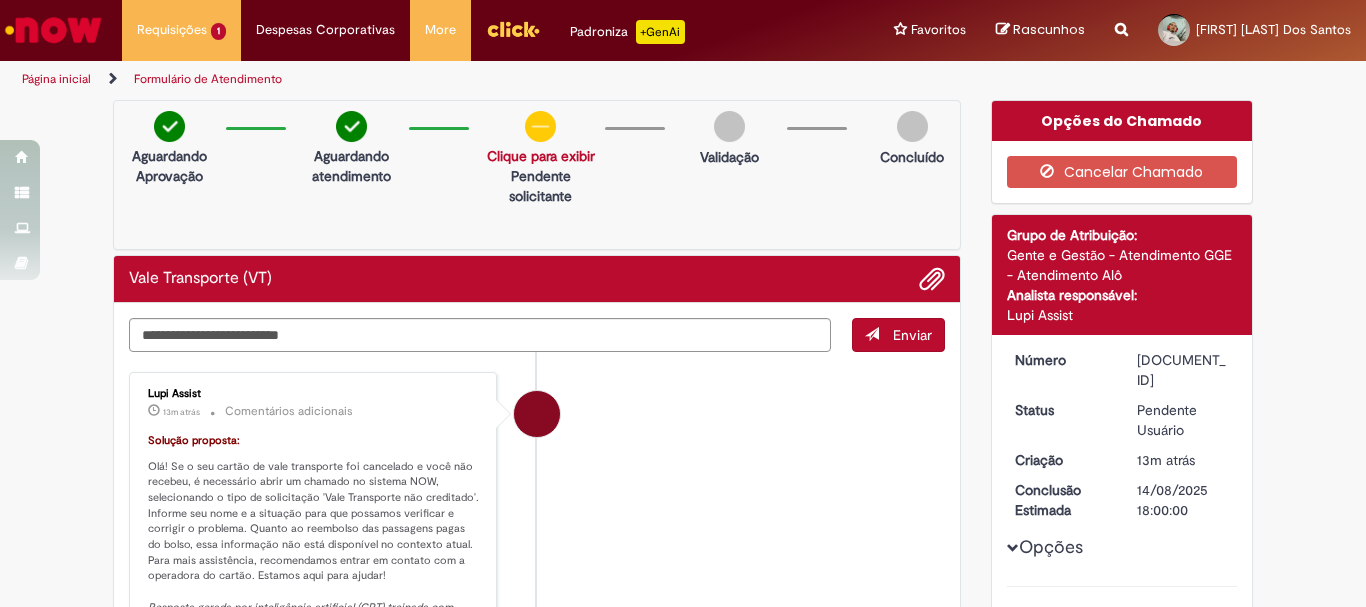 click at bounding box center [1121, 18] 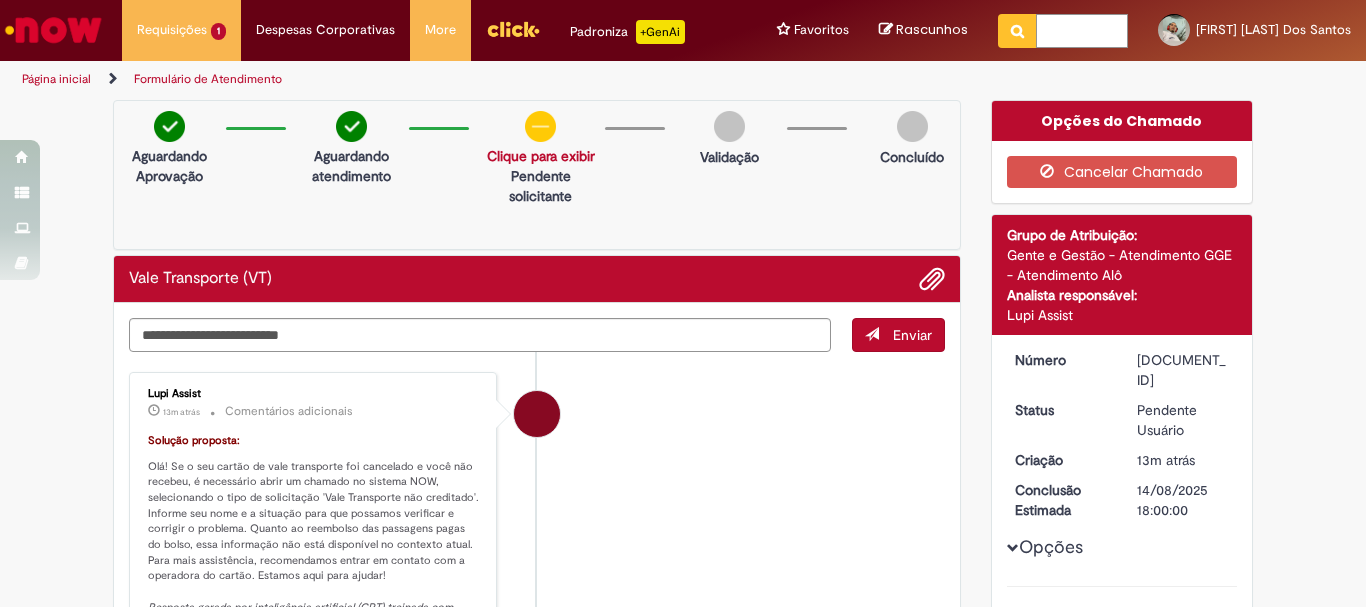 click at bounding box center (1082, 31) 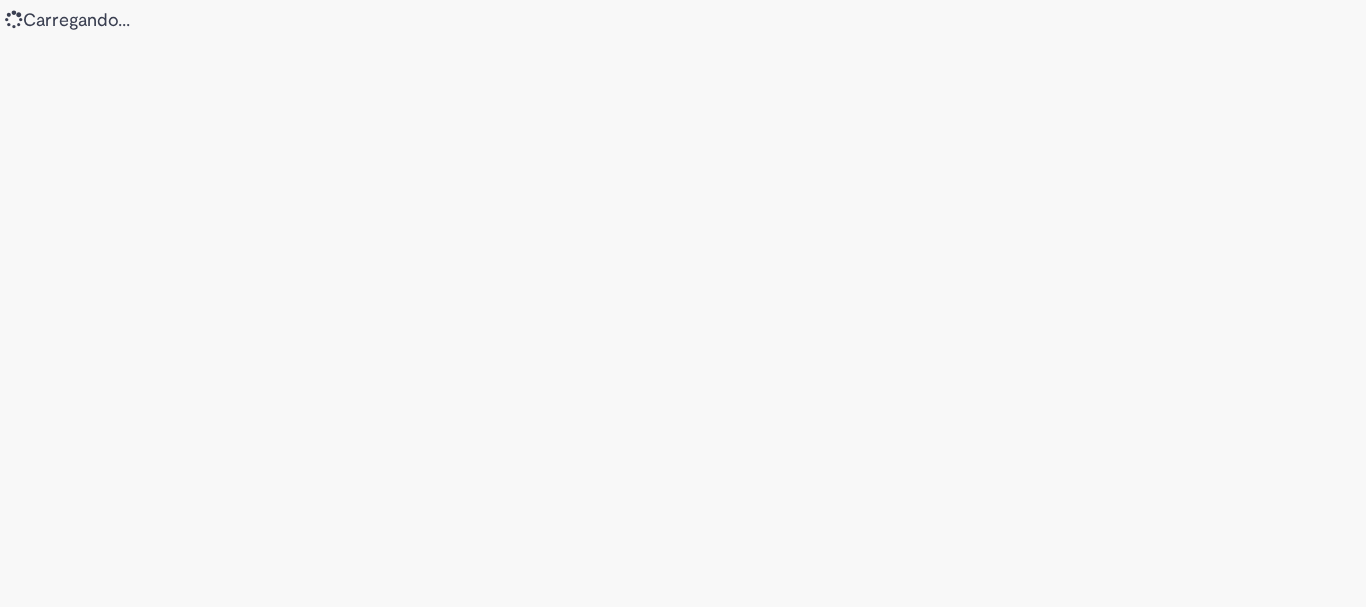 scroll, scrollTop: 0, scrollLeft: 0, axis: both 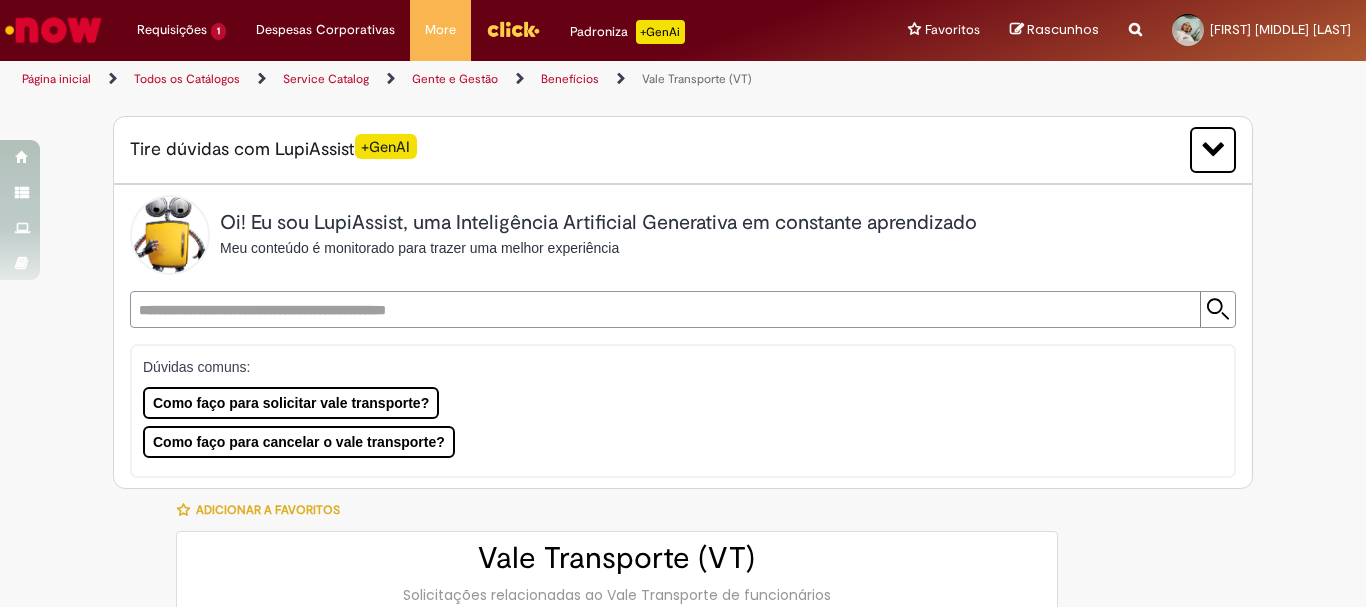 type on "********" 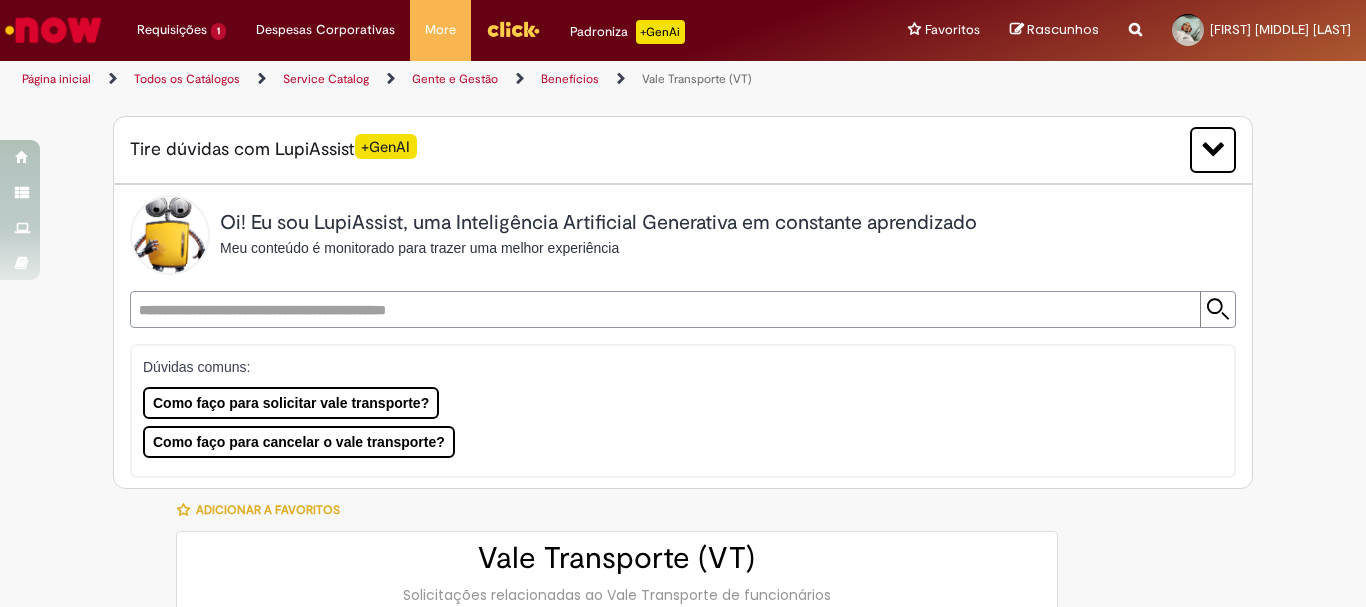 type on "**********" 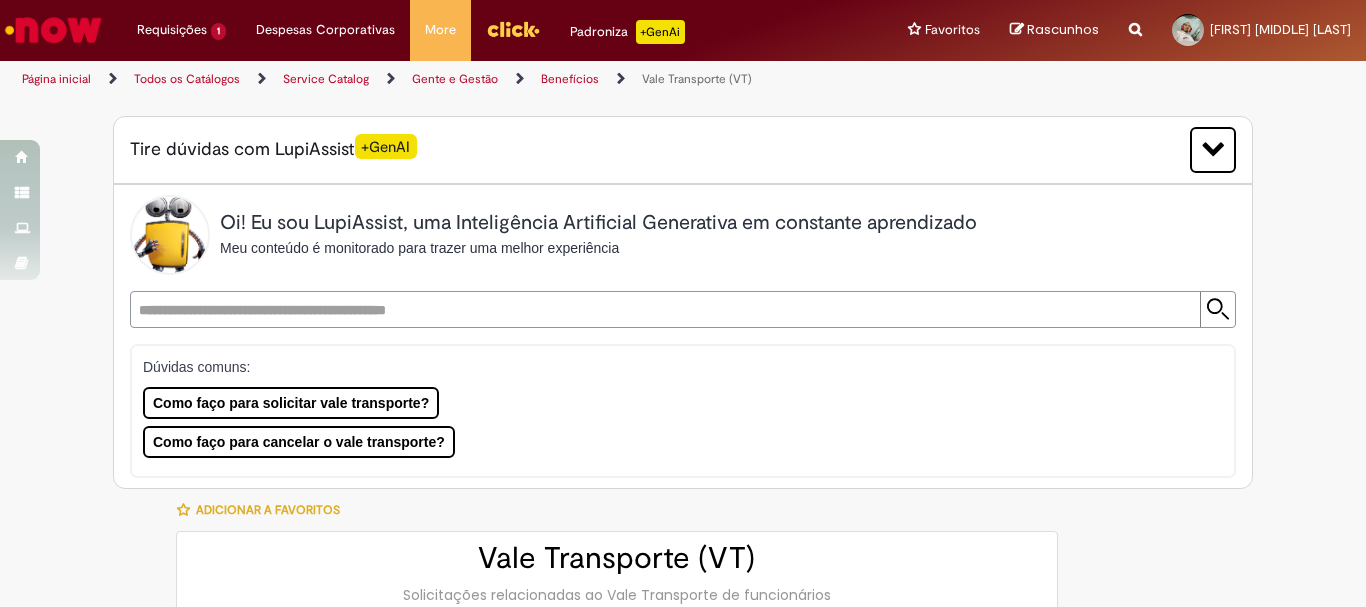 type on "**********" 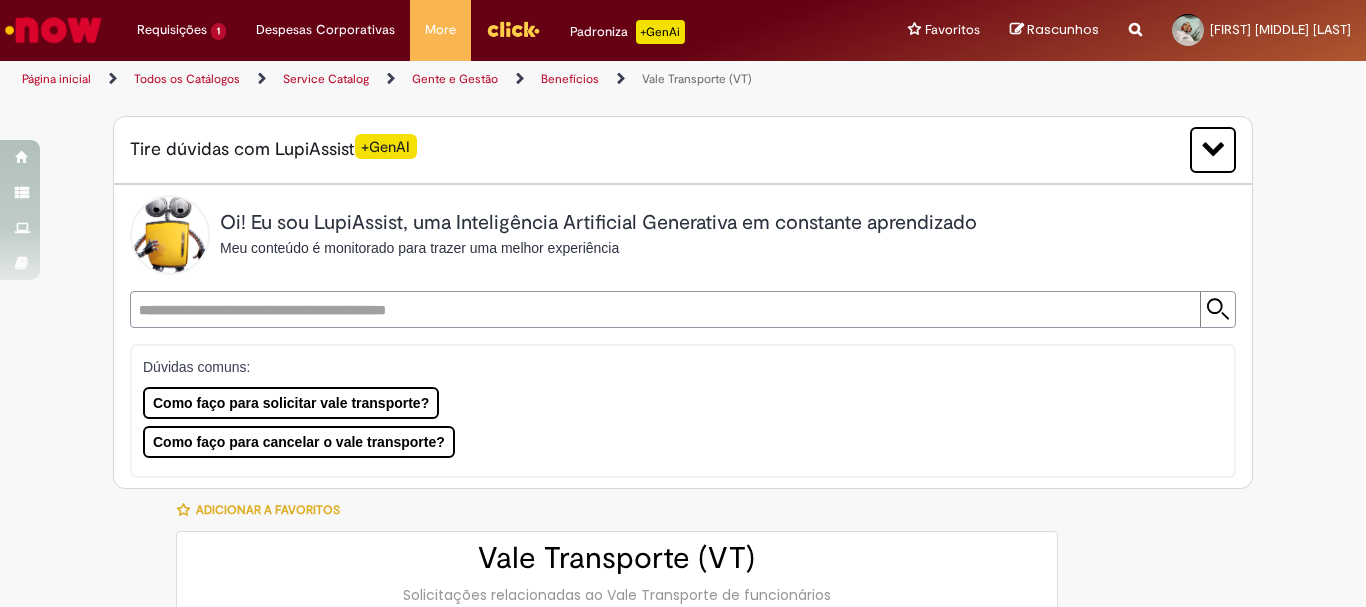 type on "**********" 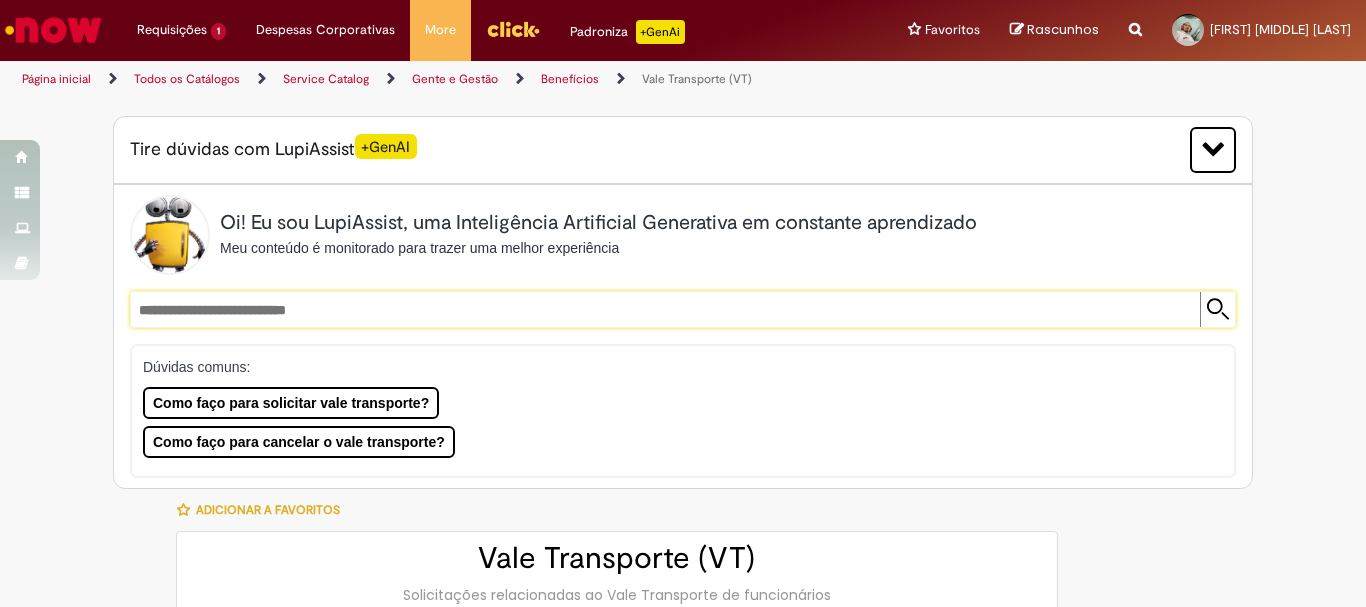 type on "**********" 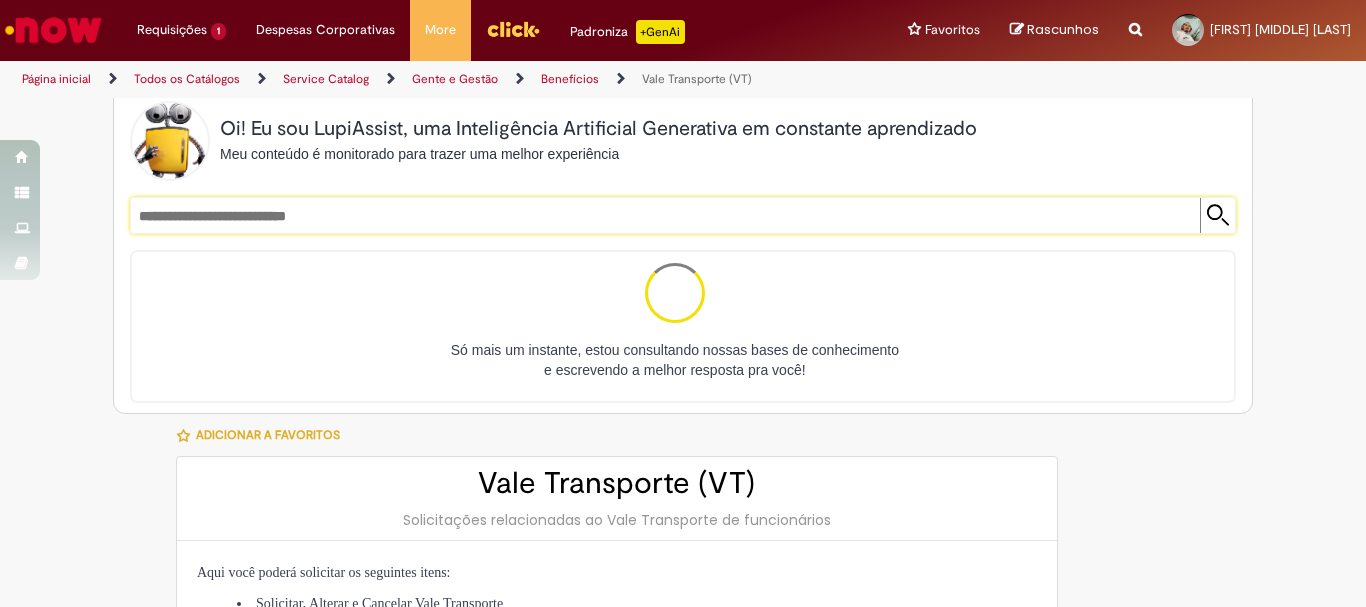 scroll, scrollTop: 0, scrollLeft: 0, axis: both 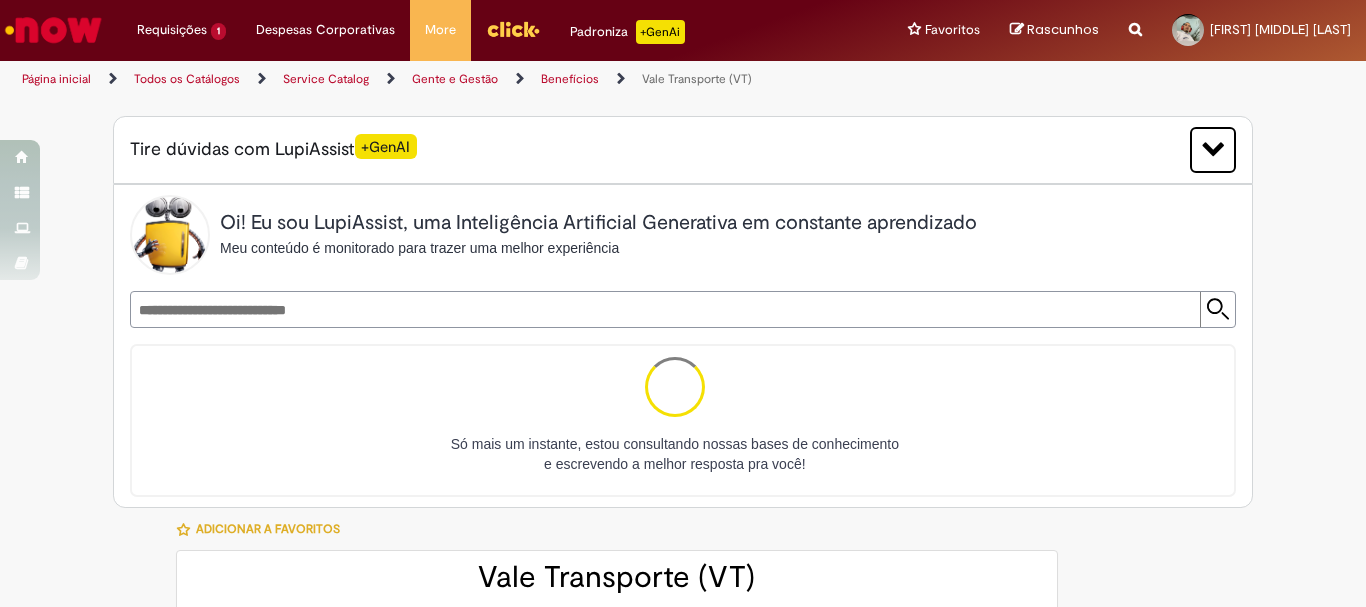 click at bounding box center (53, 30) 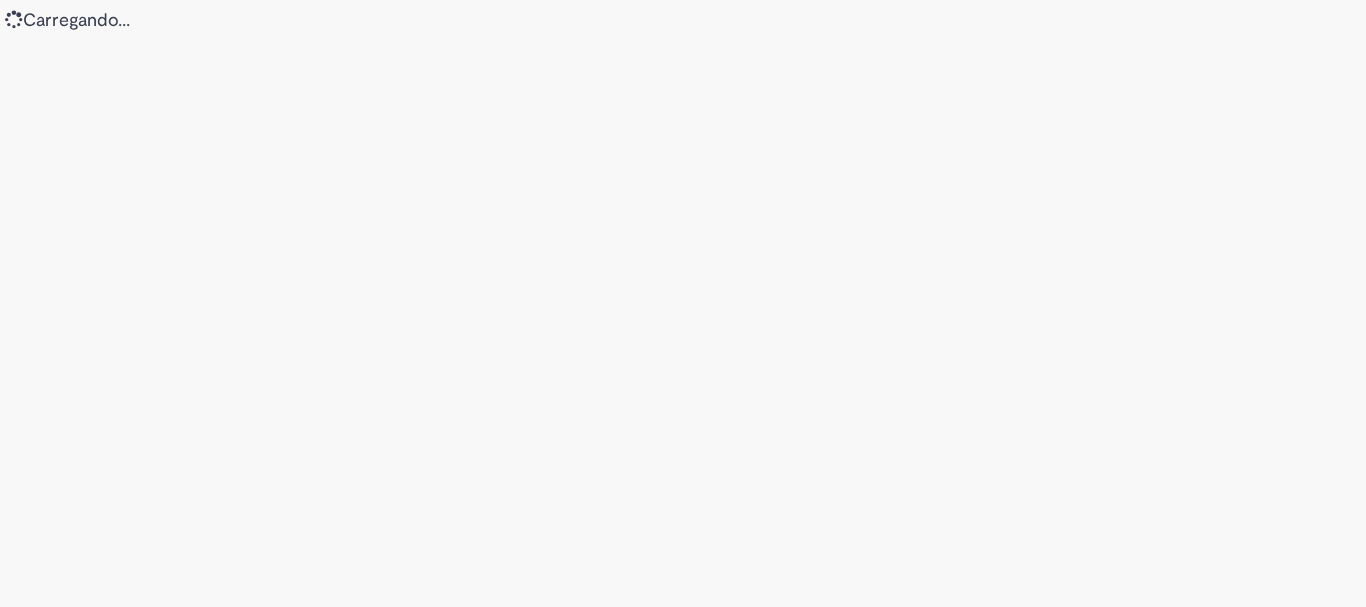 scroll, scrollTop: 0, scrollLeft: 0, axis: both 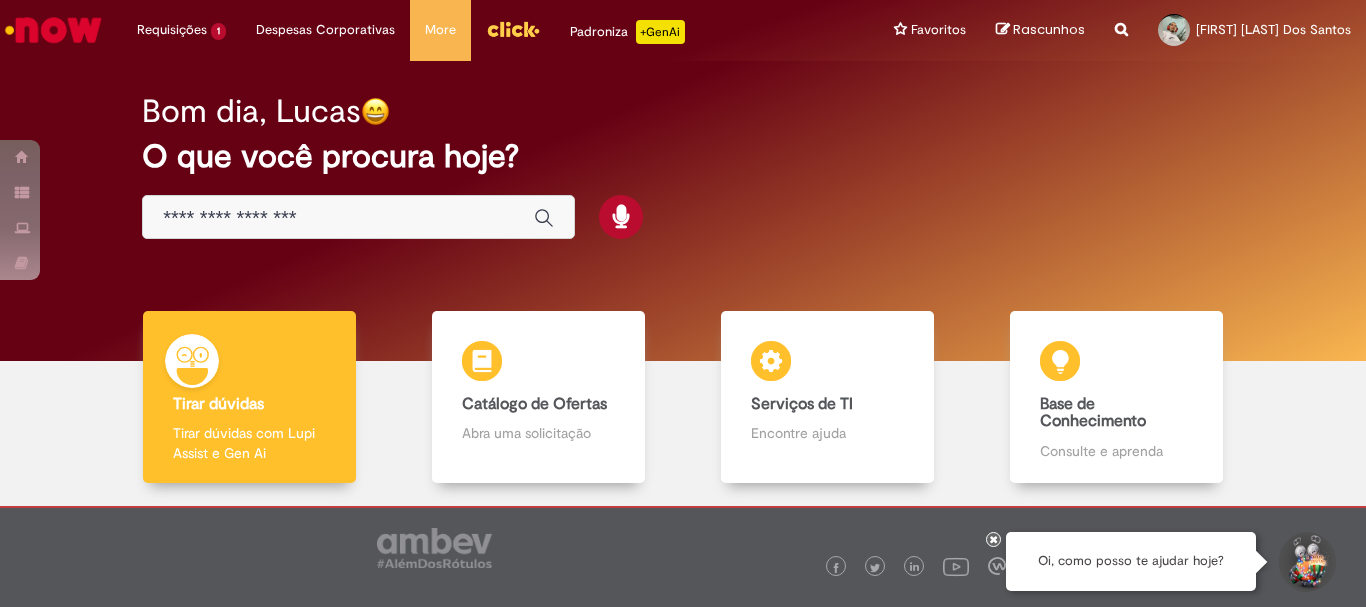 click at bounding box center [358, 217] 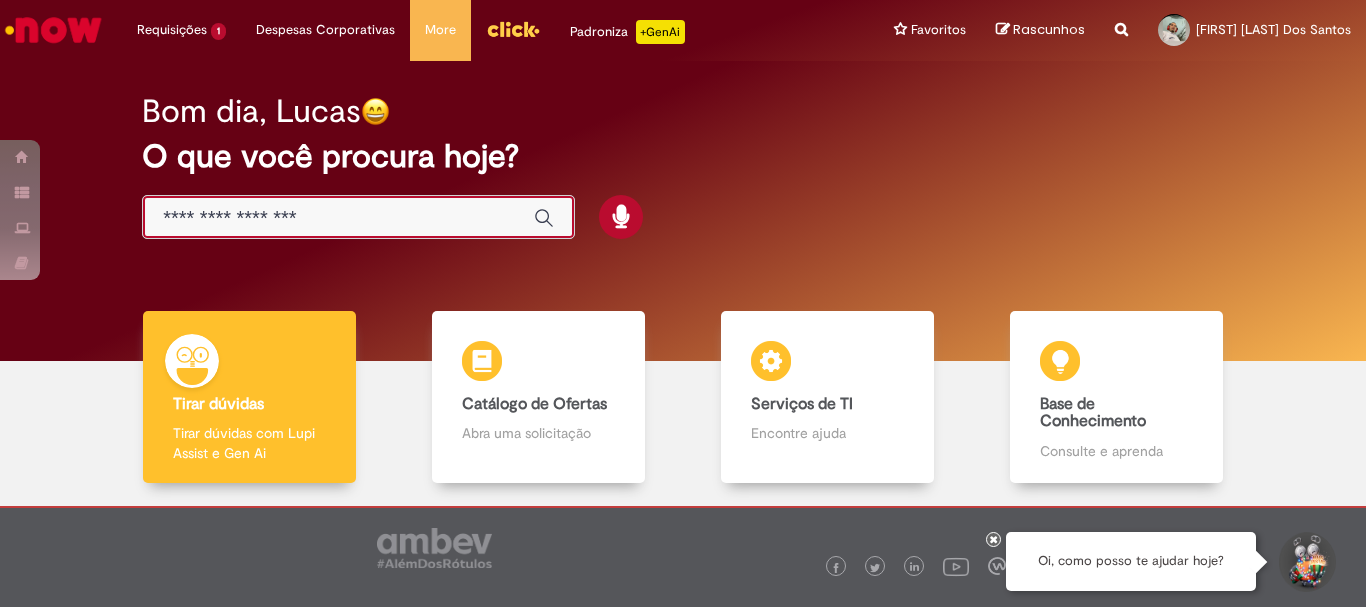 click at bounding box center (338, 218) 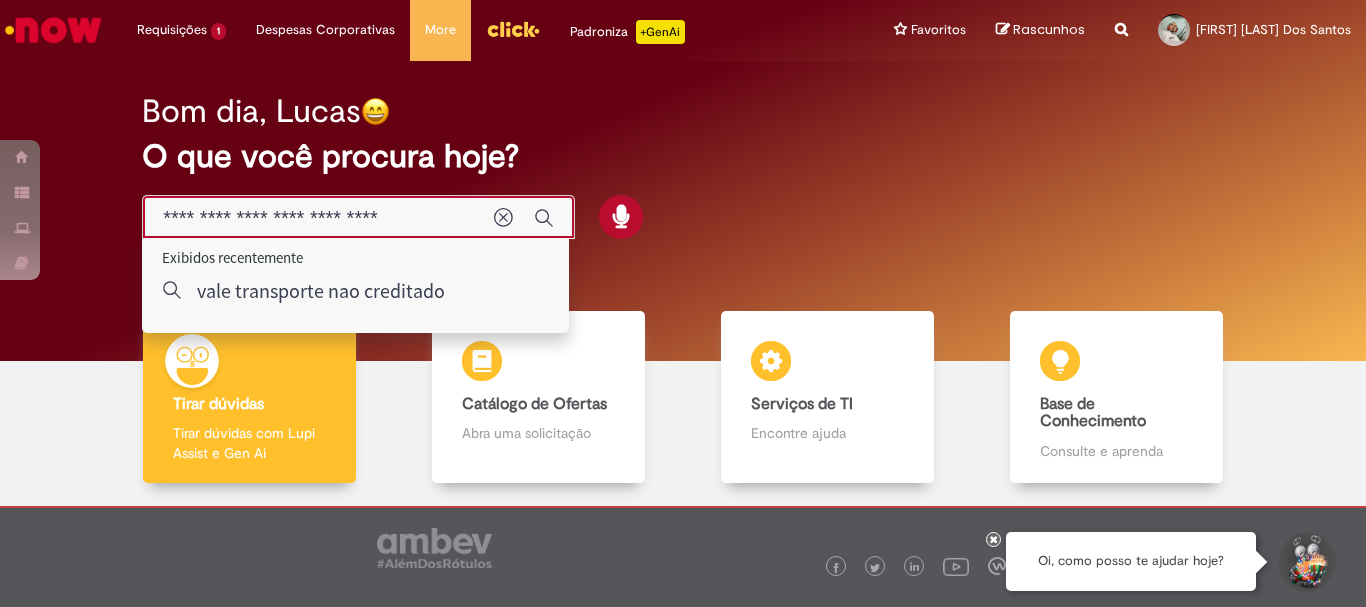 type on "**********" 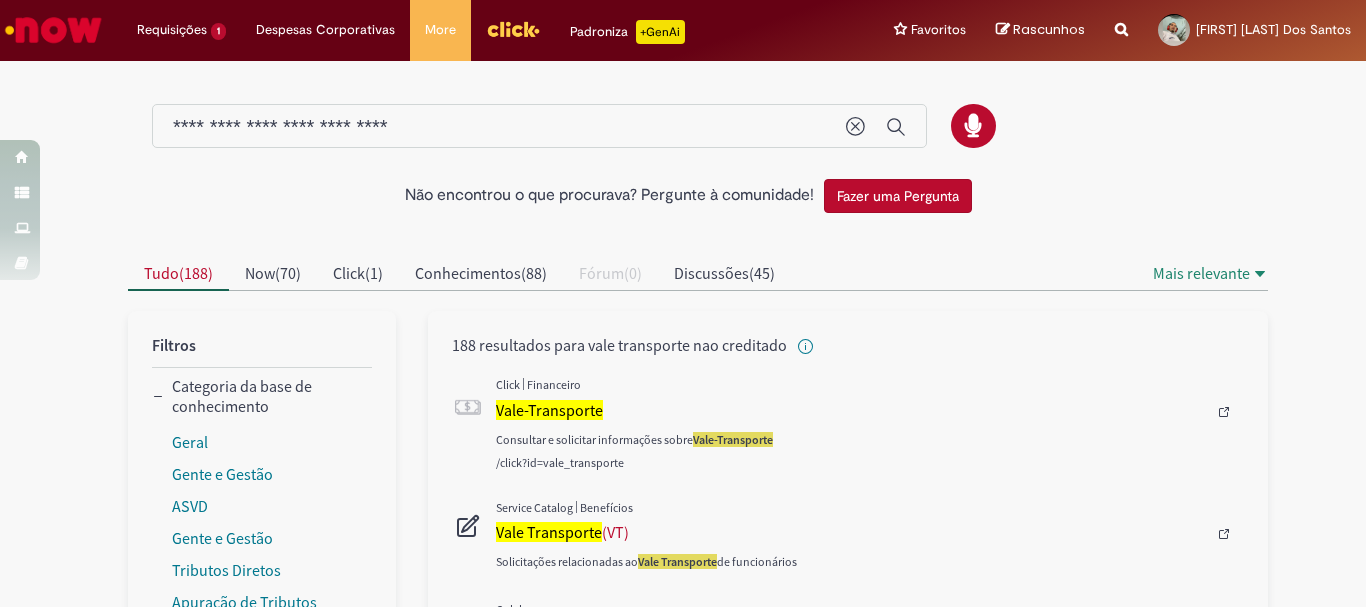 scroll, scrollTop: 100, scrollLeft: 0, axis: vertical 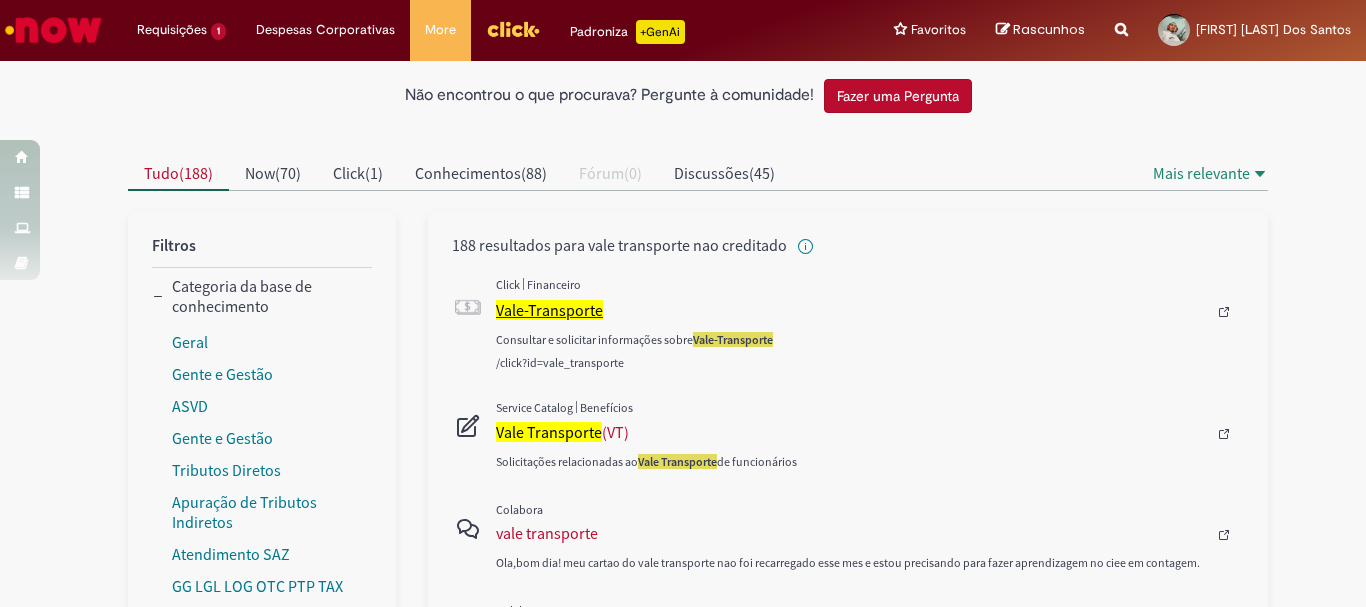 click on "Vale-Transporte" at bounding box center [549, 310] 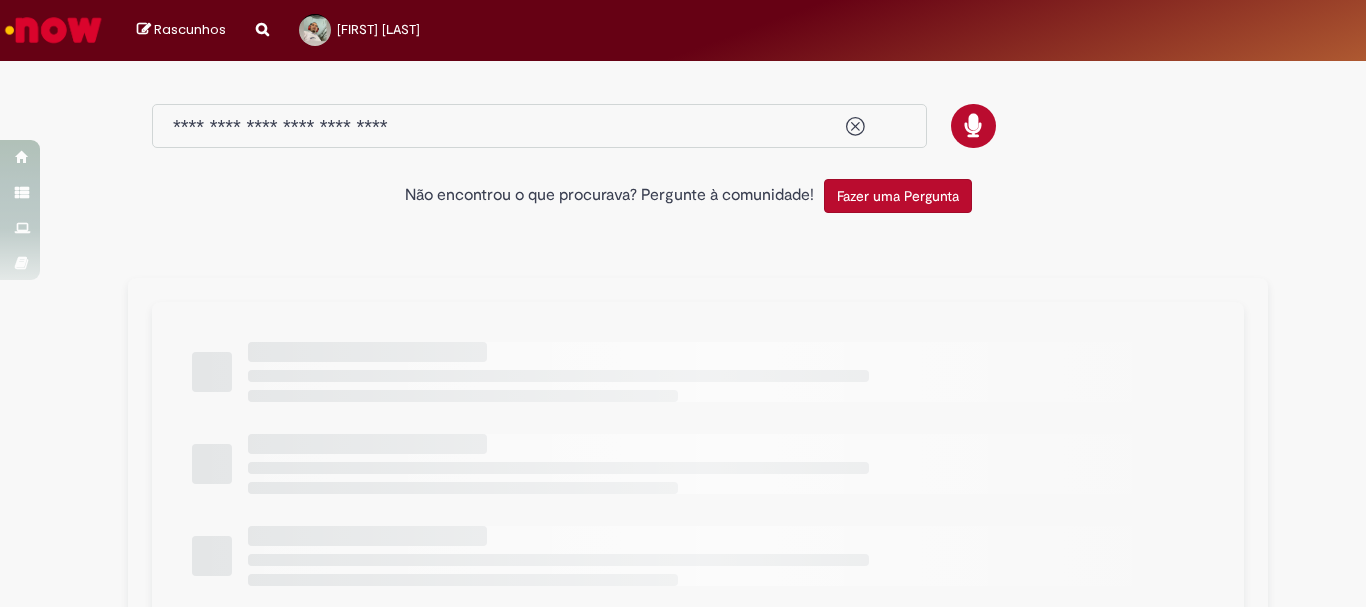 scroll, scrollTop: 0, scrollLeft: 0, axis: both 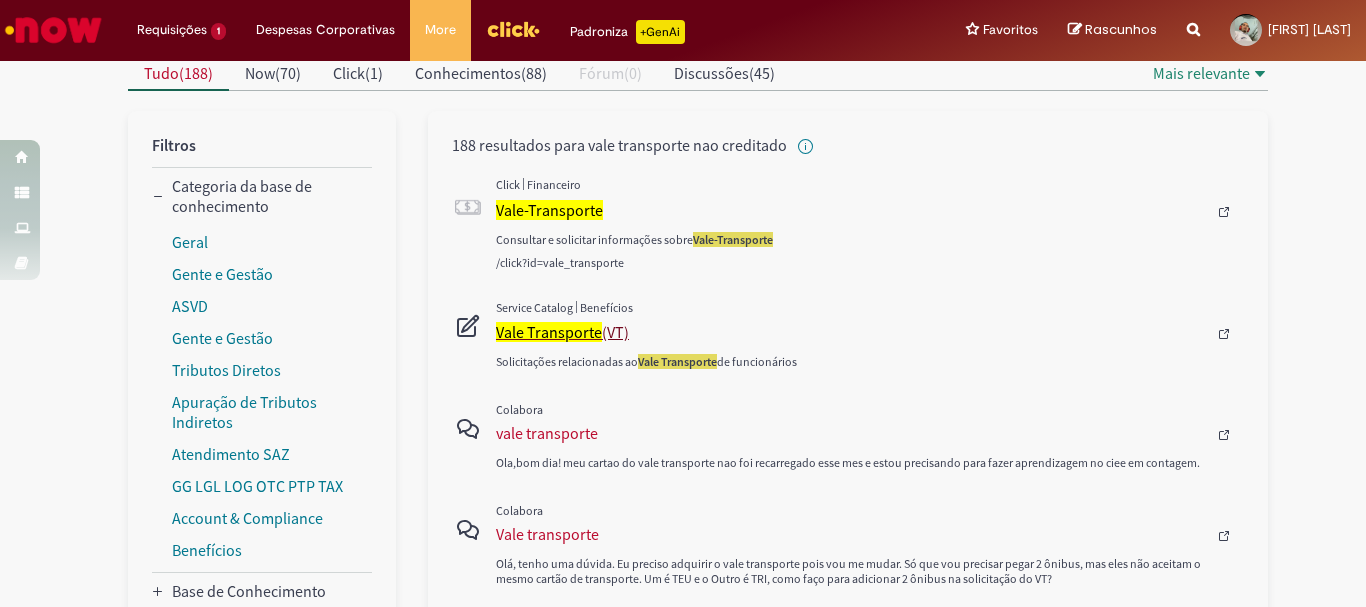 click on "Vale Transporte" at bounding box center [549, 332] 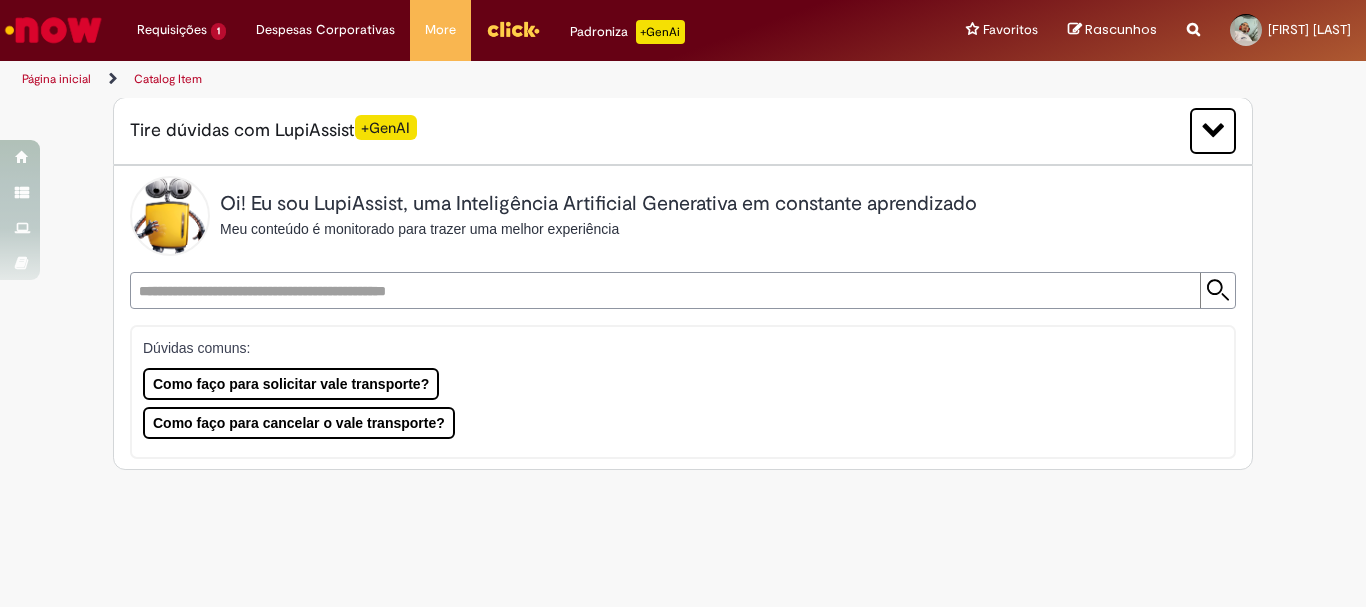 scroll, scrollTop: 0, scrollLeft: 0, axis: both 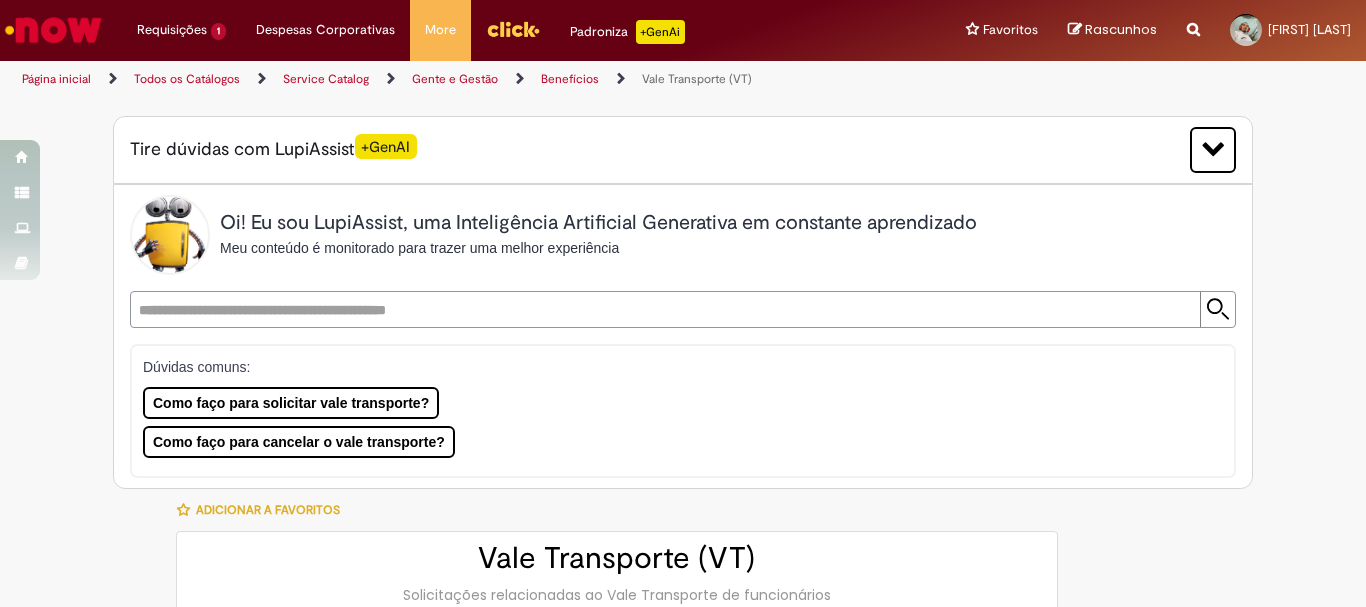 type on "********" 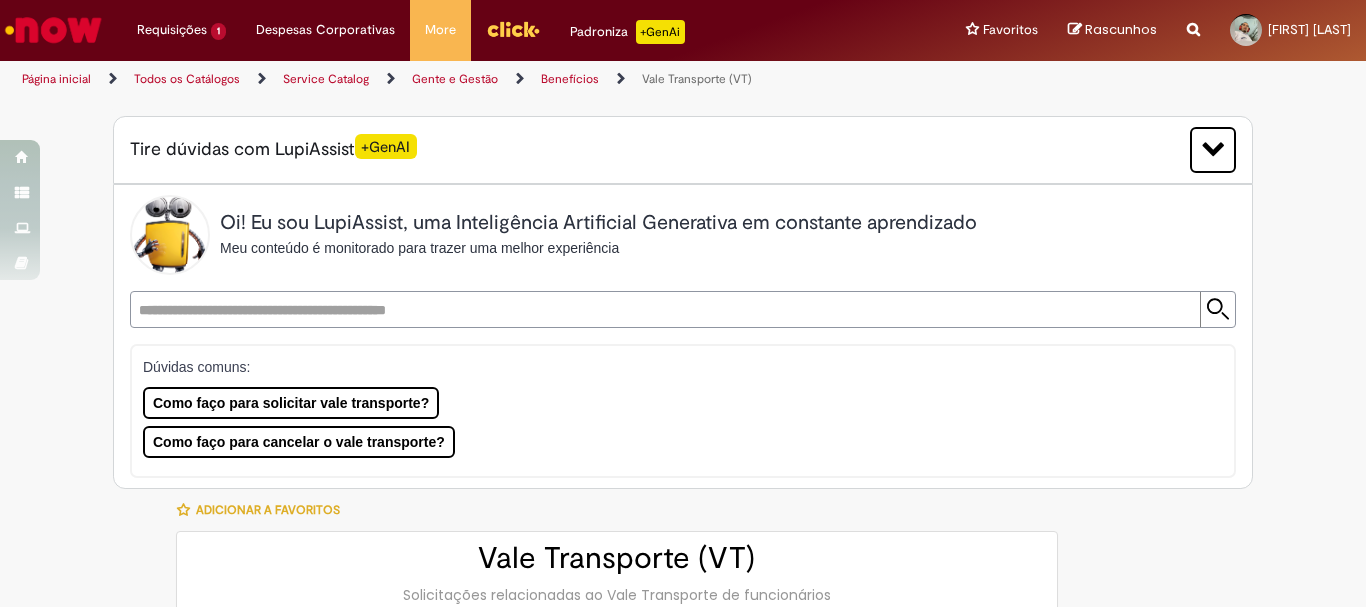 type on "**********" 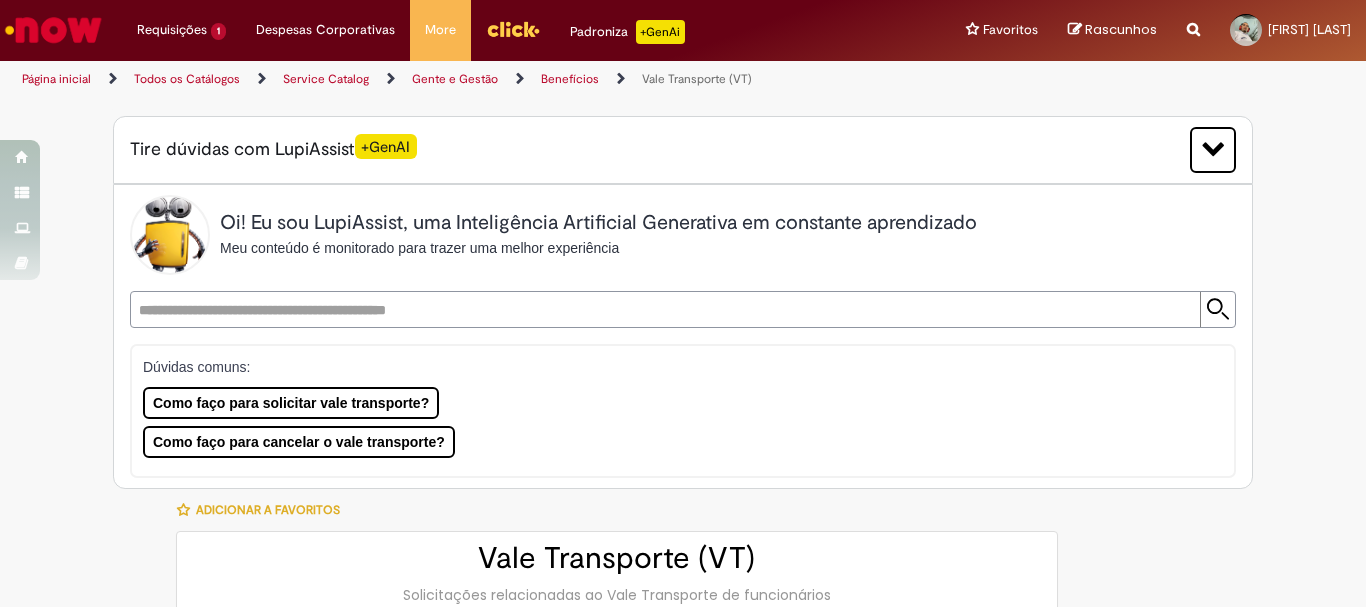 type on "**********" 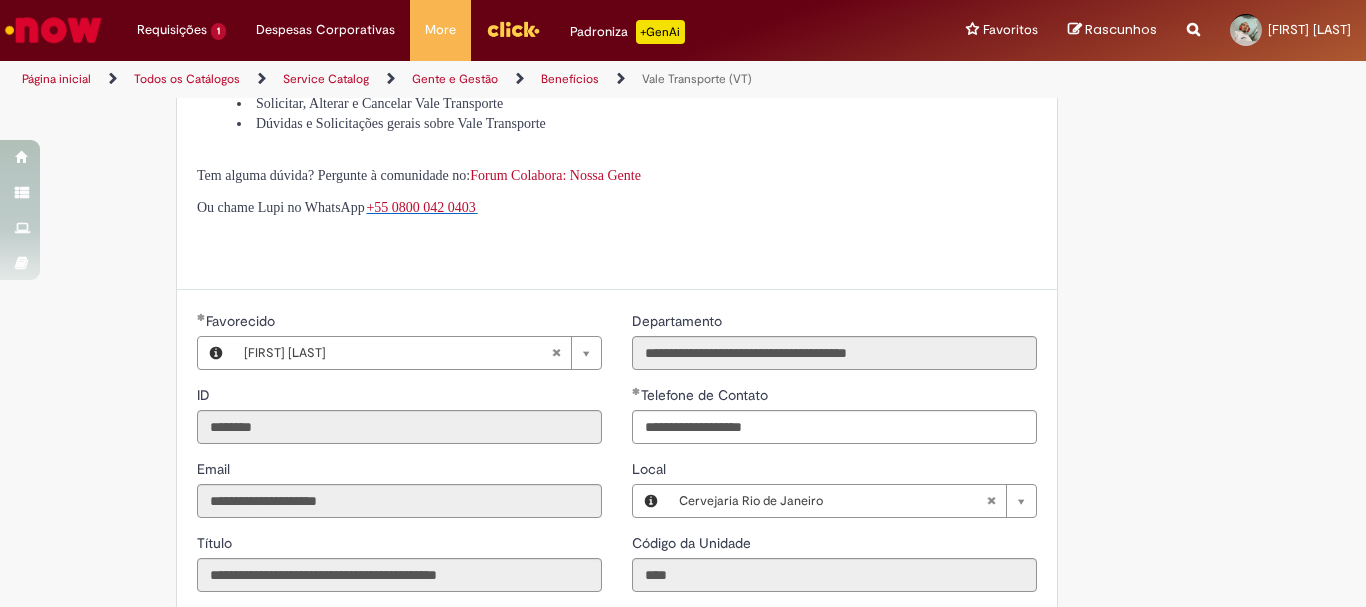scroll, scrollTop: 475, scrollLeft: 0, axis: vertical 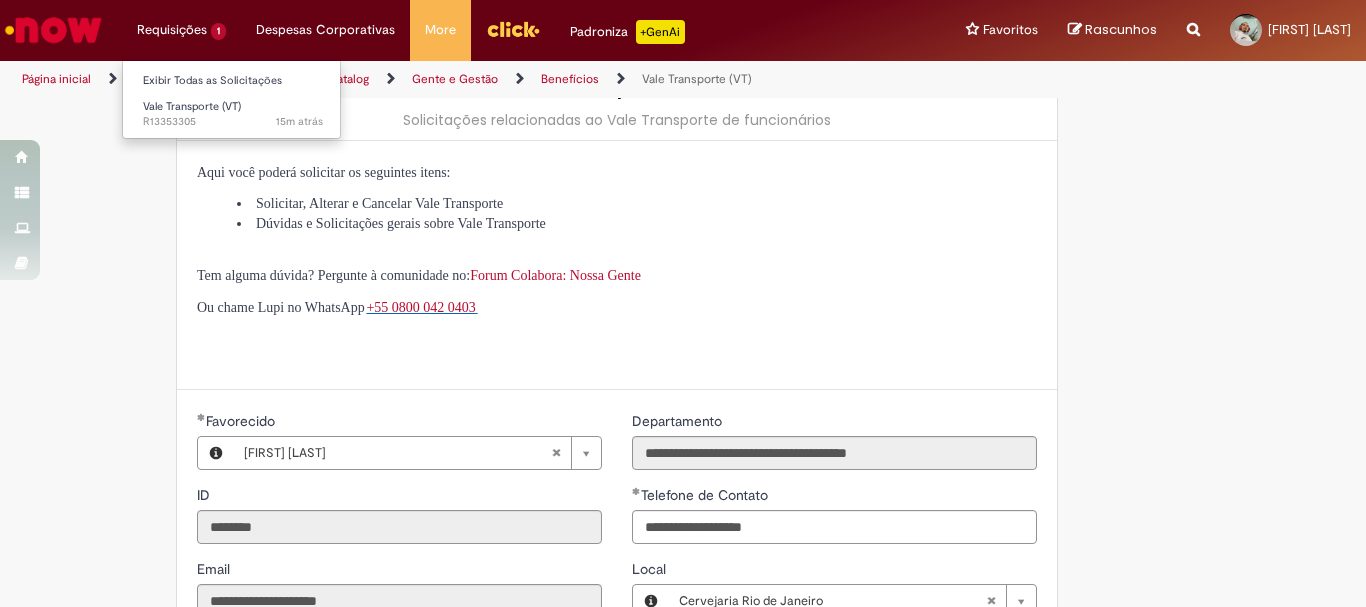 click on "Requisições   1
Exibir Todas as Solicitações
Vale Transporte (VT)
15m atrás 15 minutos atrás  R13353305" at bounding box center [181, 30] 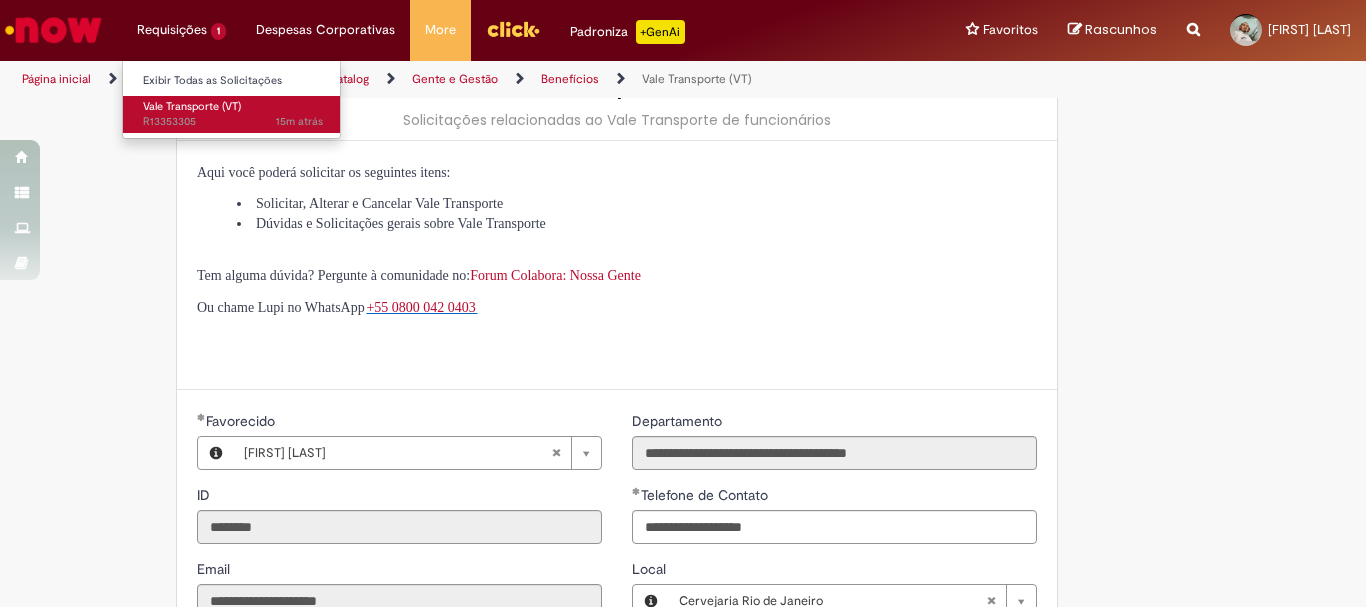 click on "Vale Transporte (VT)" at bounding box center [192, 106] 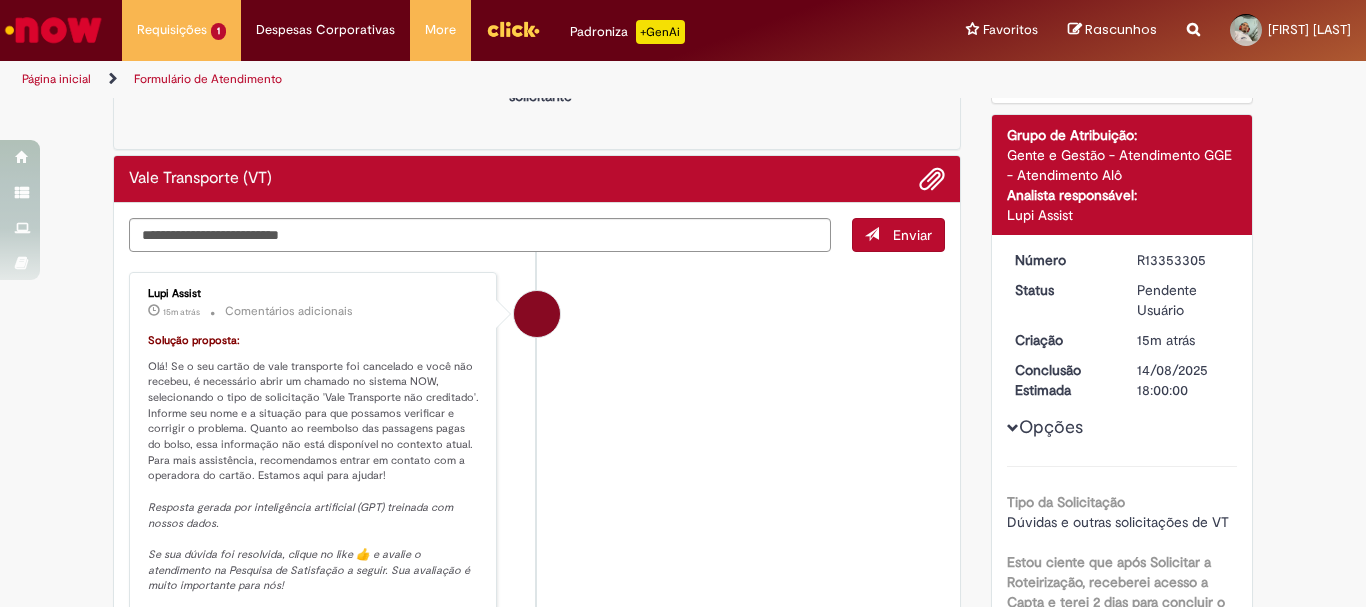 scroll, scrollTop: 255, scrollLeft: 0, axis: vertical 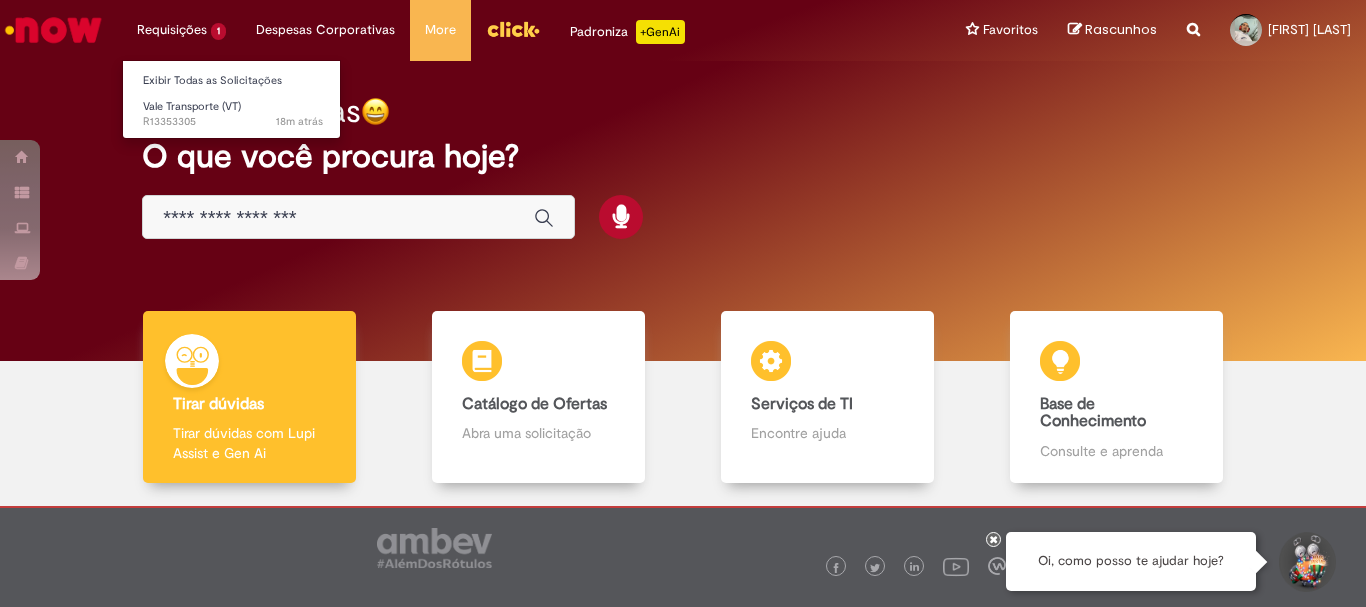 click on "Requisições   1
Exibir Todas as Solicitações
Vale Transporte (VT)
18m atrás 18 minutos atrás  R13353305" at bounding box center [181, 30] 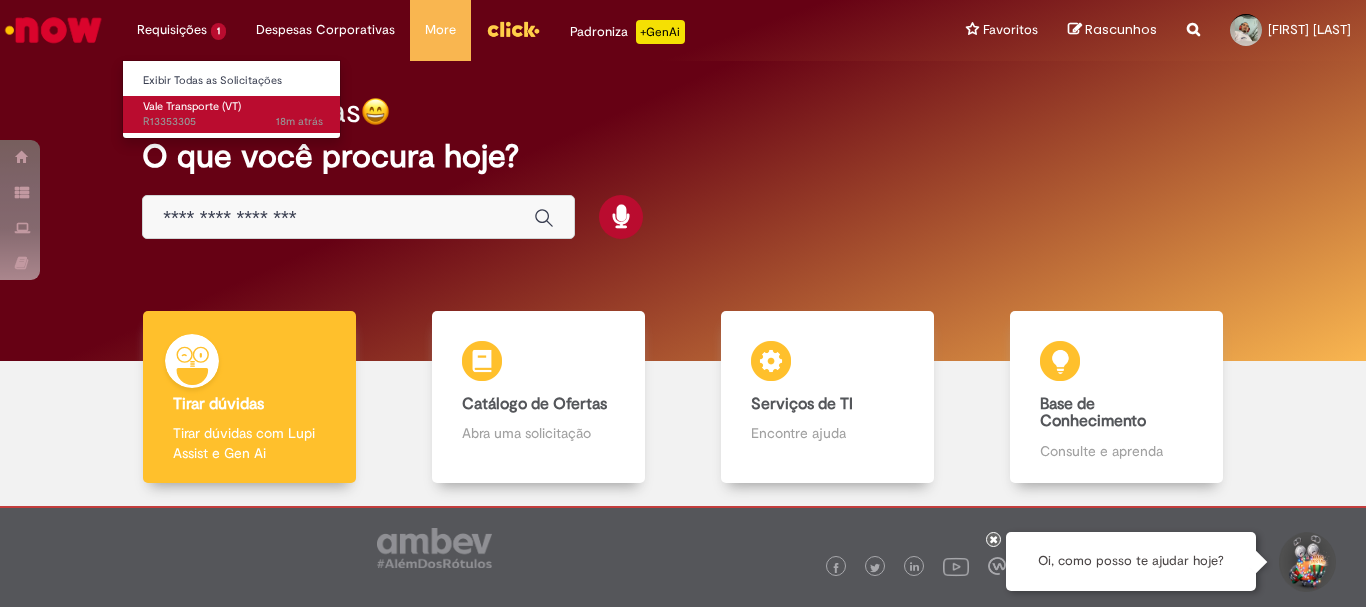 click on "Vale Transporte (VT)" at bounding box center [192, 106] 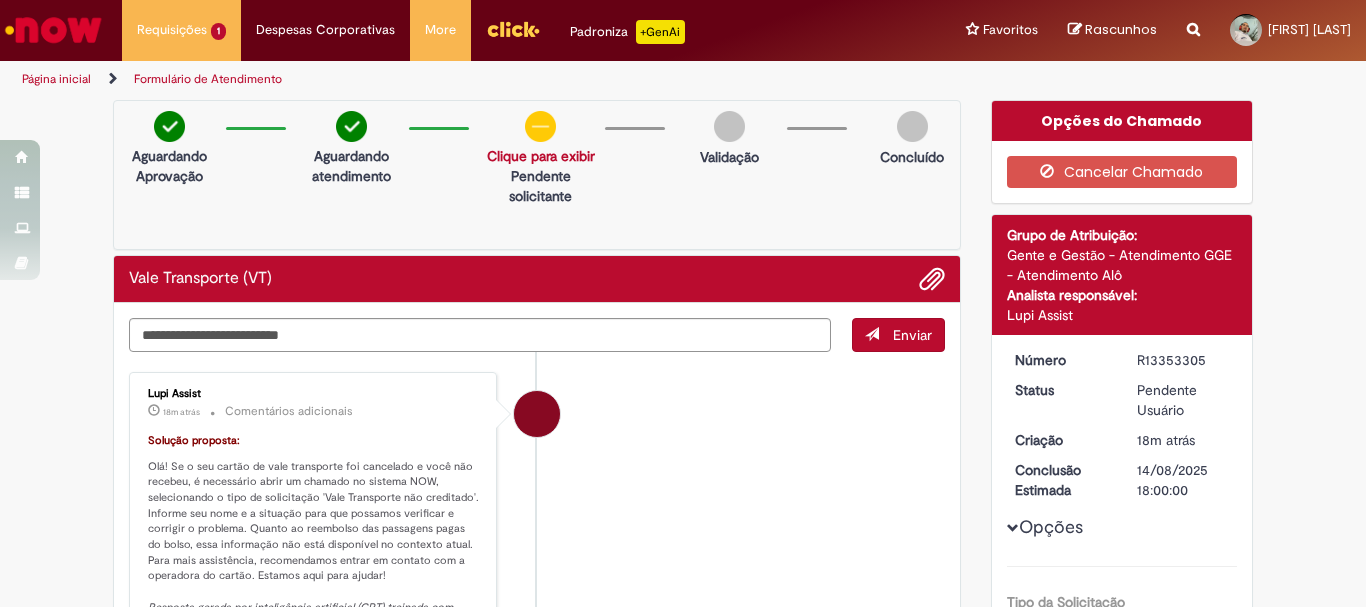 click at bounding box center [912, 126] 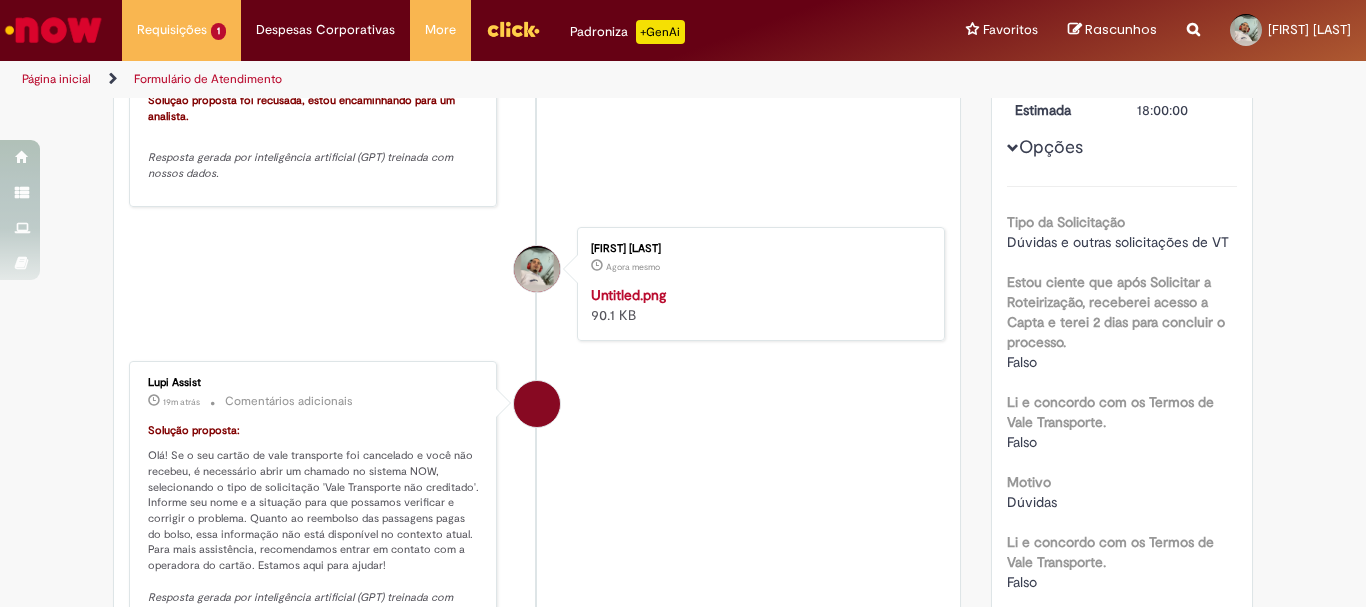 scroll, scrollTop: 100, scrollLeft: 0, axis: vertical 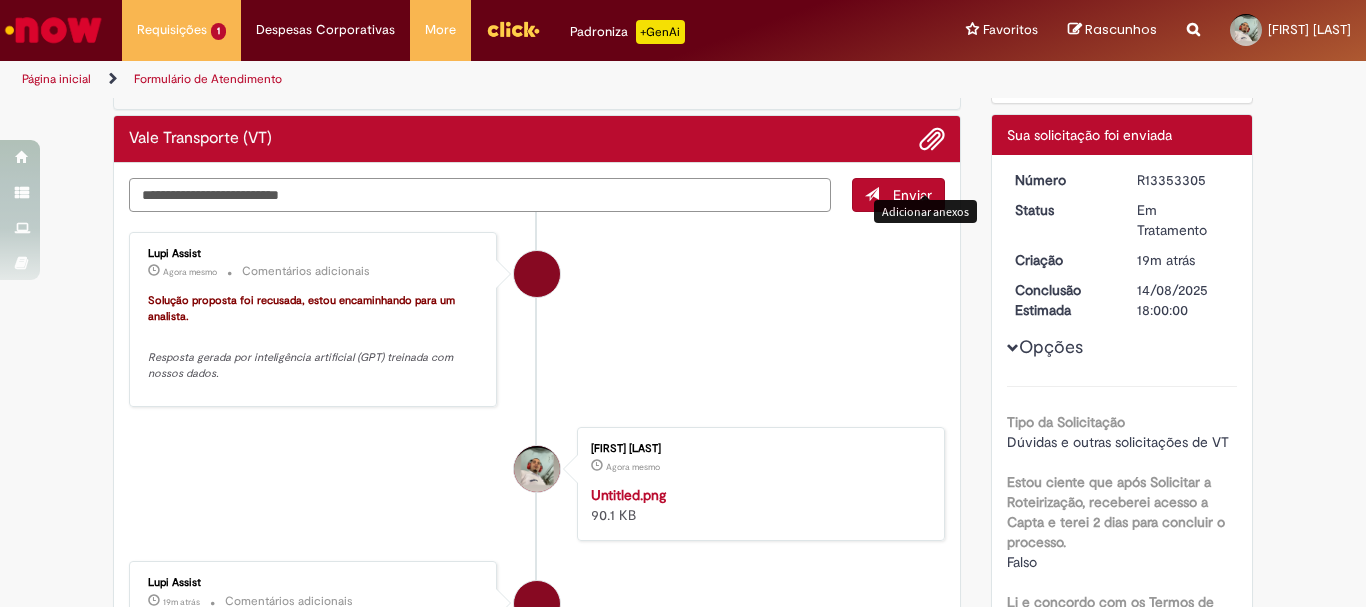 click at bounding box center (480, 195) 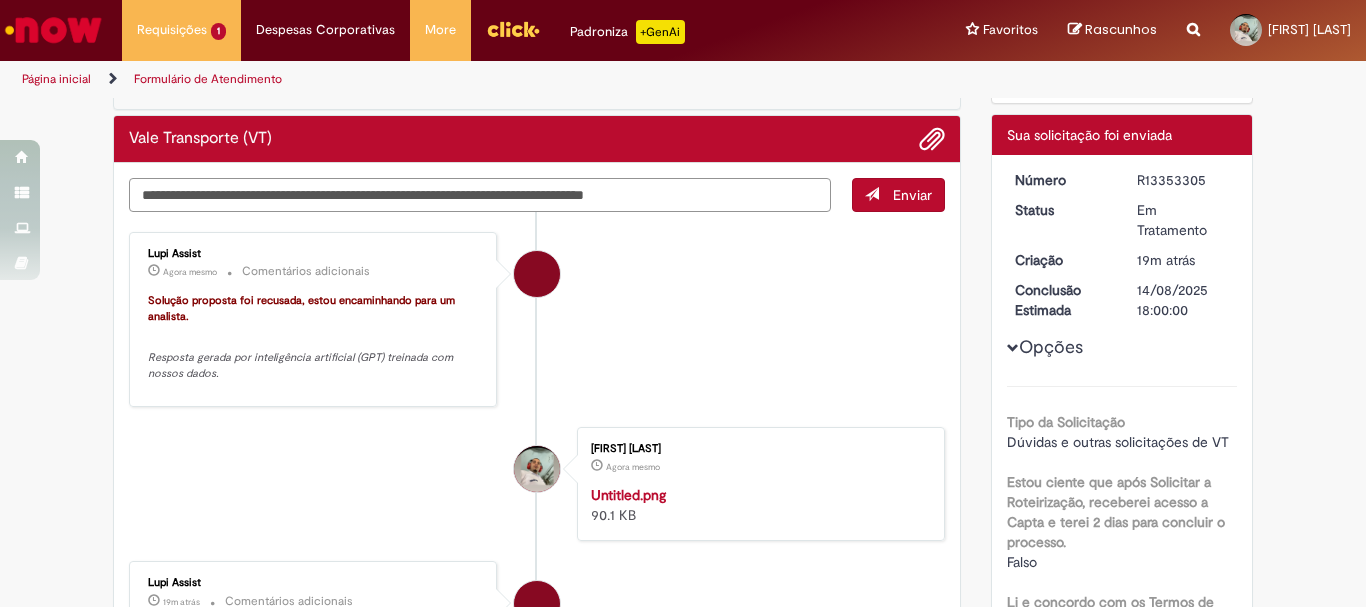 click on "**********" at bounding box center (480, 195) 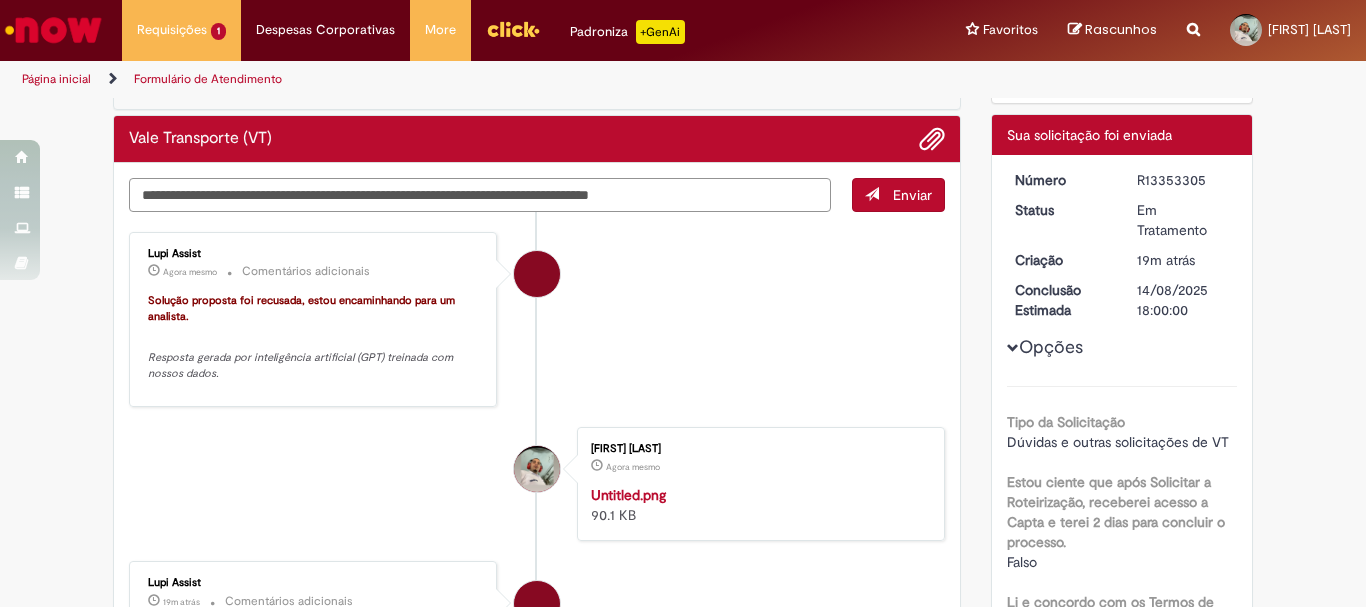 click on "**********" at bounding box center [480, 195] 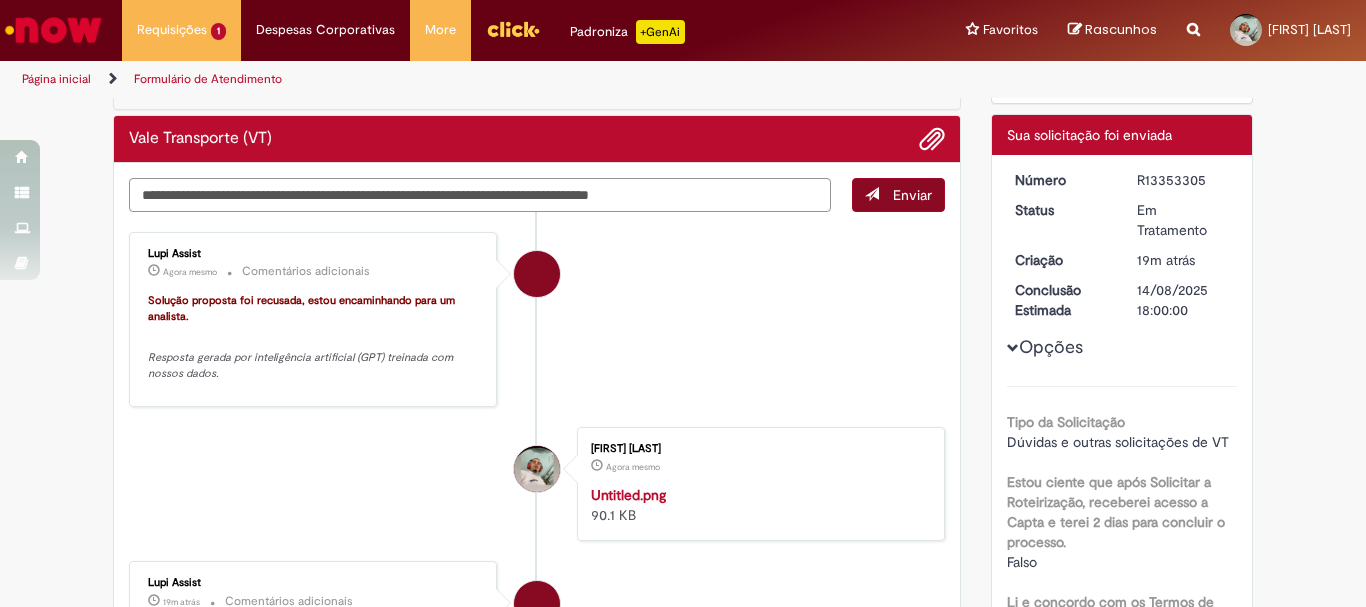 type on "**********" 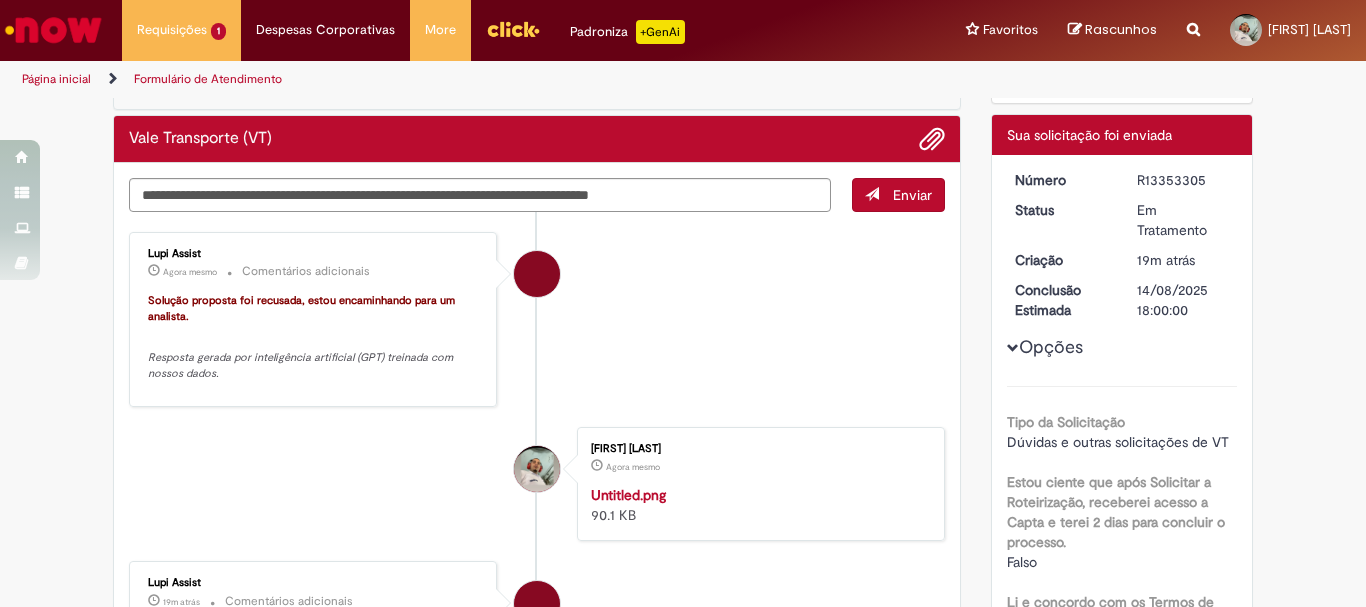 click on "Enviar" at bounding box center (898, 195) 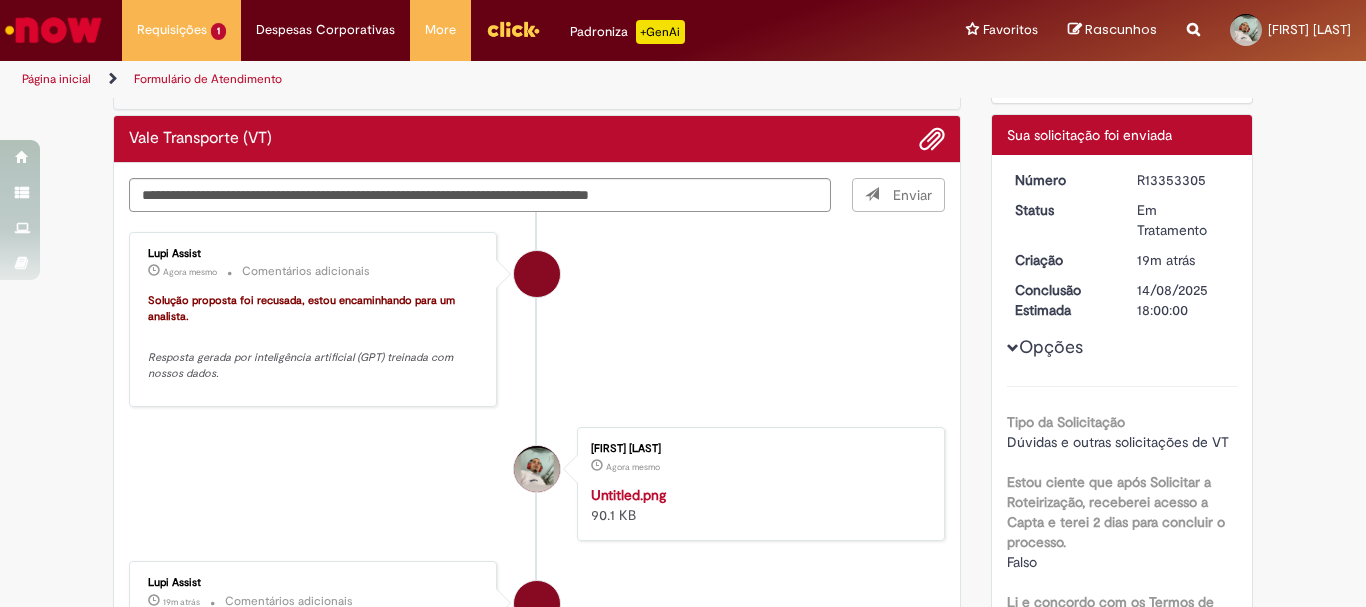 type 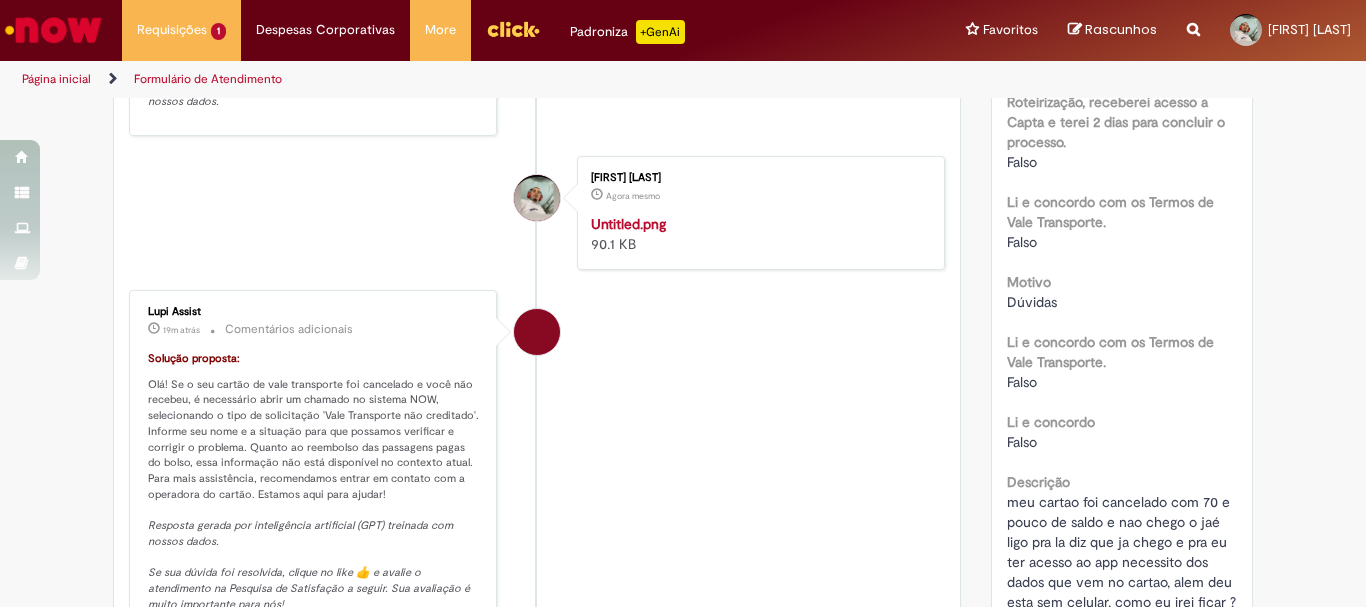 scroll, scrollTop: 600, scrollLeft: 0, axis: vertical 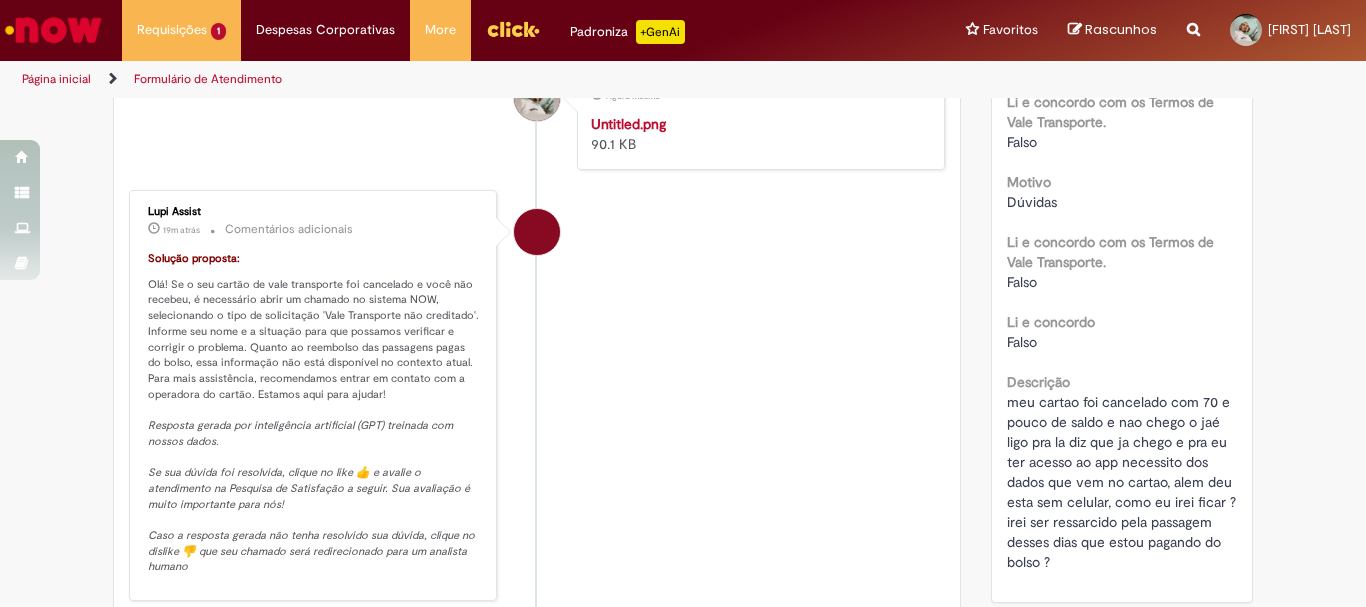 click at bounding box center [757, 114] 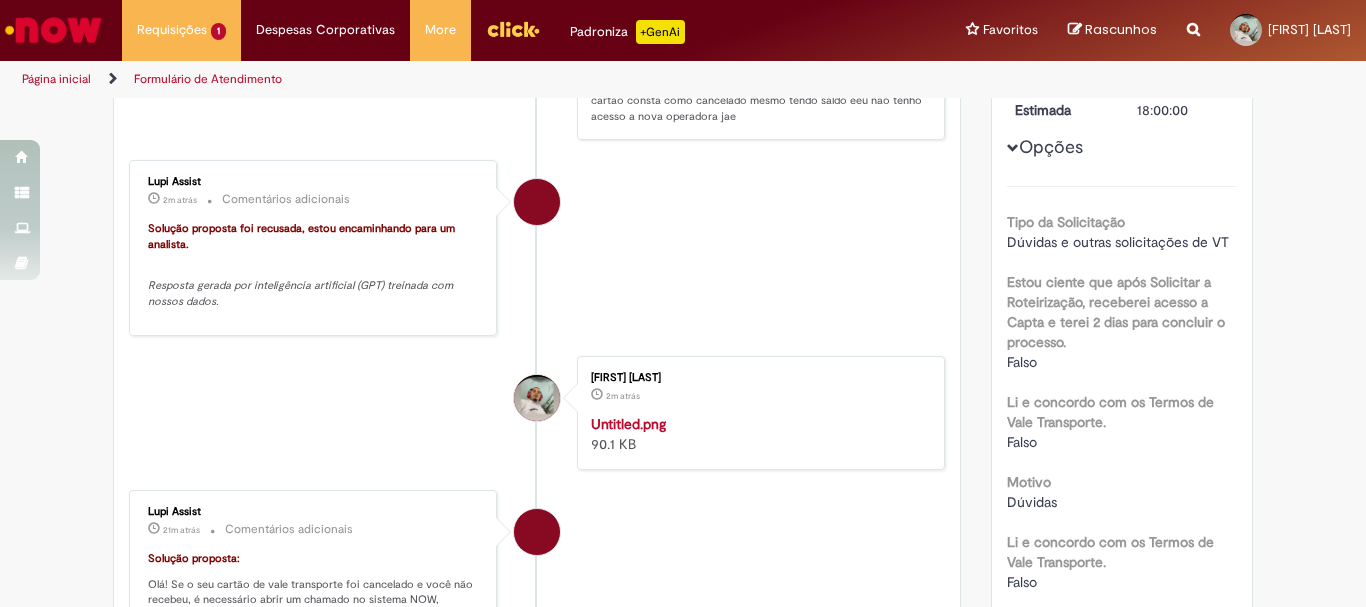 scroll, scrollTop: 400, scrollLeft: 0, axis: vertical 